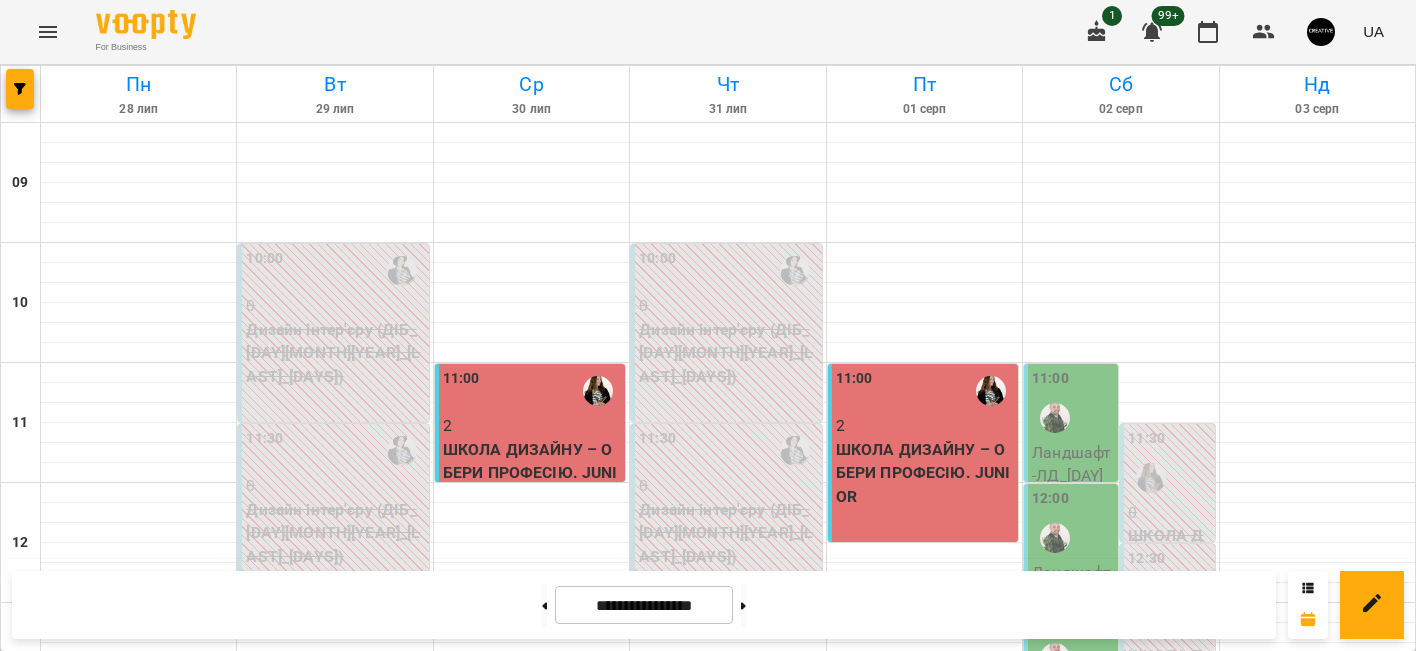 scroll, scrollTop: 0, scrollLeft: 0, axis: both 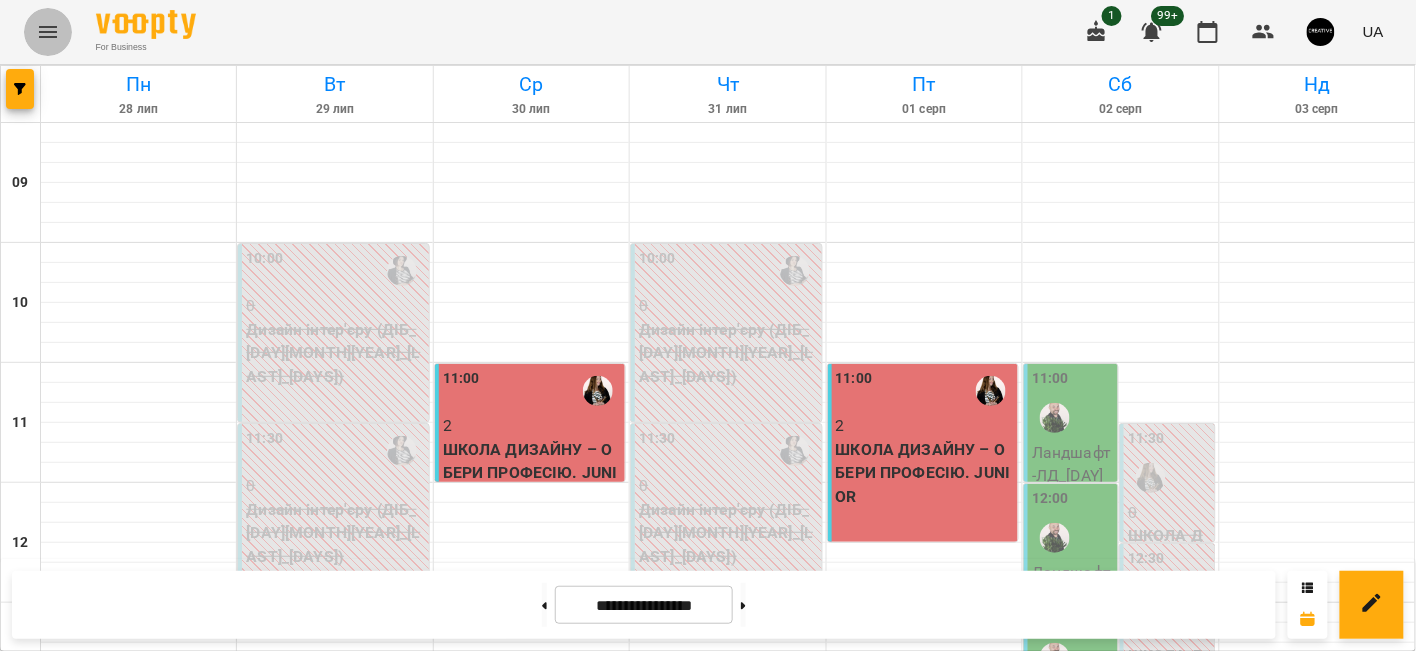 click 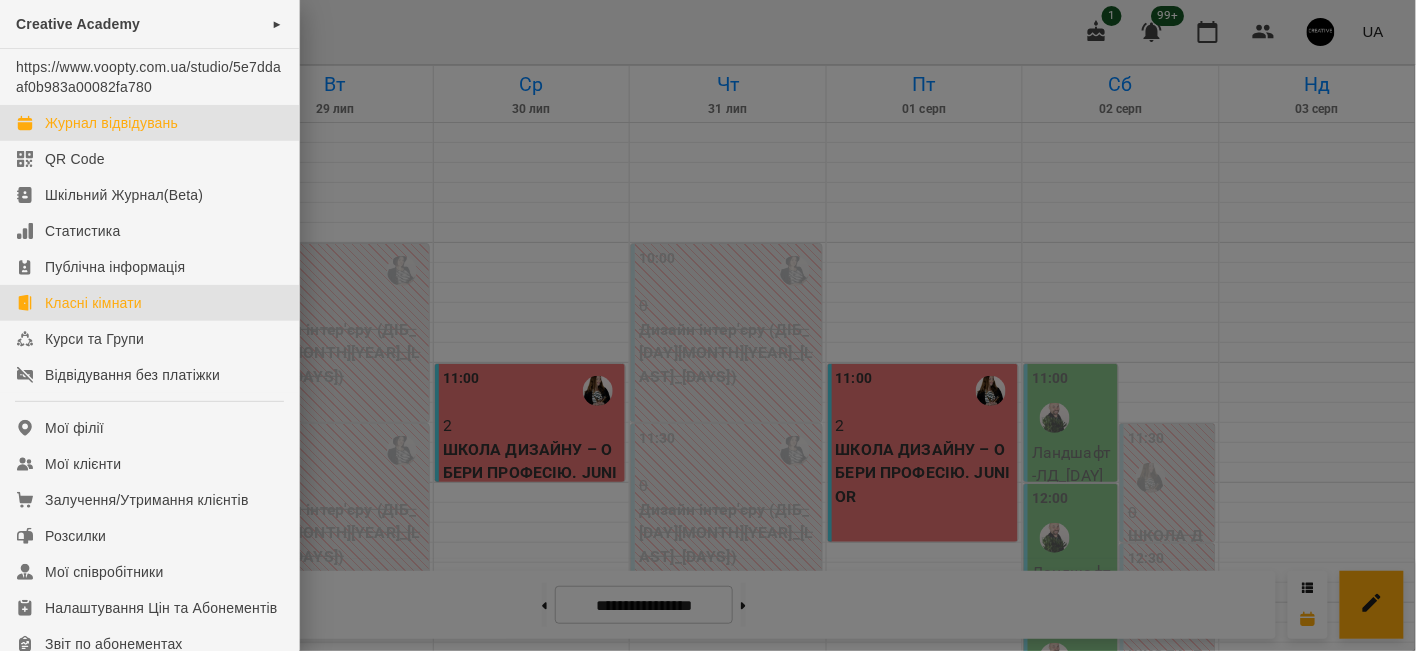 click on "Класні кімнати" at bounding box center (93, 303) 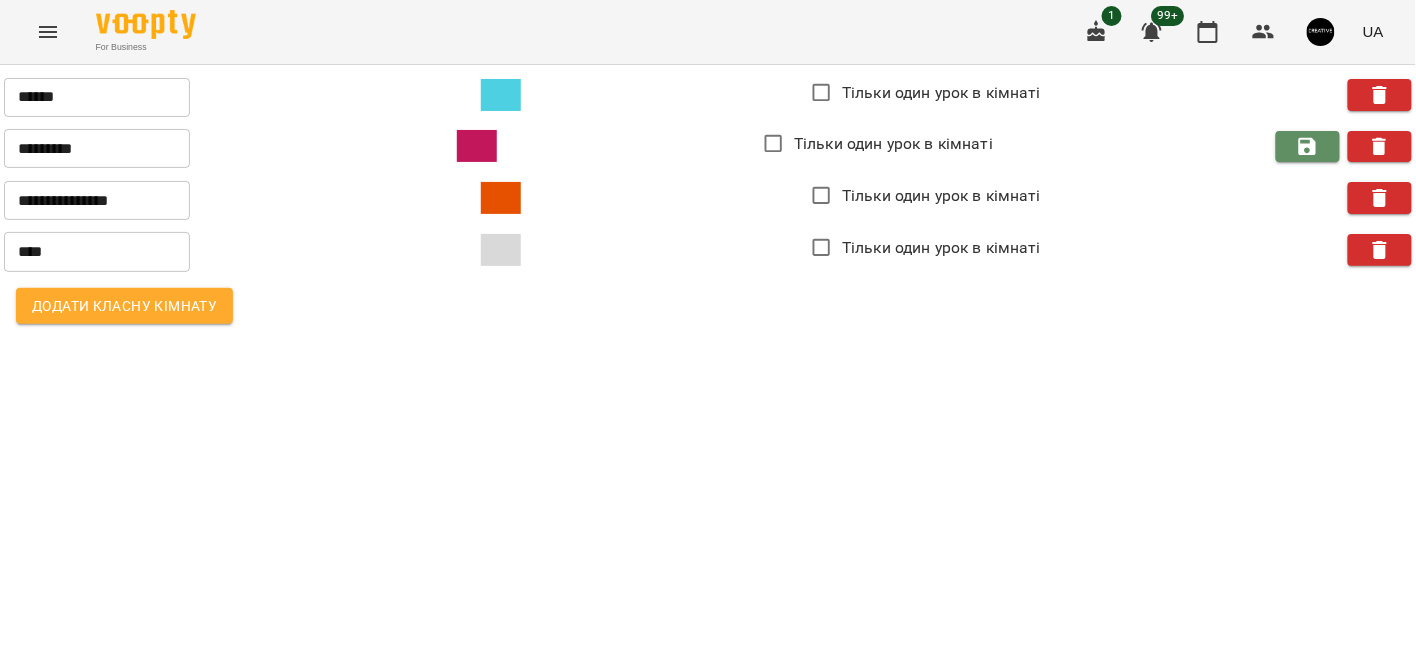 click 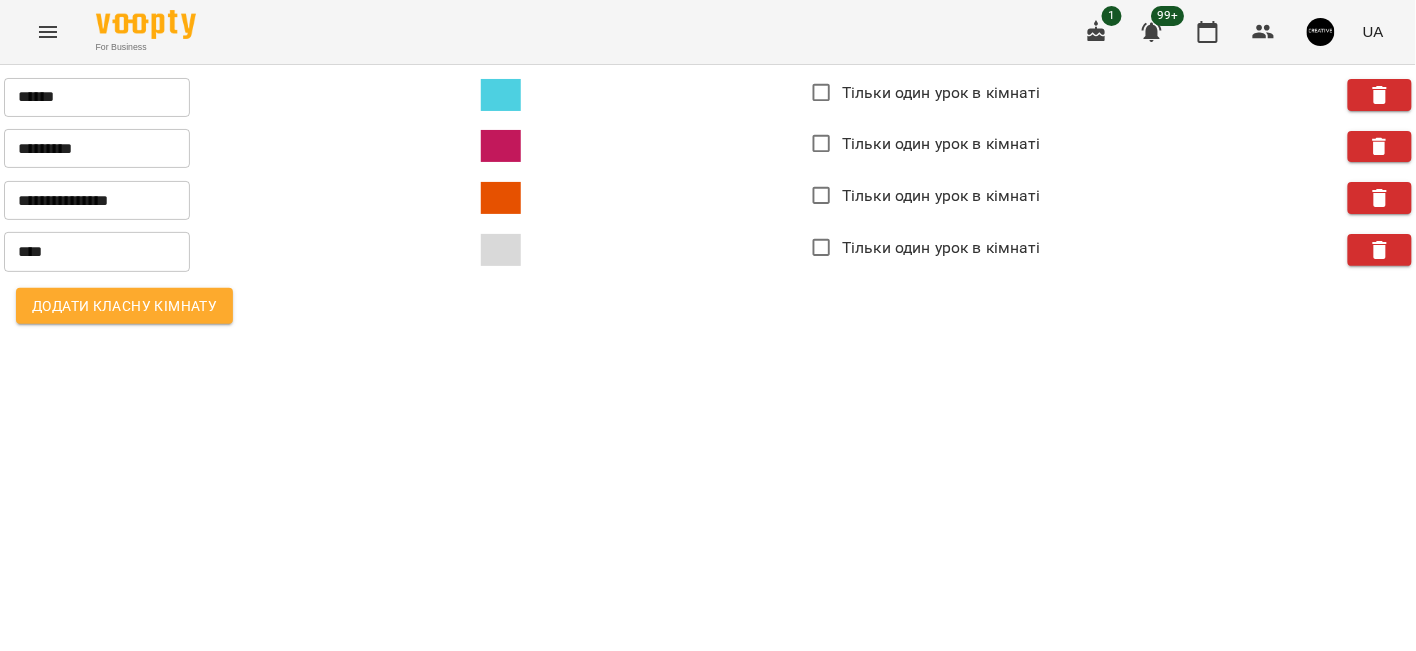 click 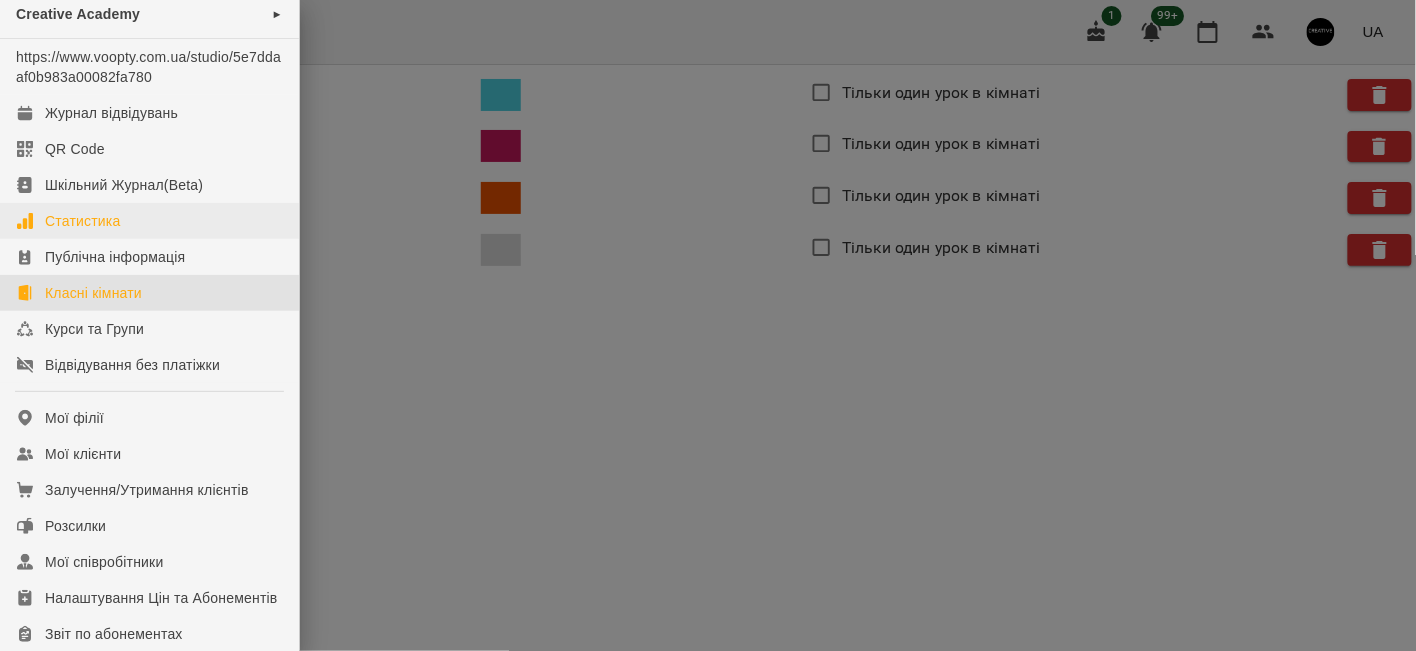 scroll, scrollTop: 0, scrollLeft: 0, axis: both 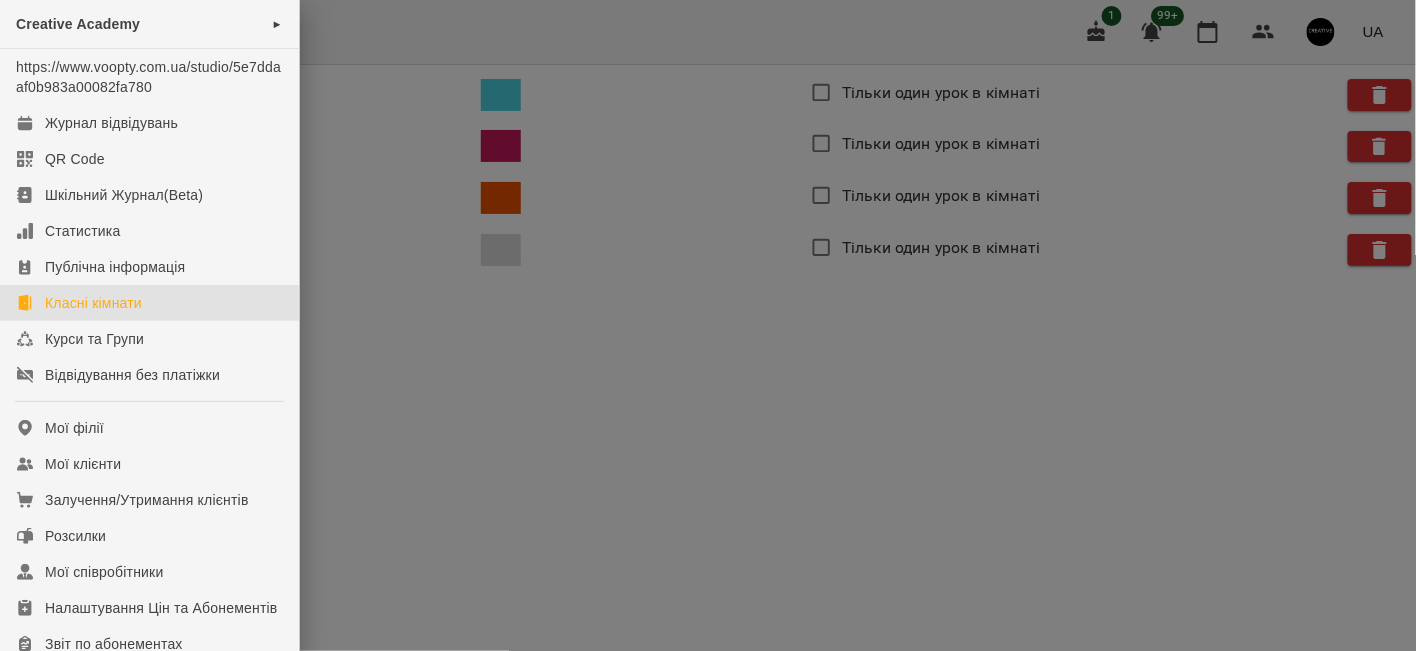 click at bounding box center (708, 325) 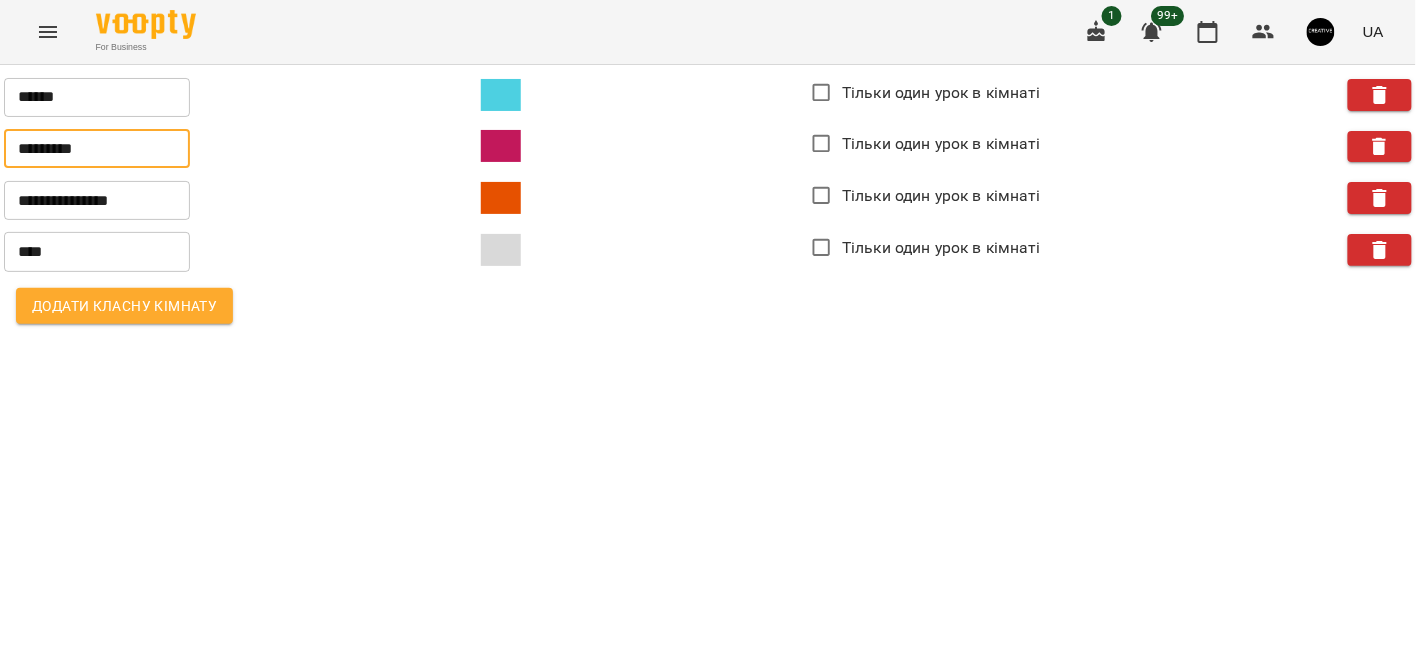 drag, startPoint x: 124, startPoint y: 154, endPoint x: 32, endPoint y: 150, distance: 92.086914 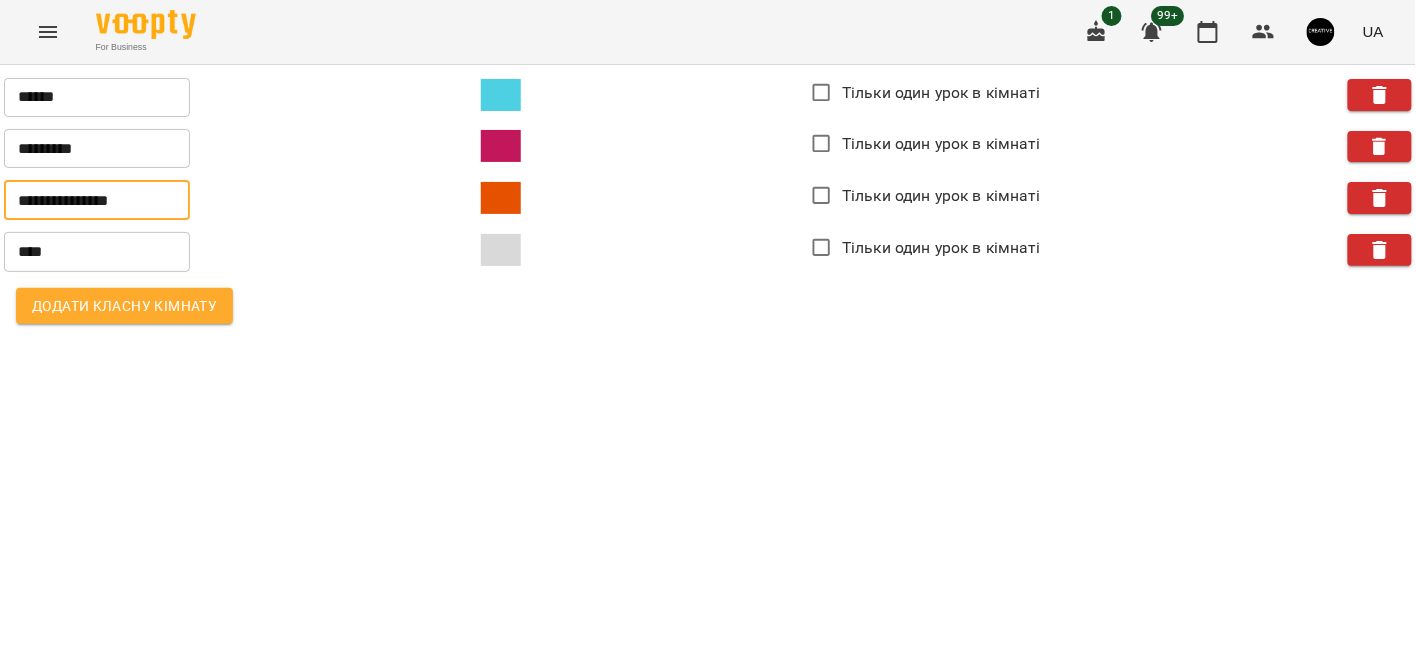 click on "**********" at bounding box center (97, 200) 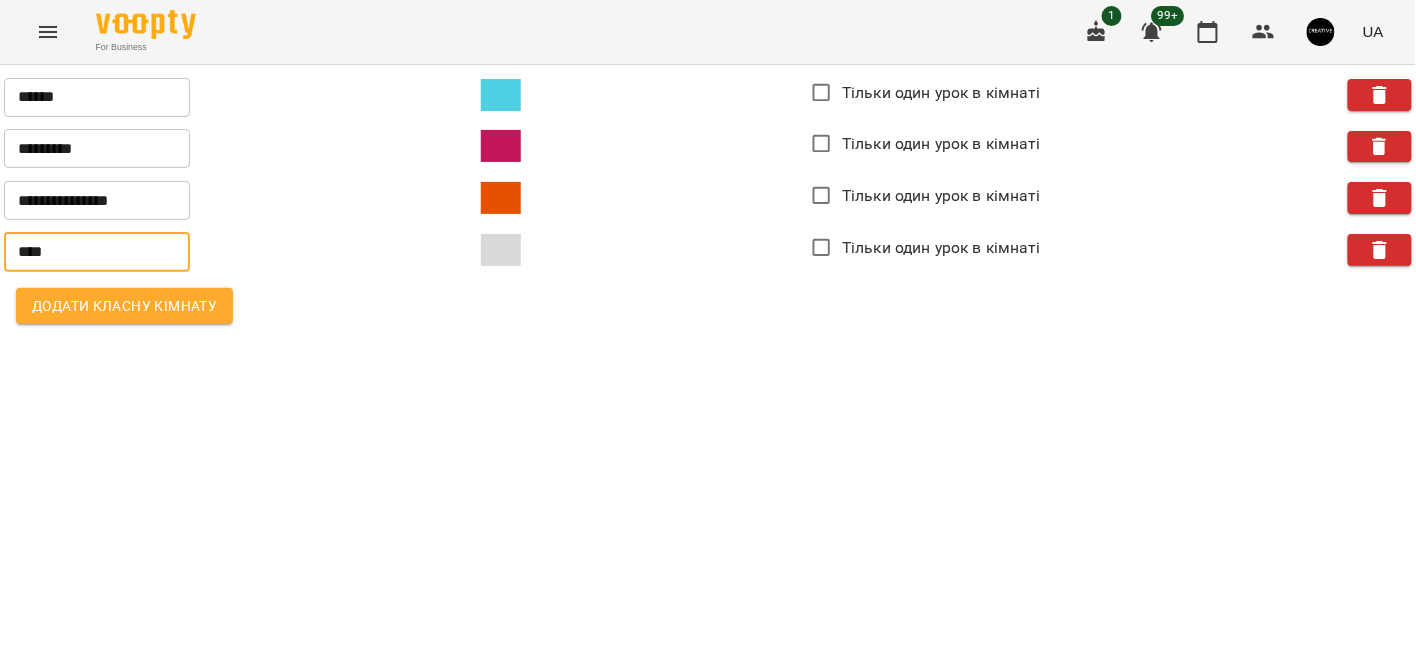 click on "*********" at bounding box center (97, 149) 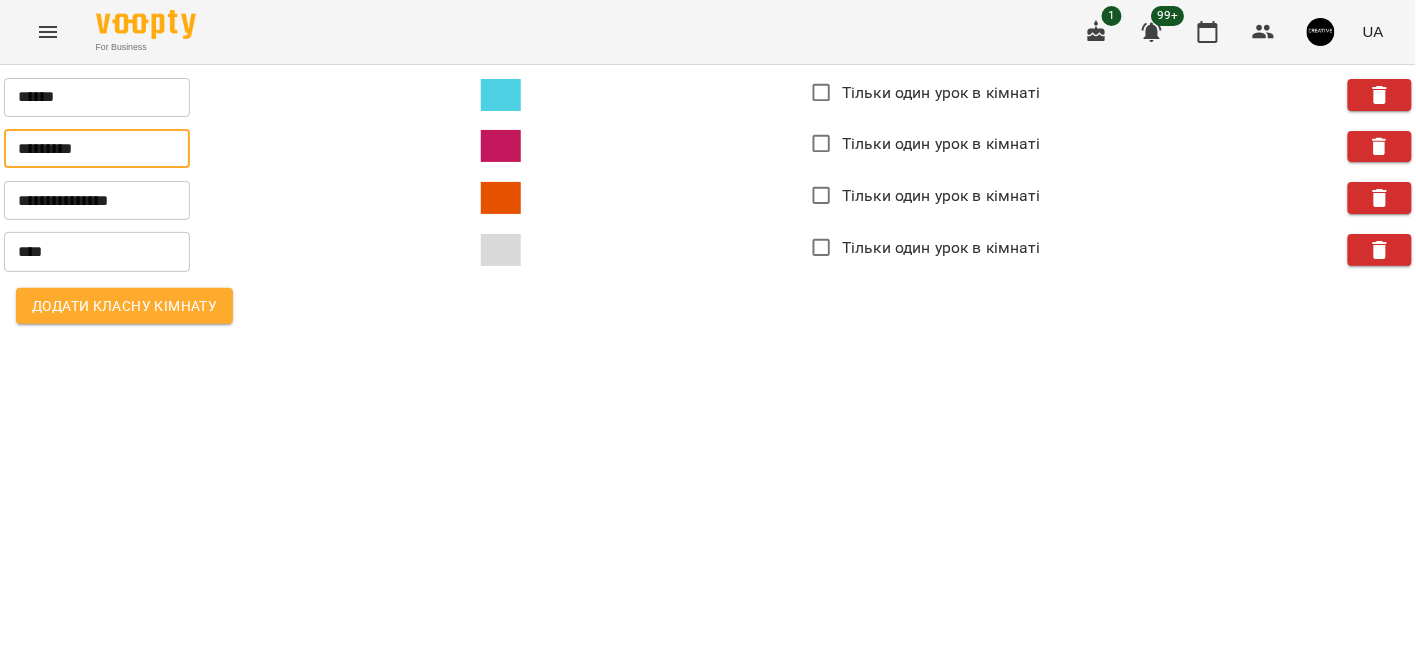 drag, startPoint x: 124, startPoint y: 144, endPoint x: 17, endPoint y: 155, distance: 107.563934 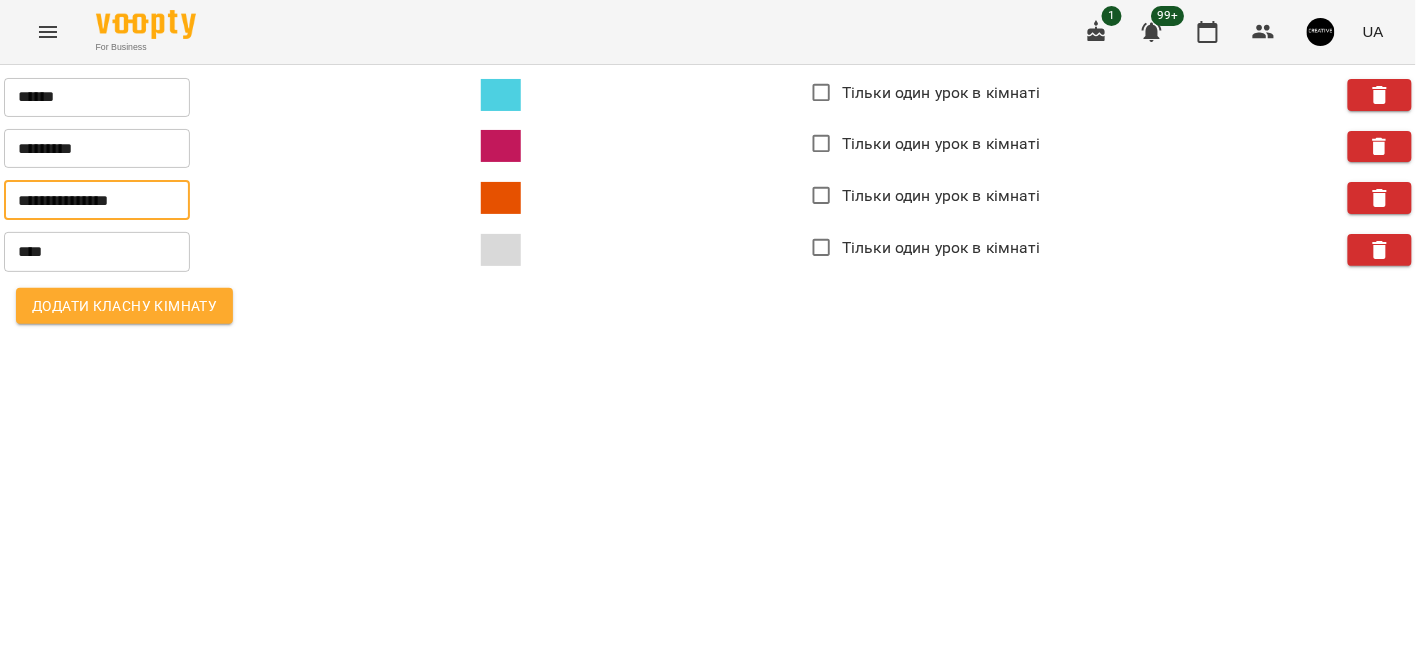 click on "**********" at bounding box center [97, 200] 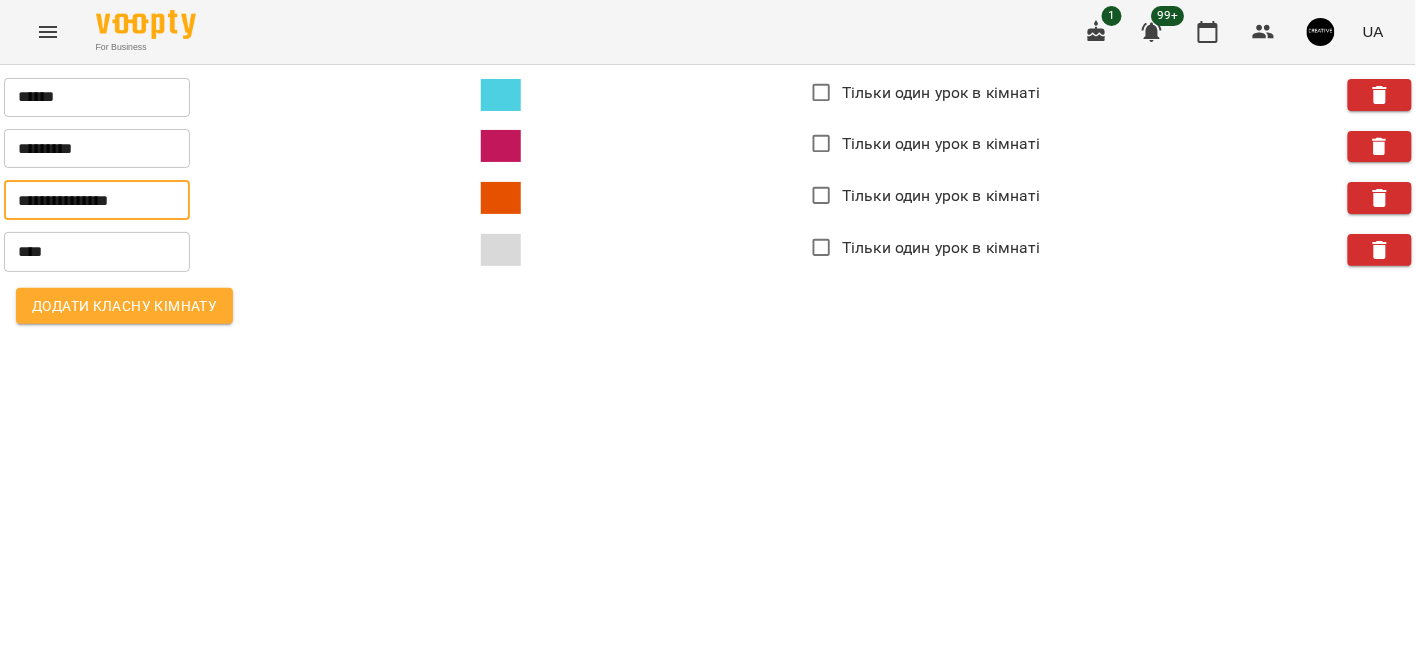 click on "**********" at bounding box center [97, 200] 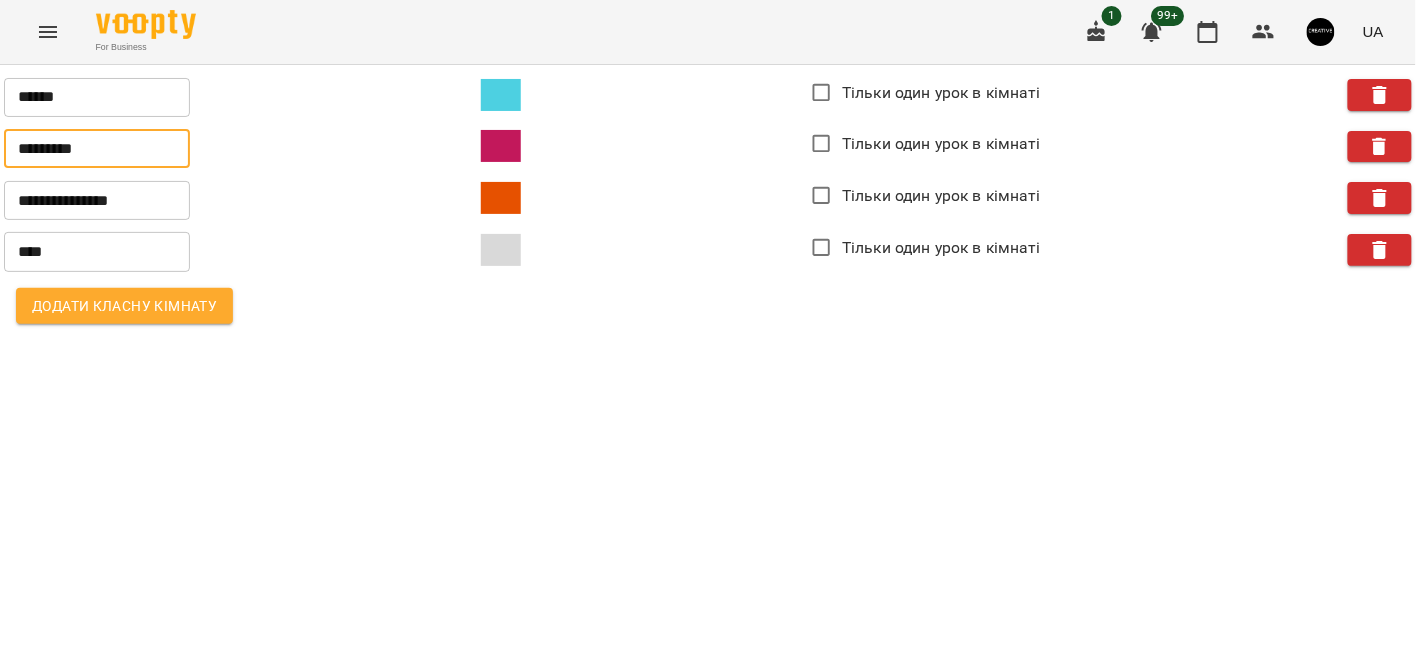 click on "****" at bounding box center (97, 252) 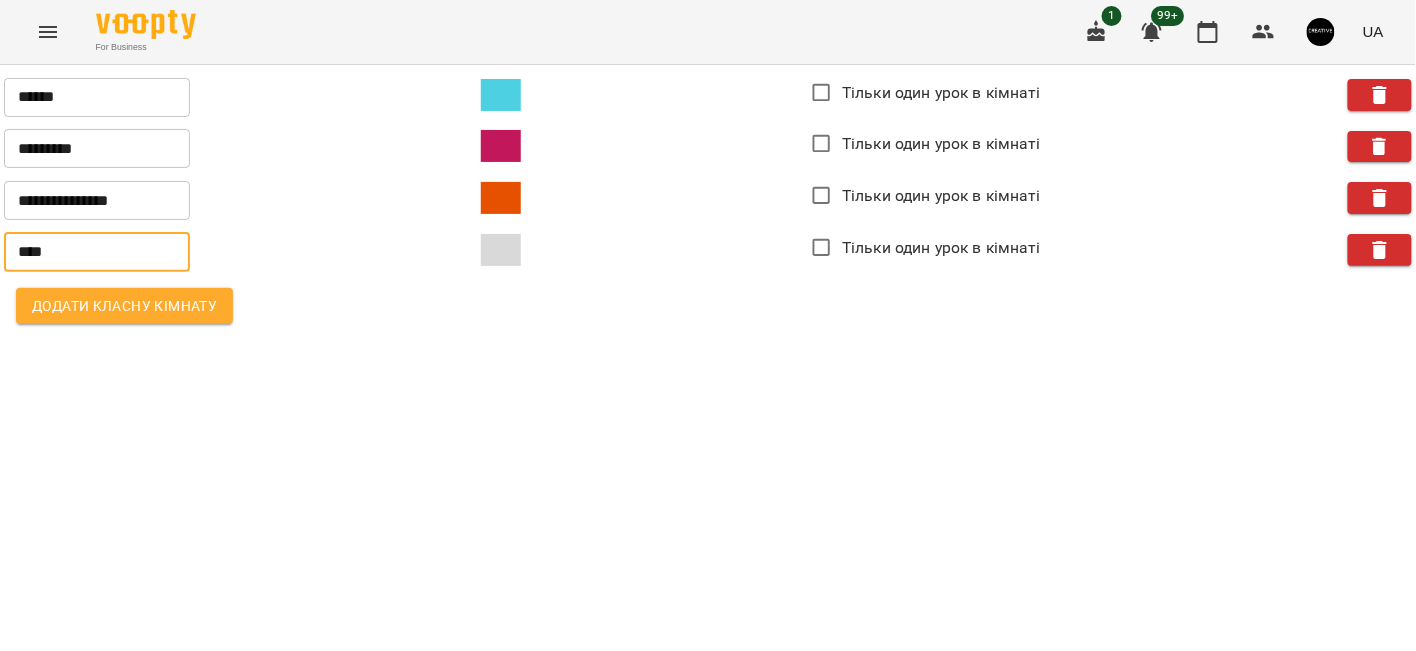 click on "*********" at bounding box center [97, 149] 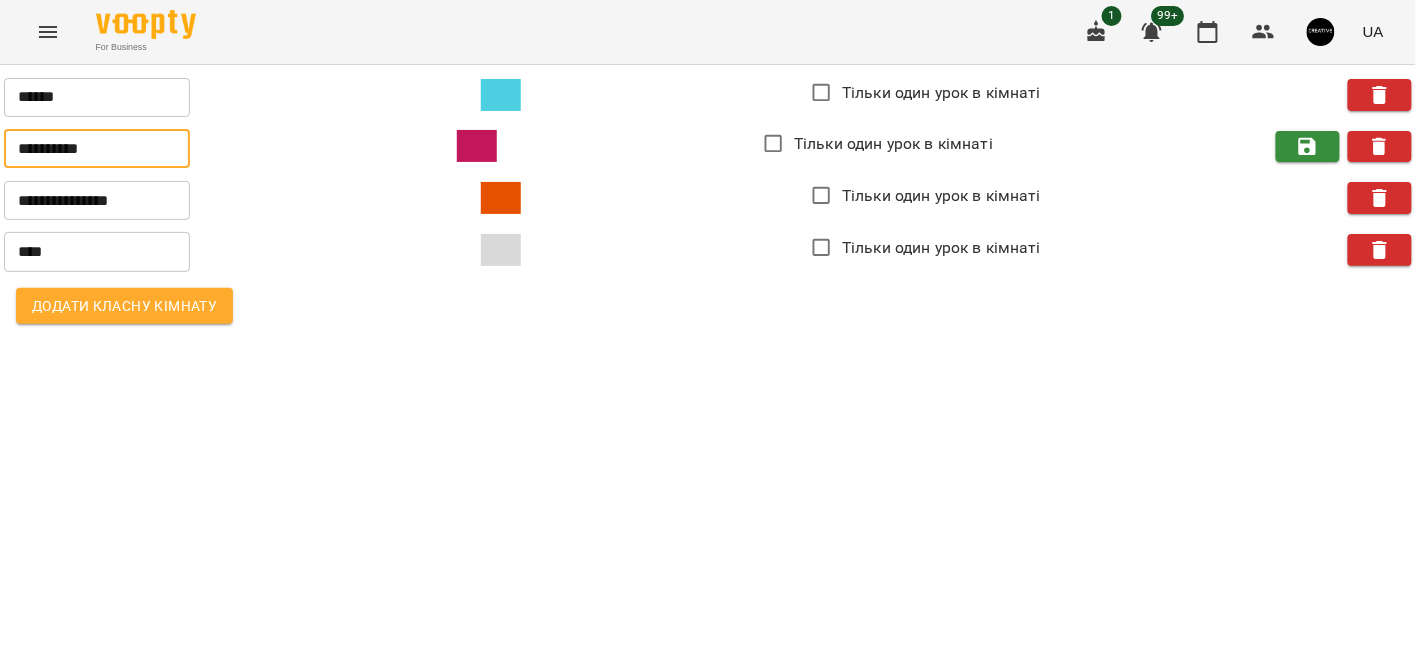 drag, startPoint x: 124, startPoint y: 161, endPoint x: 6, endPoint y: 152, distance: 118.34272 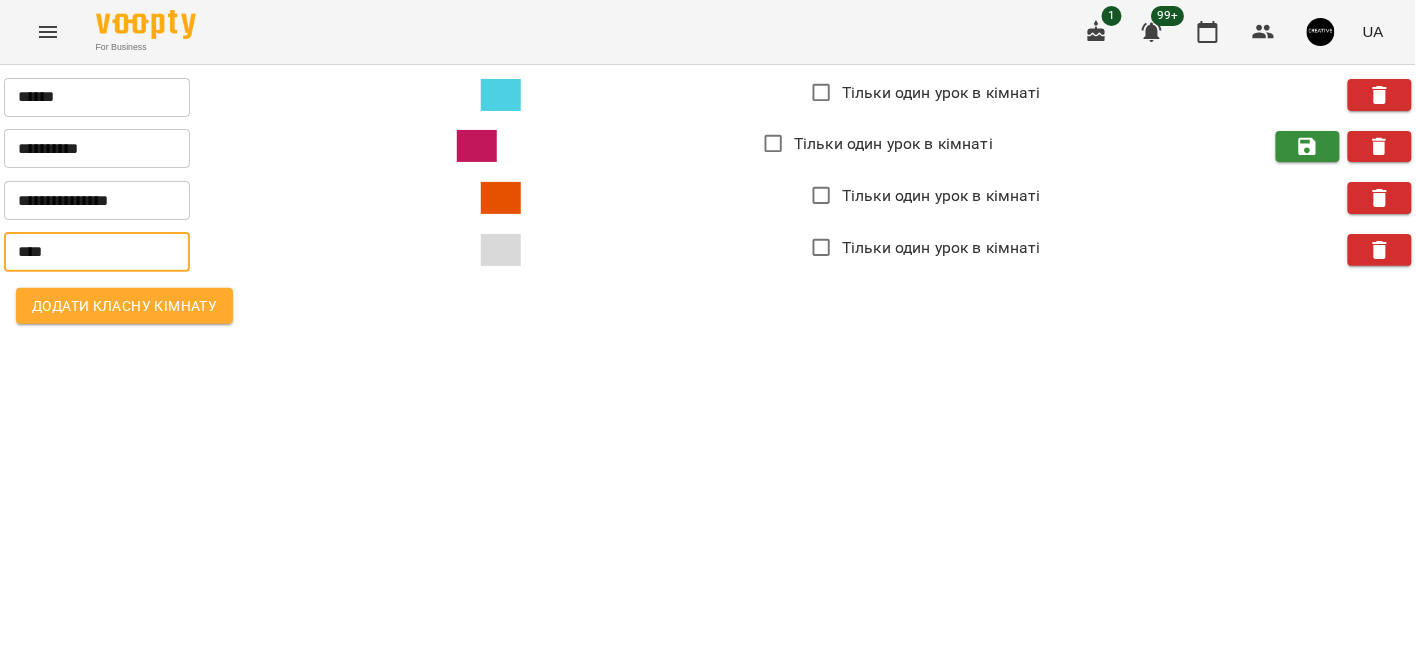 drag, startPoint x: 57, startPoint y: 254, endPoint x: -6, endPoint y: 242, distance: 64.132675 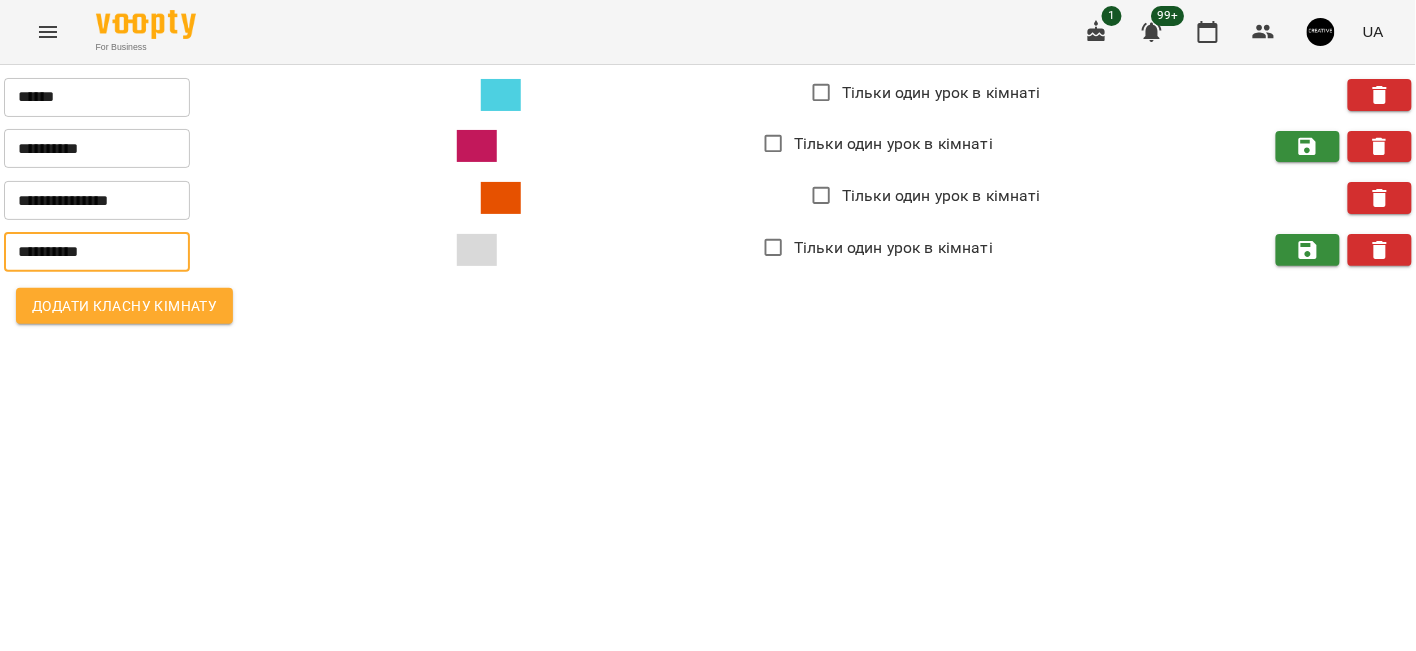click on "*********" at bounding box center (97, 252) 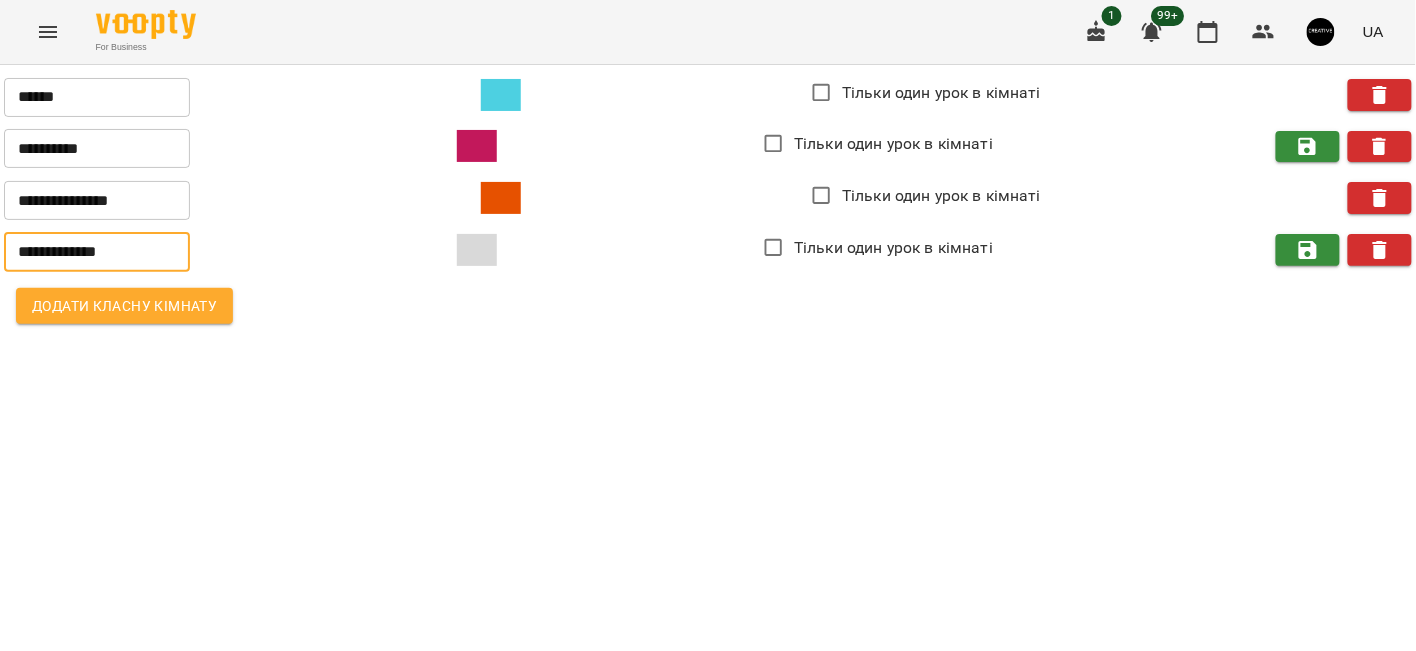 click on "**********" at bounding box center [97, 252] 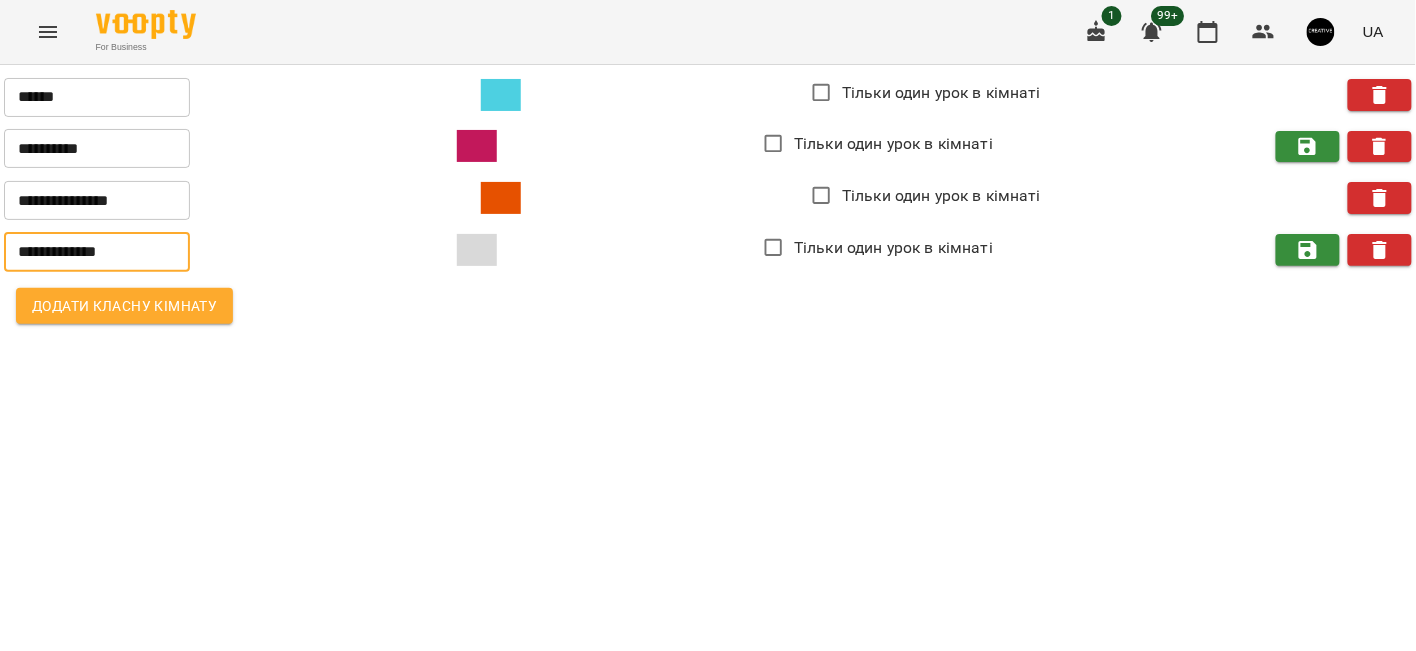 click on "**********" at bounding box center [97, 252] 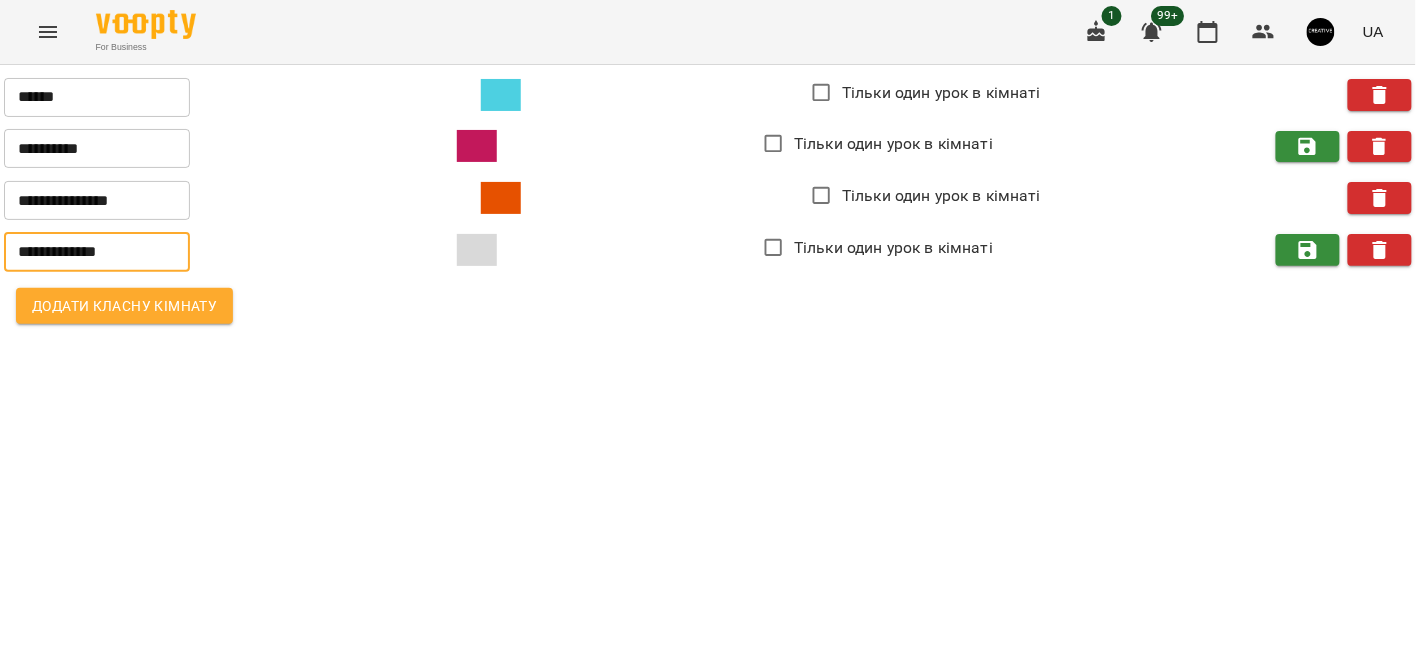 click on "**********" at bounding box center [97, 252] 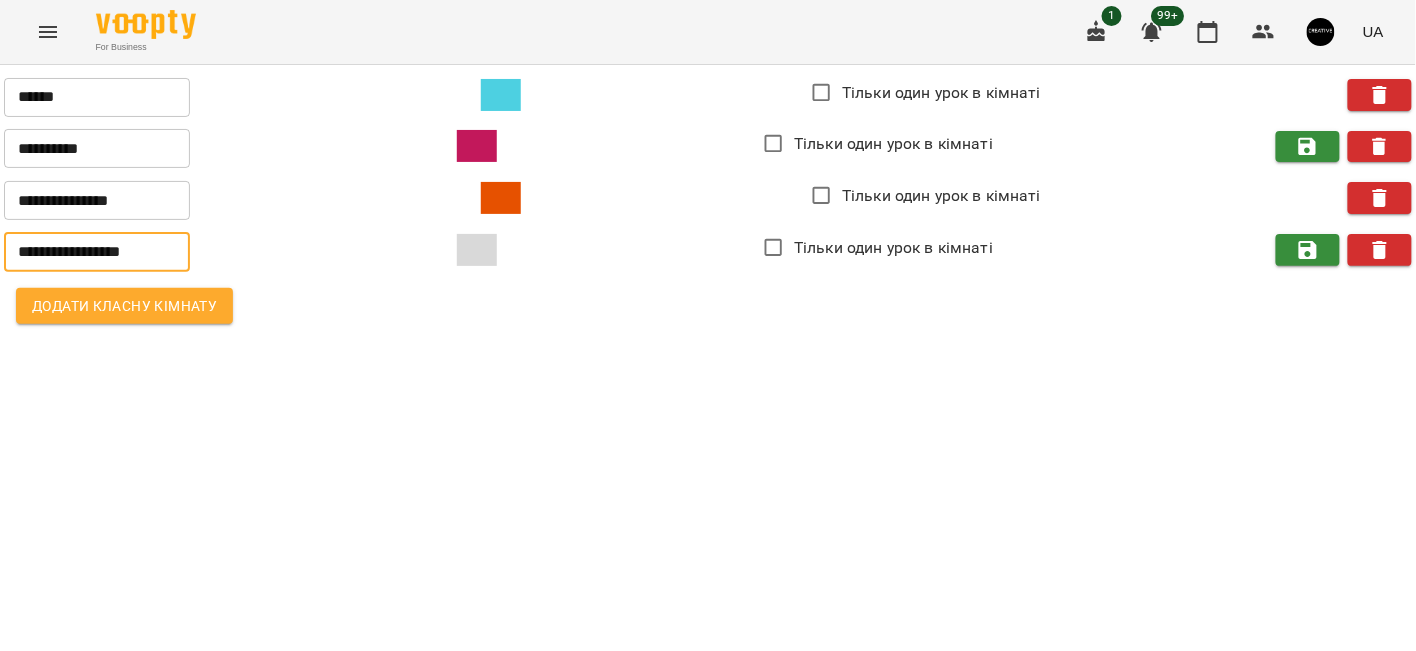 type on "**********" 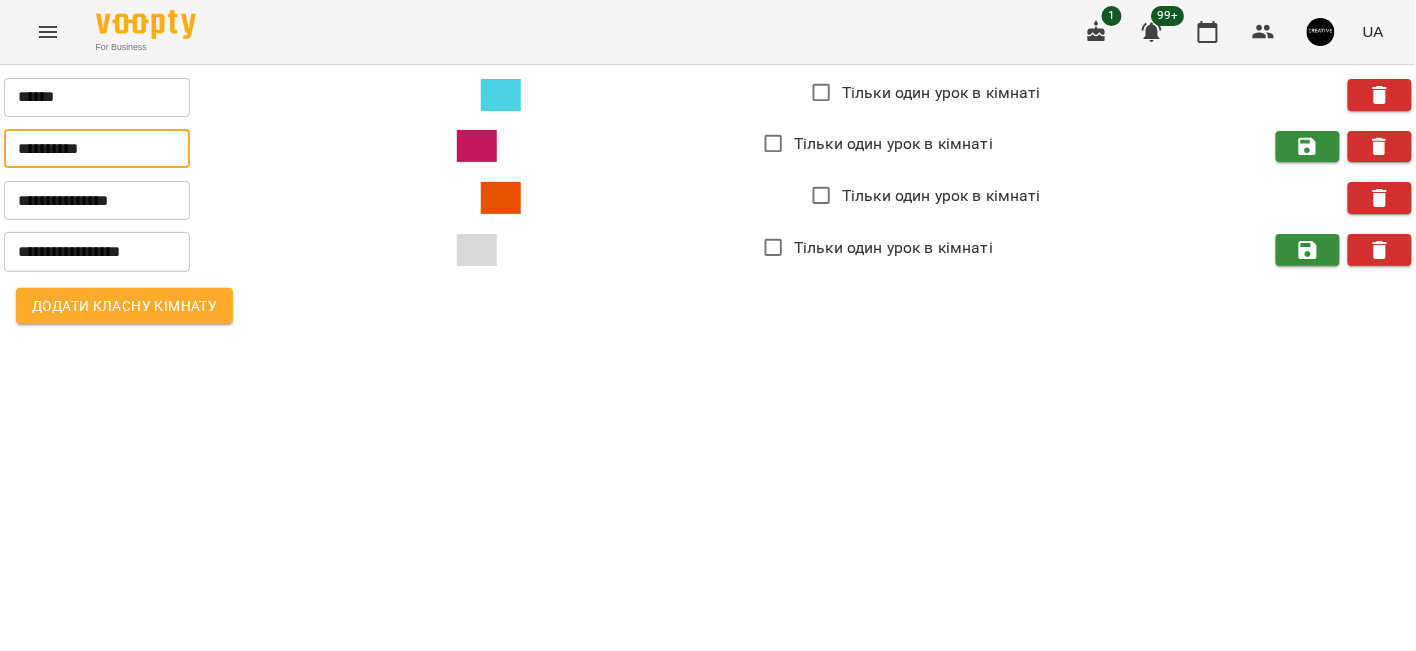 click on "*********" at bounding box center [97, 149] 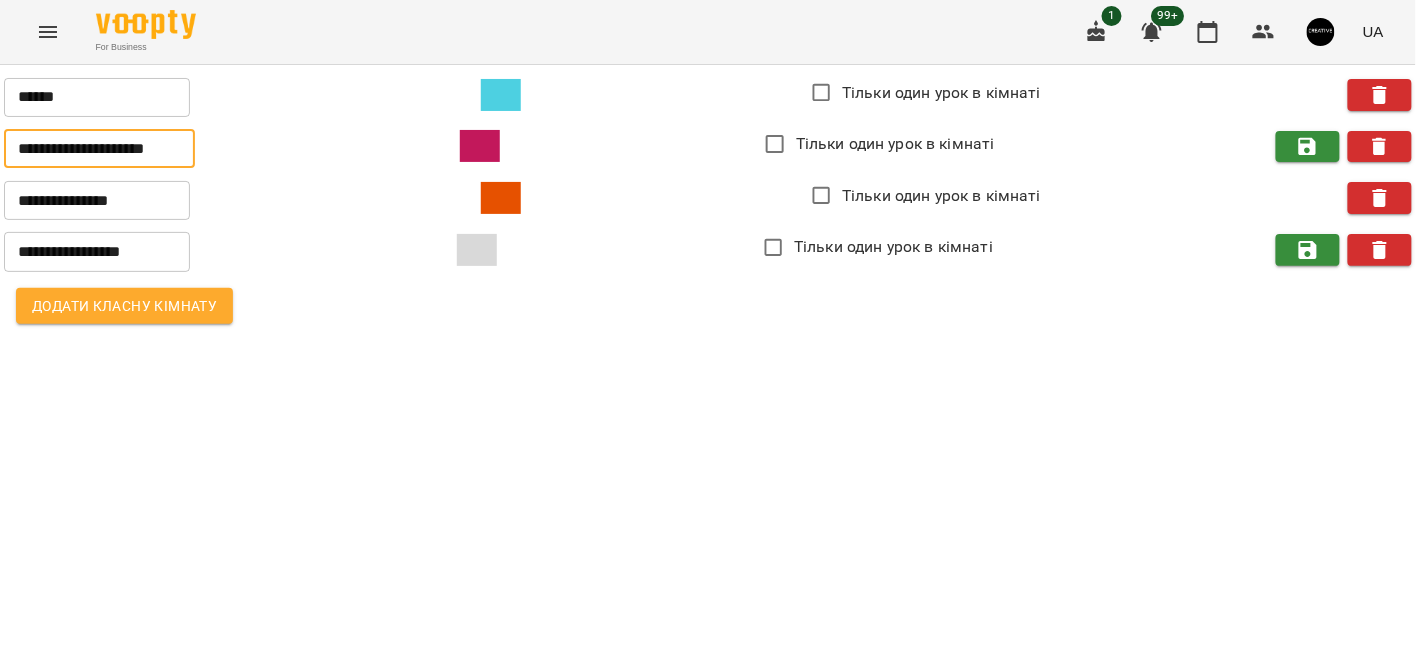 scroll, scrollTop: 0, scrollLeft: 16, axis: horizontal 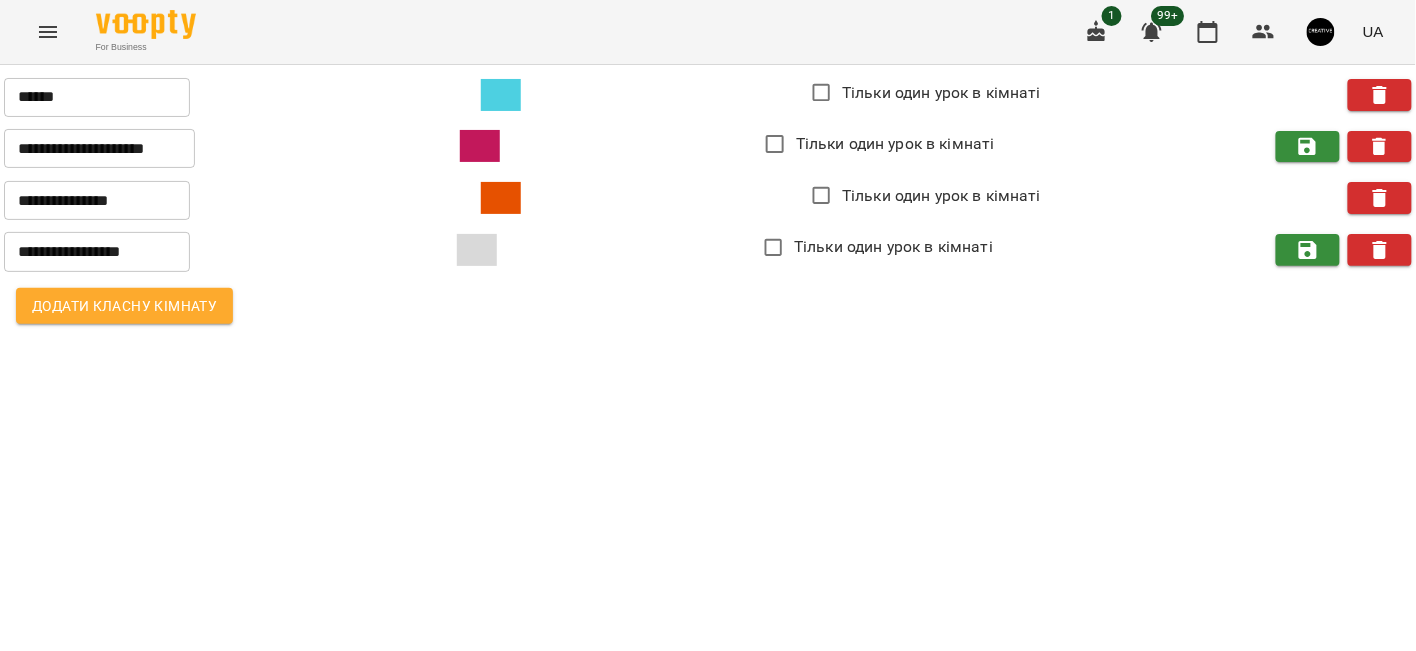 click on "**********" at bounding box center [99, 149] 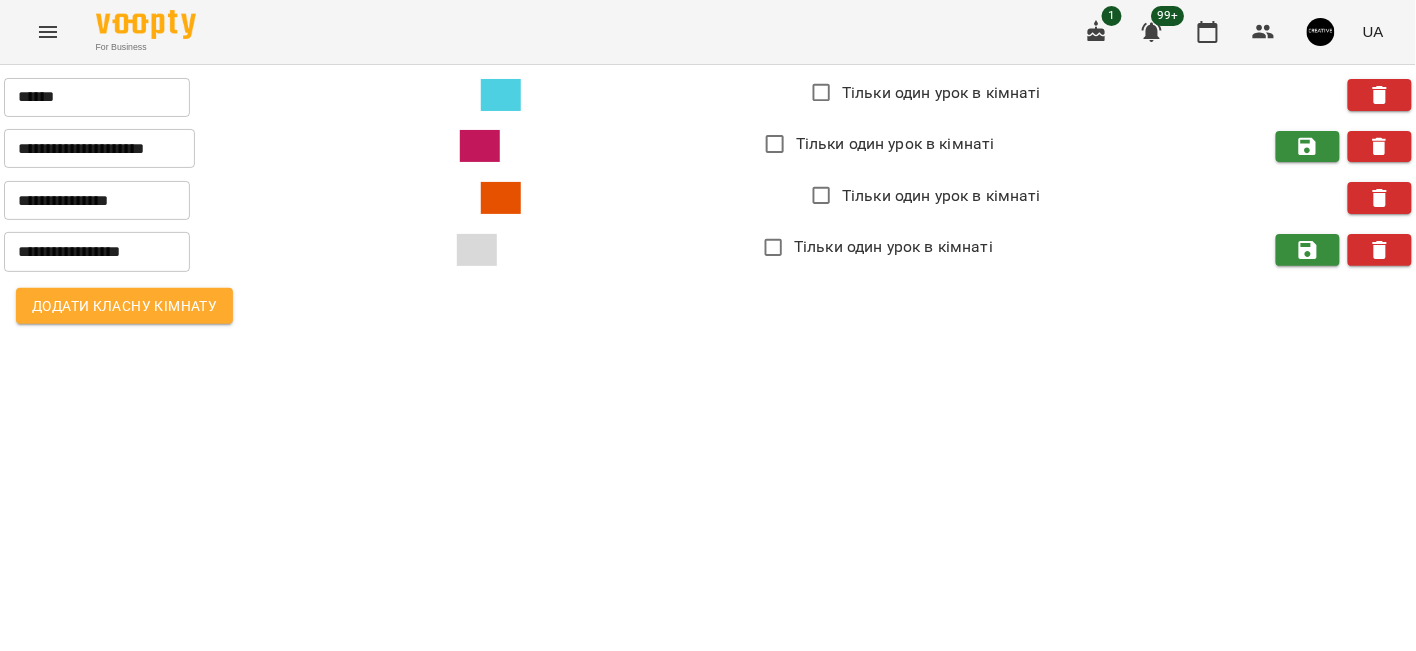 click on "**********" at bounding box center (708, 147) 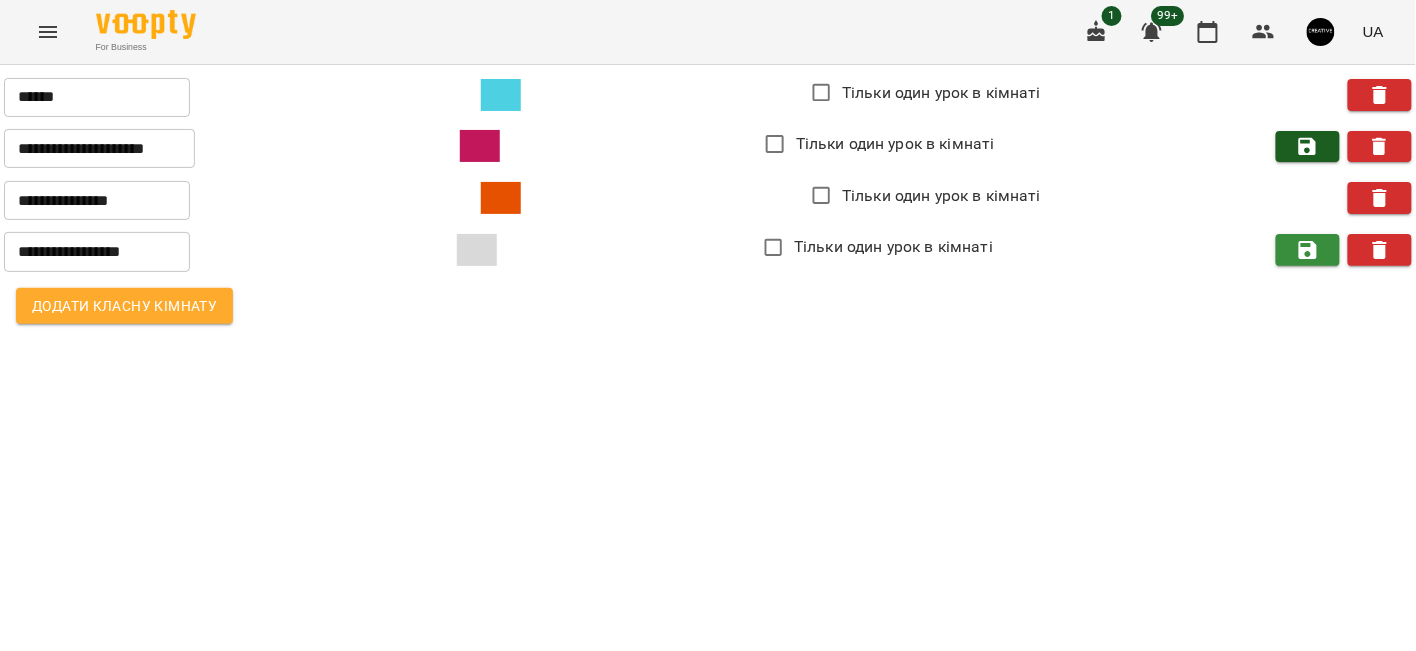 click 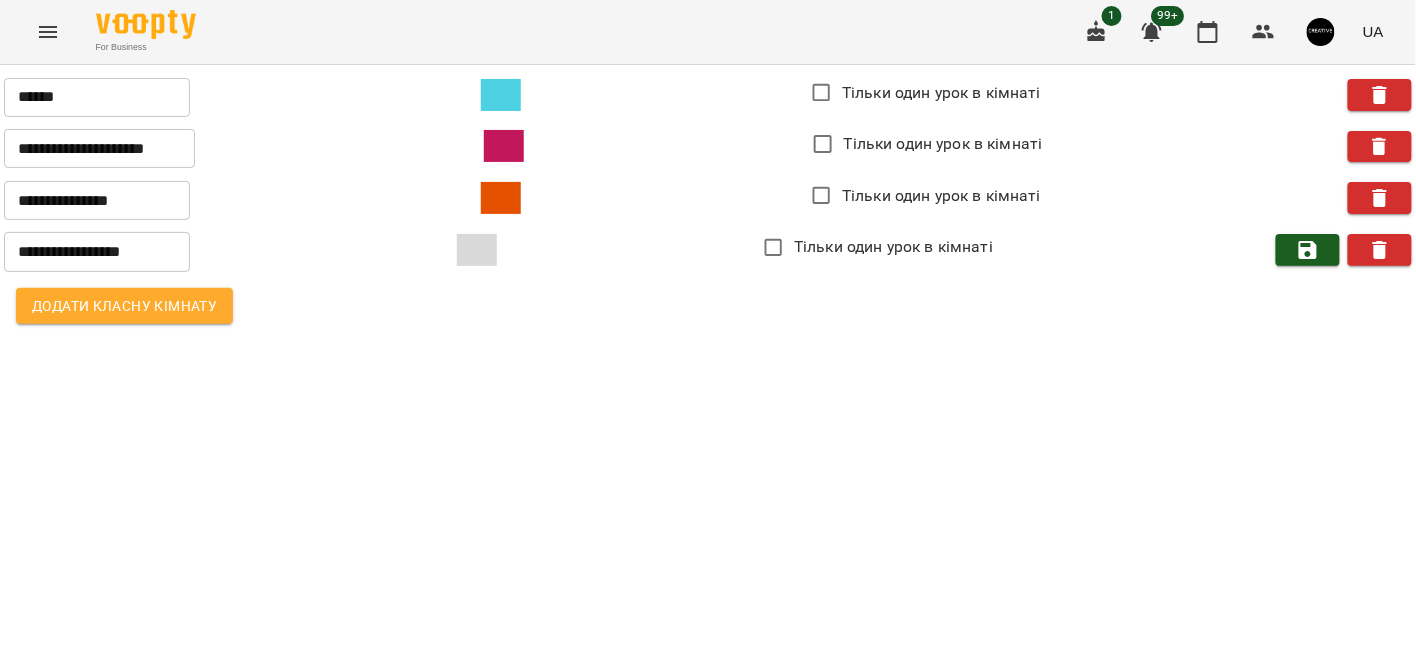 click 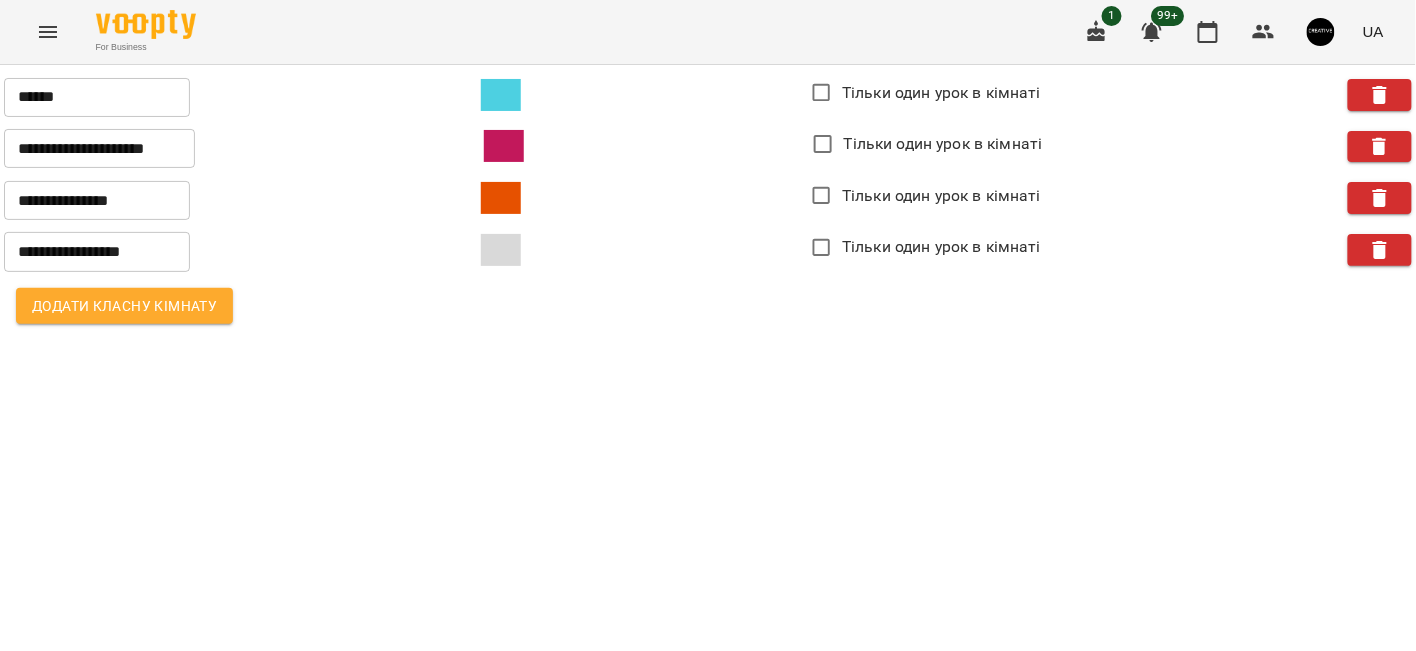 click on "**********" at bounding box center [97, 252] 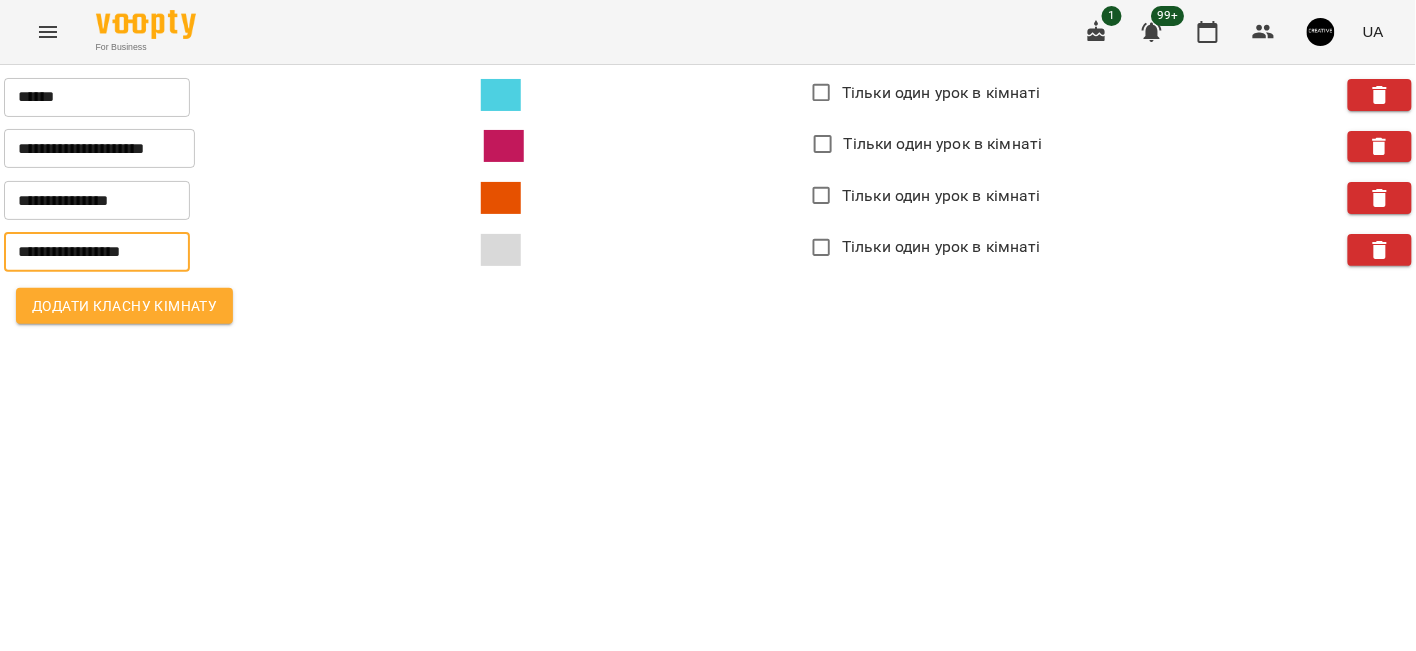 click on "**********" at bounding box center [97, 252] 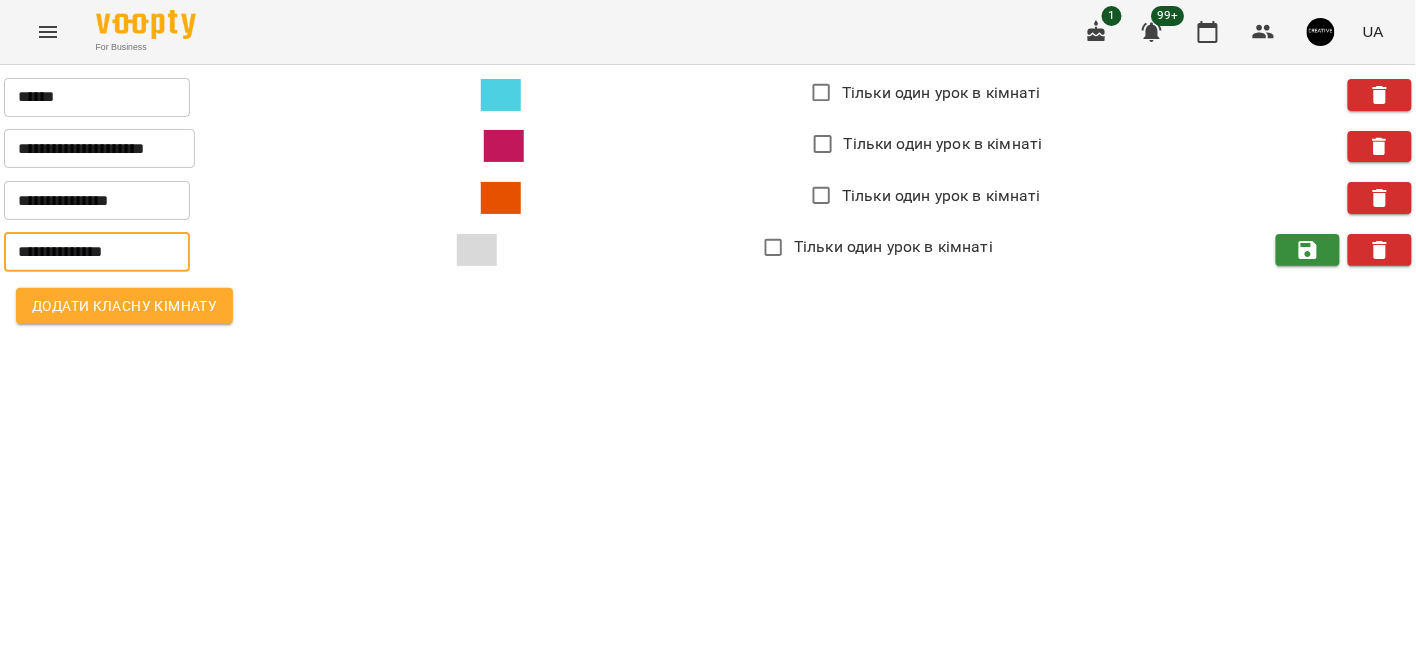 click on "**********" at bounding box center [97, 252] 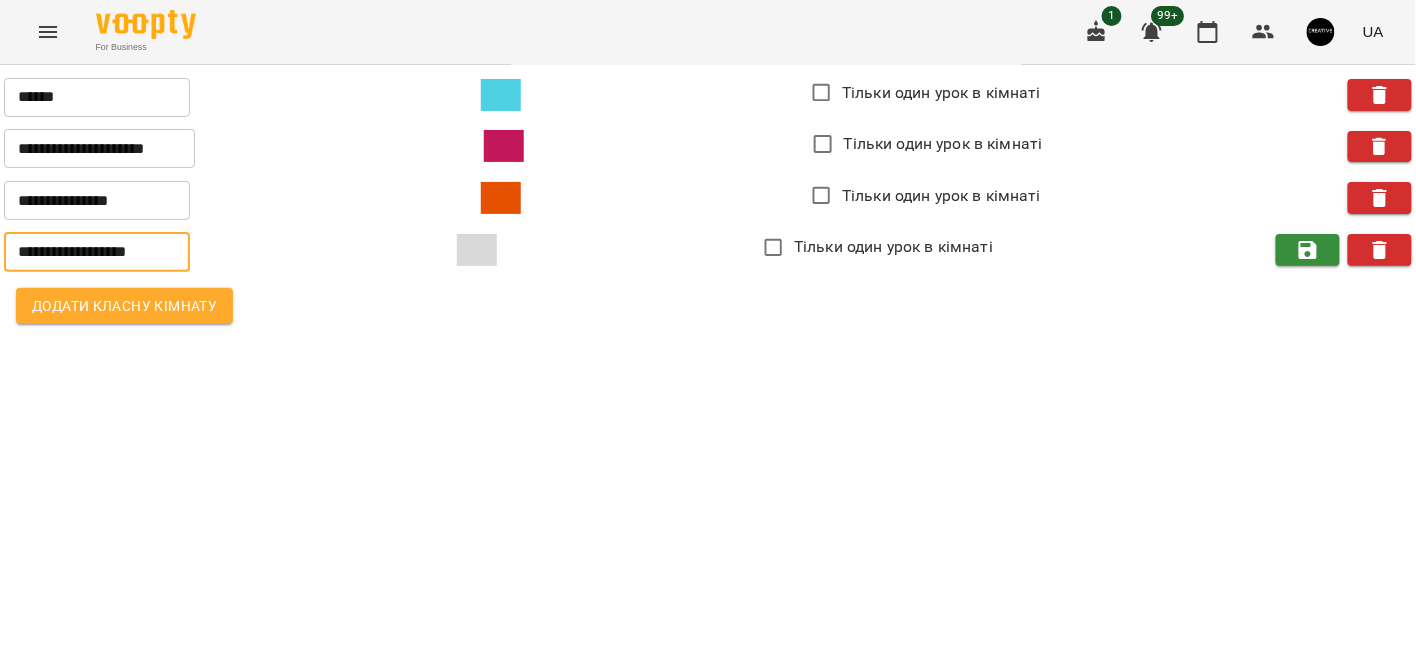 type on "**********" 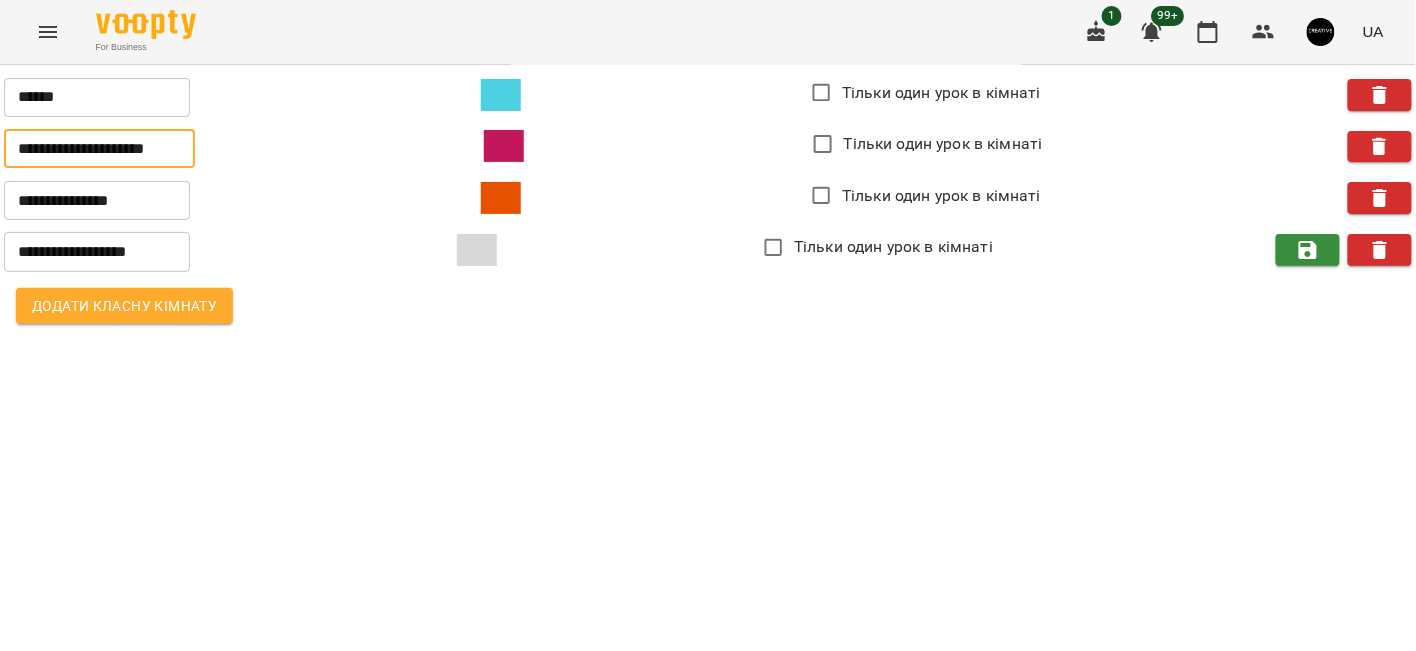 scroll, scrollTop: 0, scrollLeft: 2, axis: horizontal 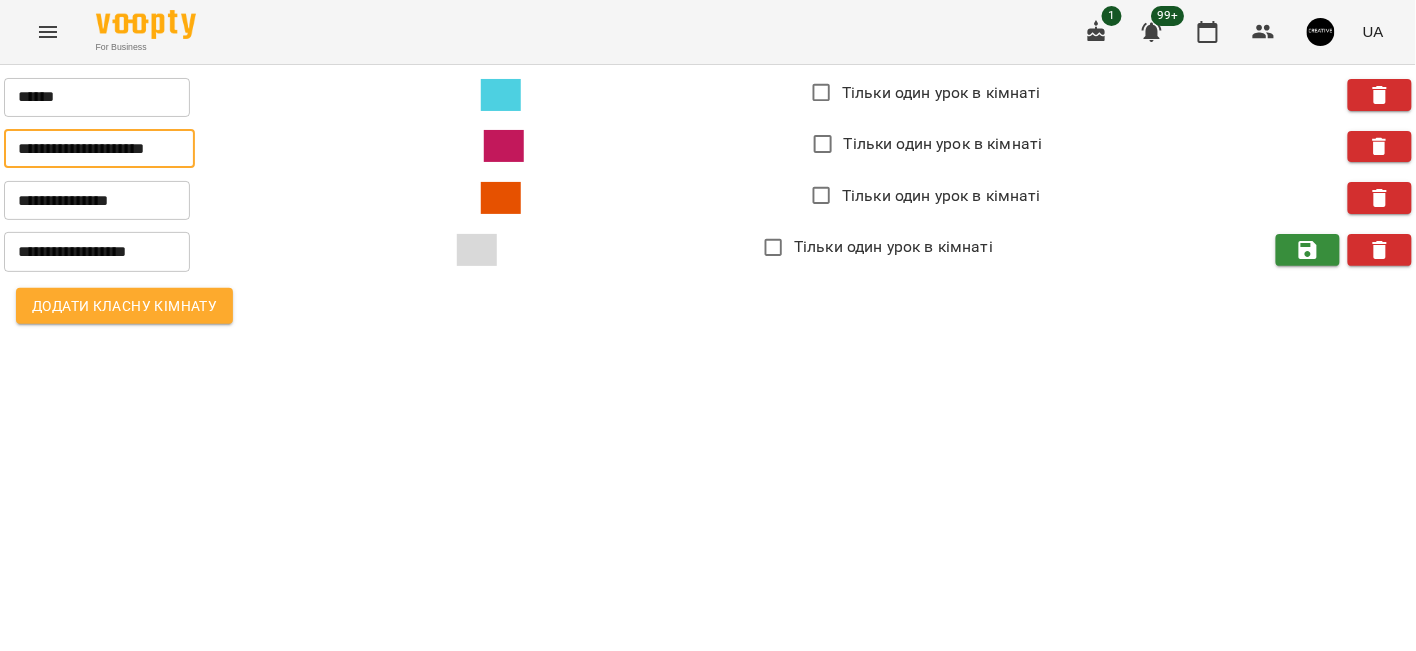 click on "**********" at bounding box center (99, 149) 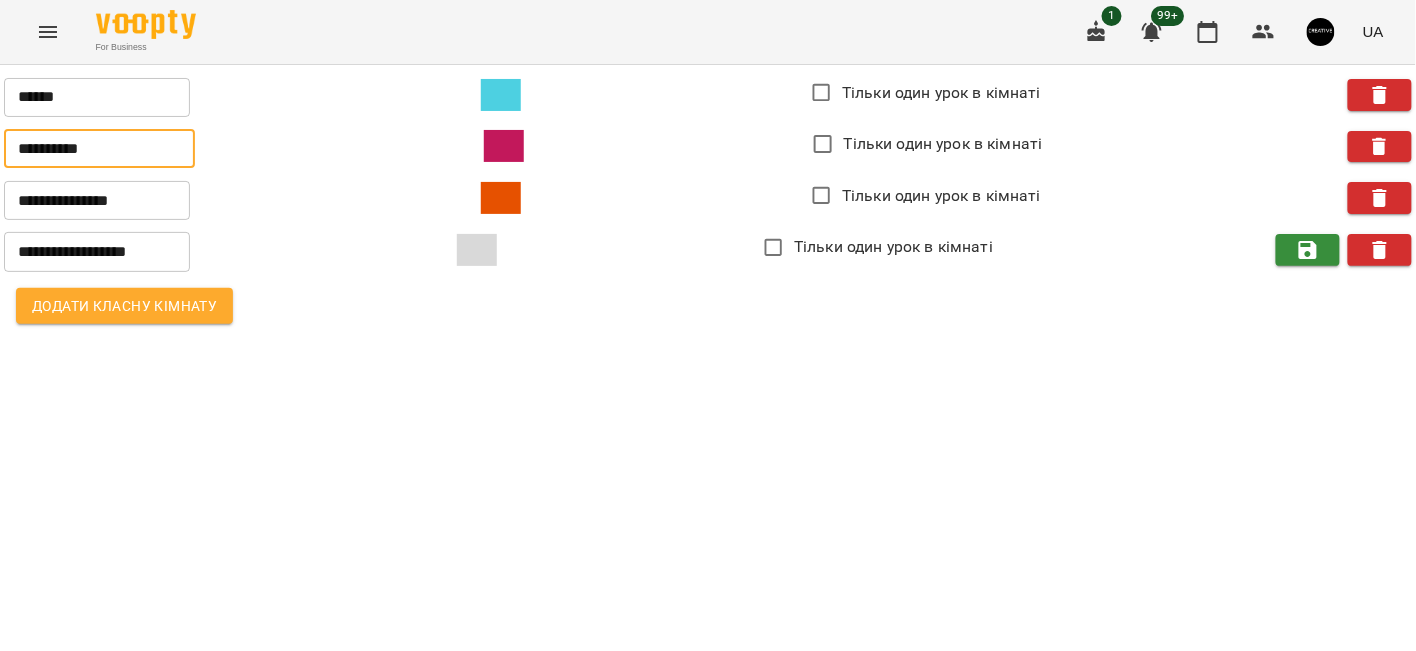 scroll, scrollTop: 0, scrollLeft: 0, axis: both 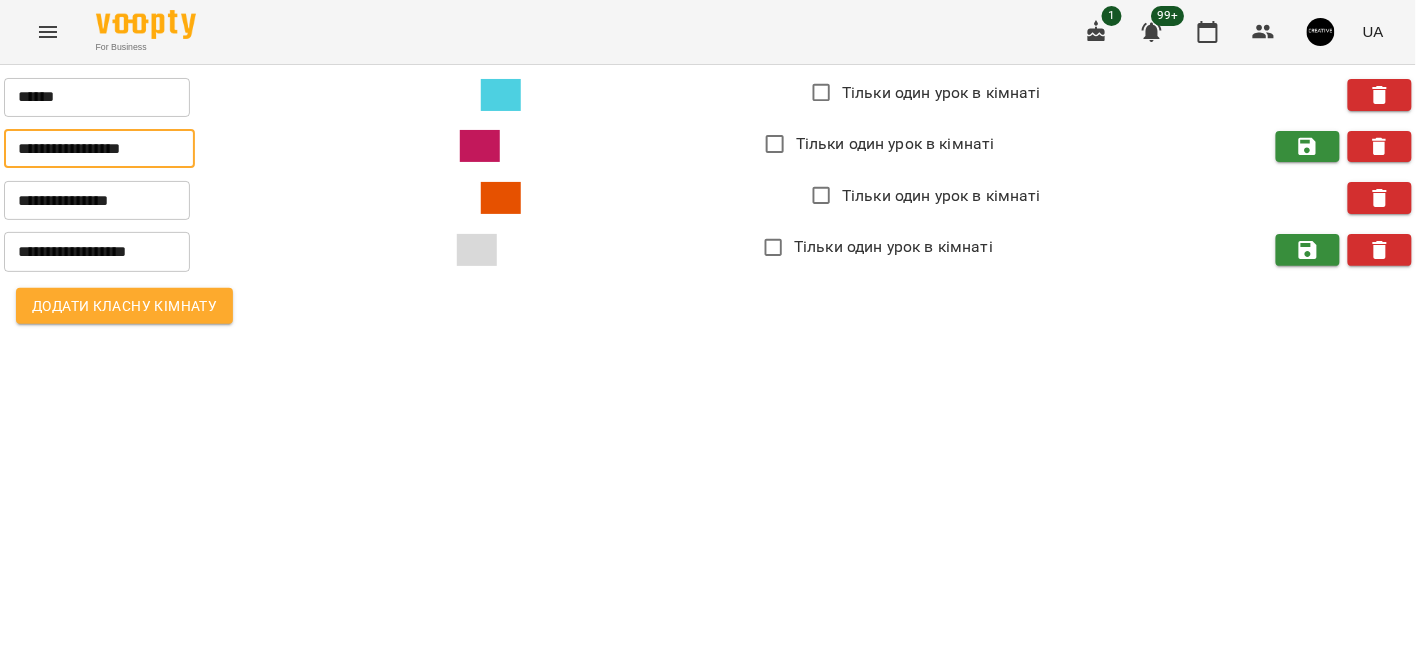 type on "**********" 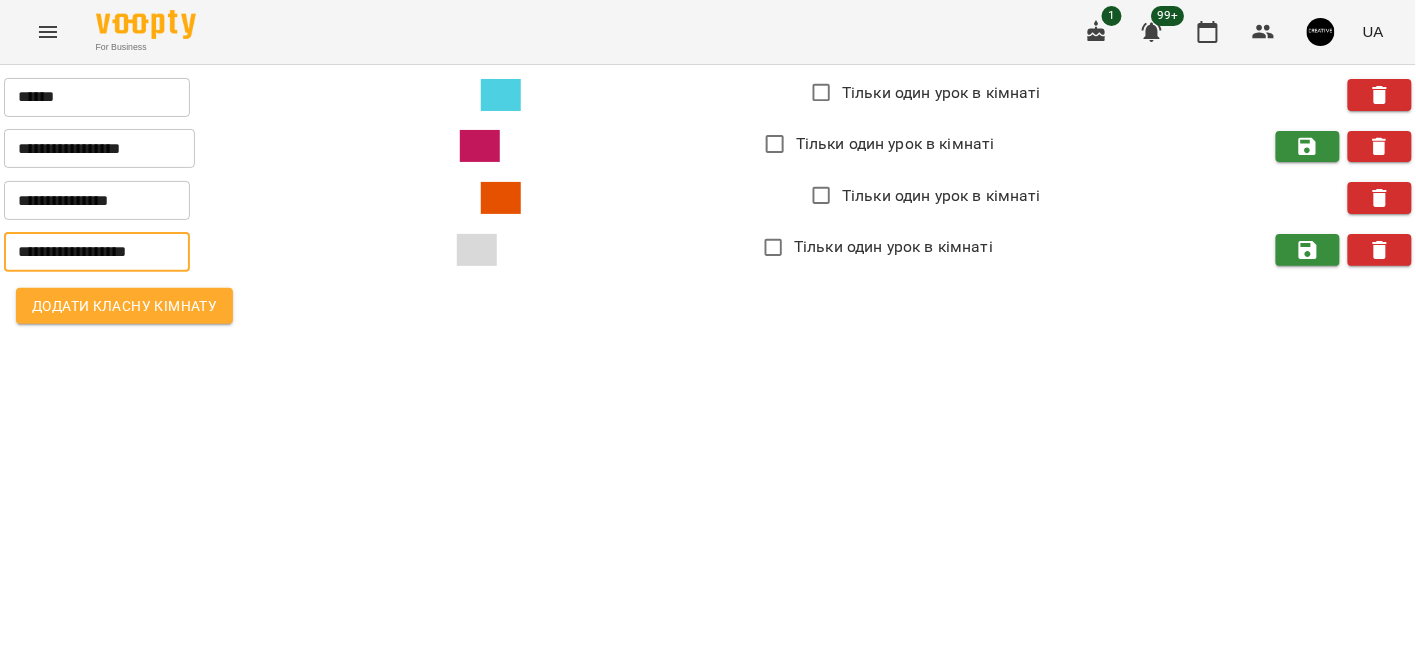 click on "**********" at bounding box center [97, 252] 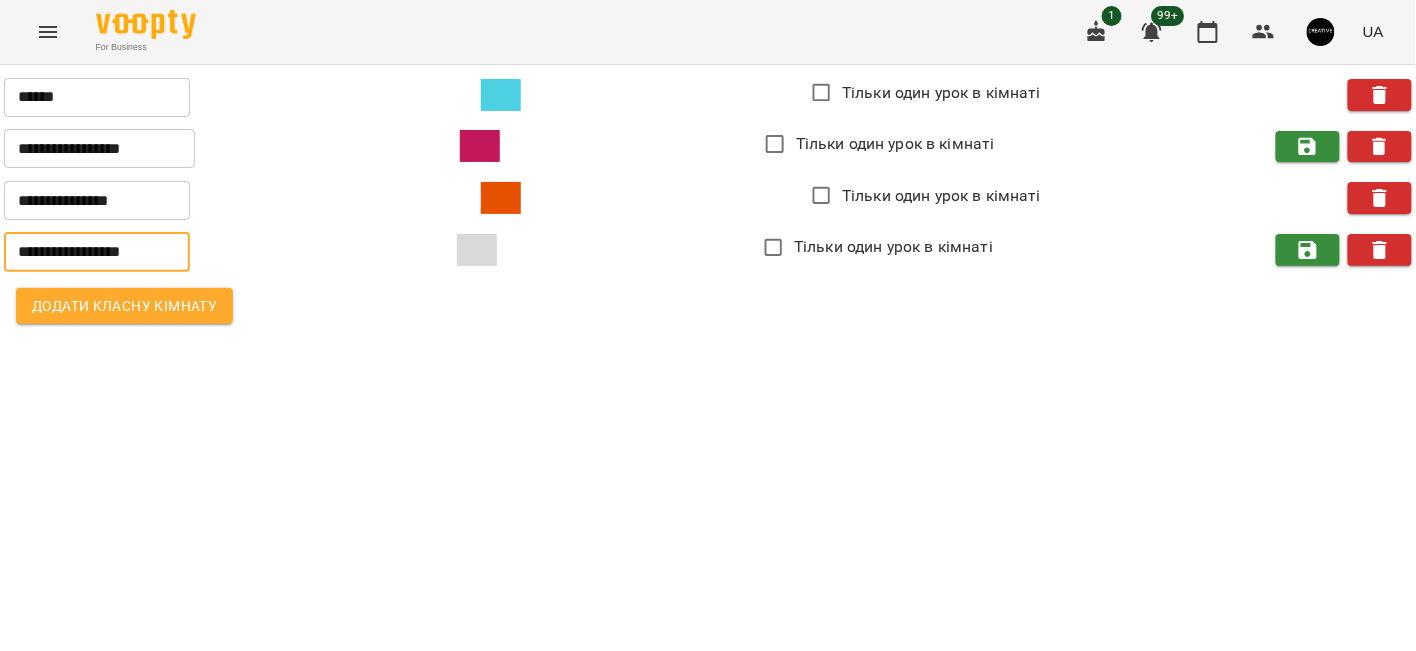 type on "**********" 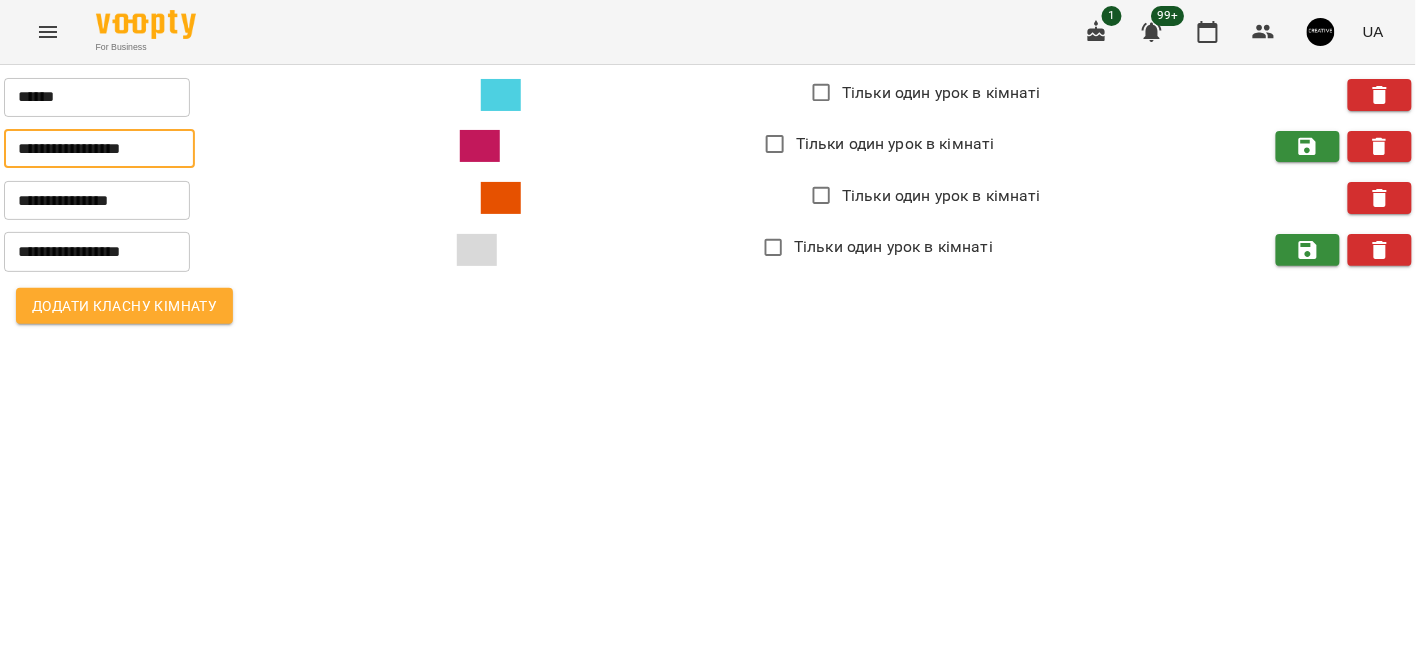type on "**********" 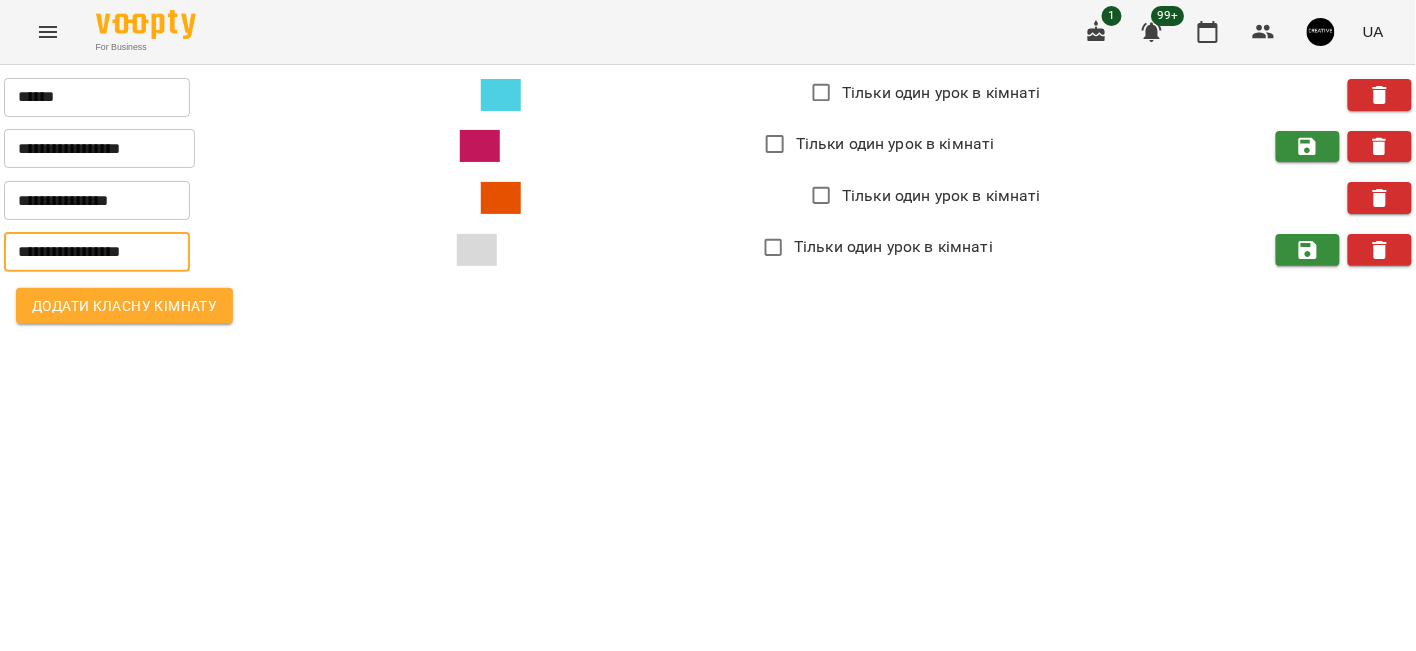 click on "**********" at bounding box center (708, 202) 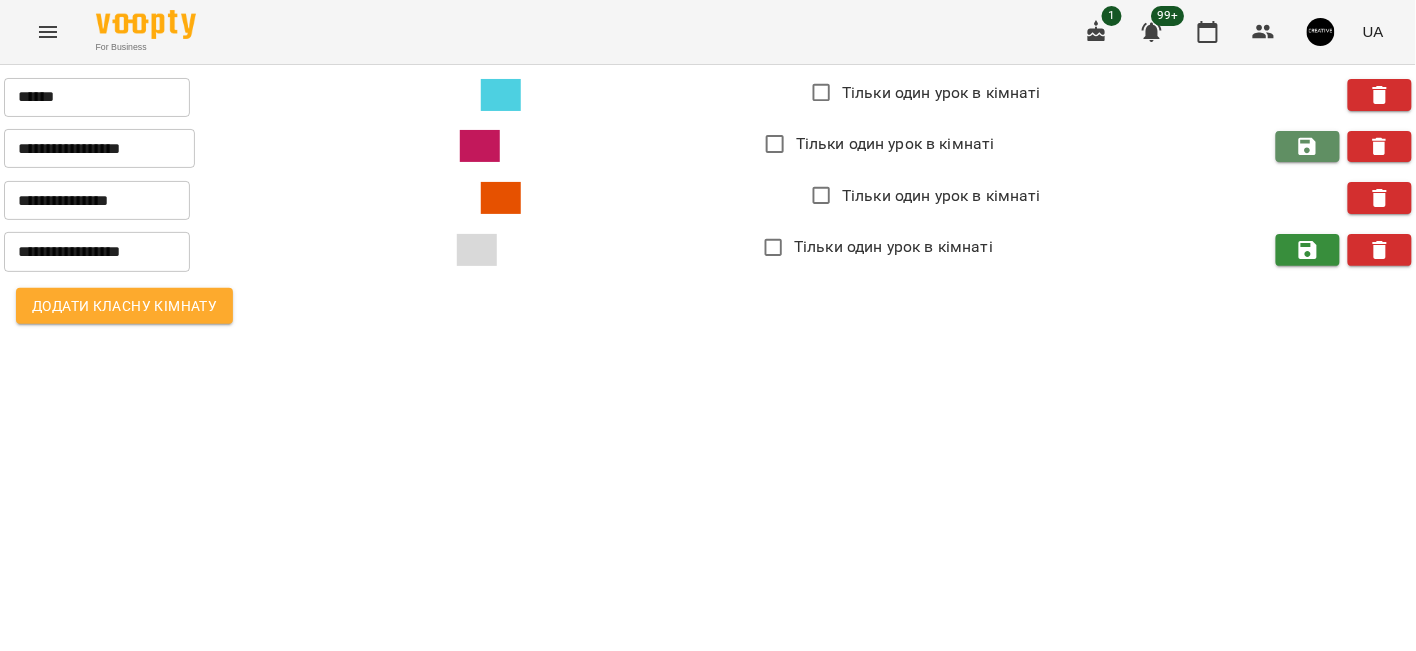 click 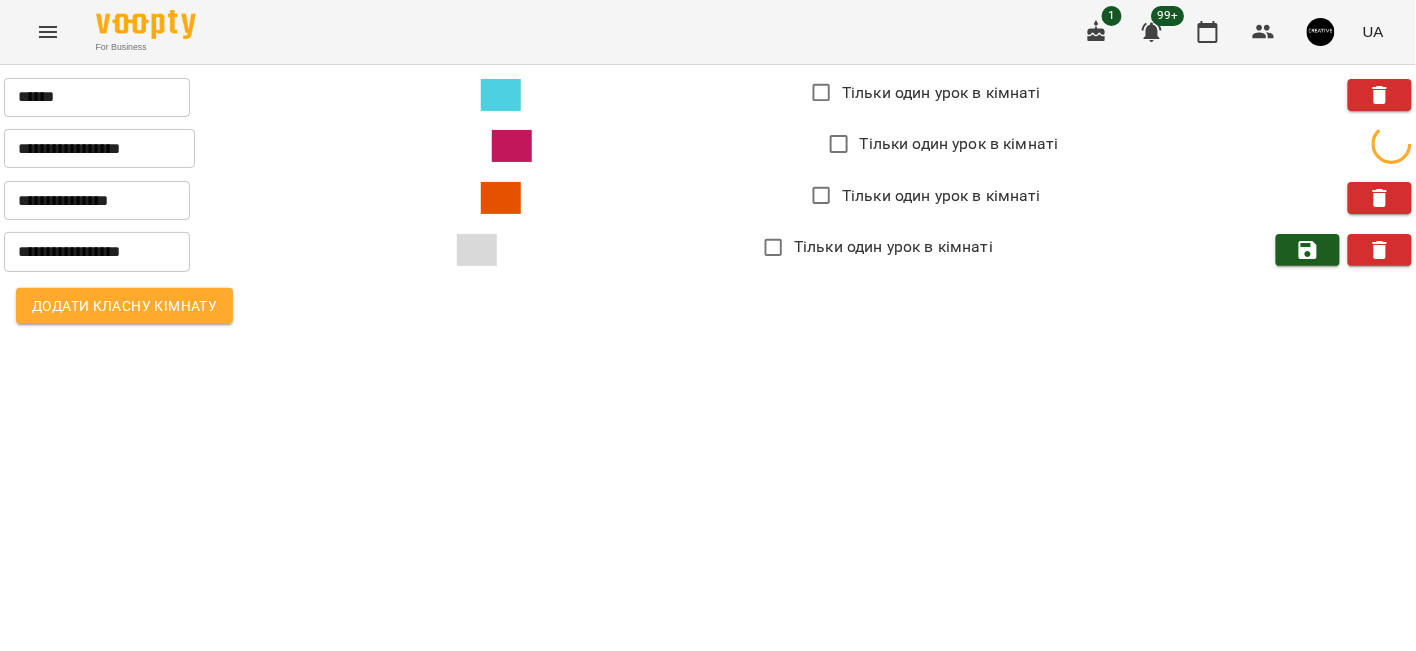 click at bounding box center (1308, 250) 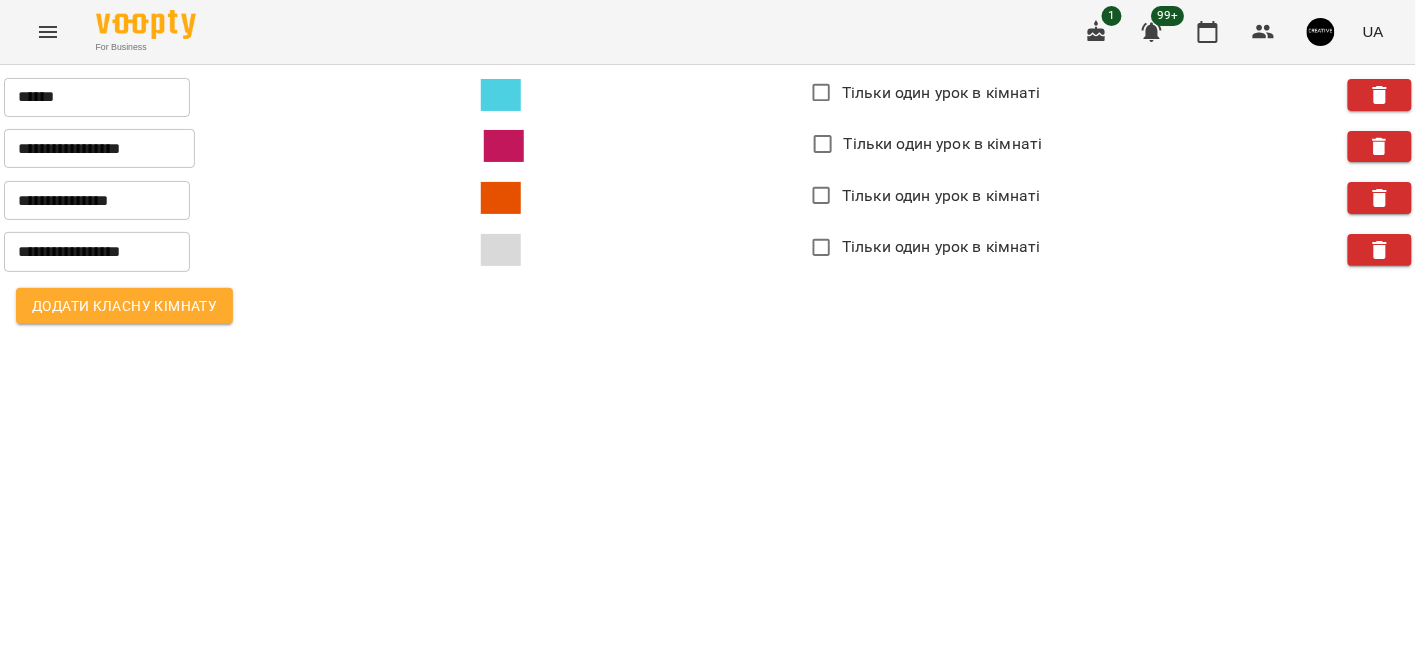 click 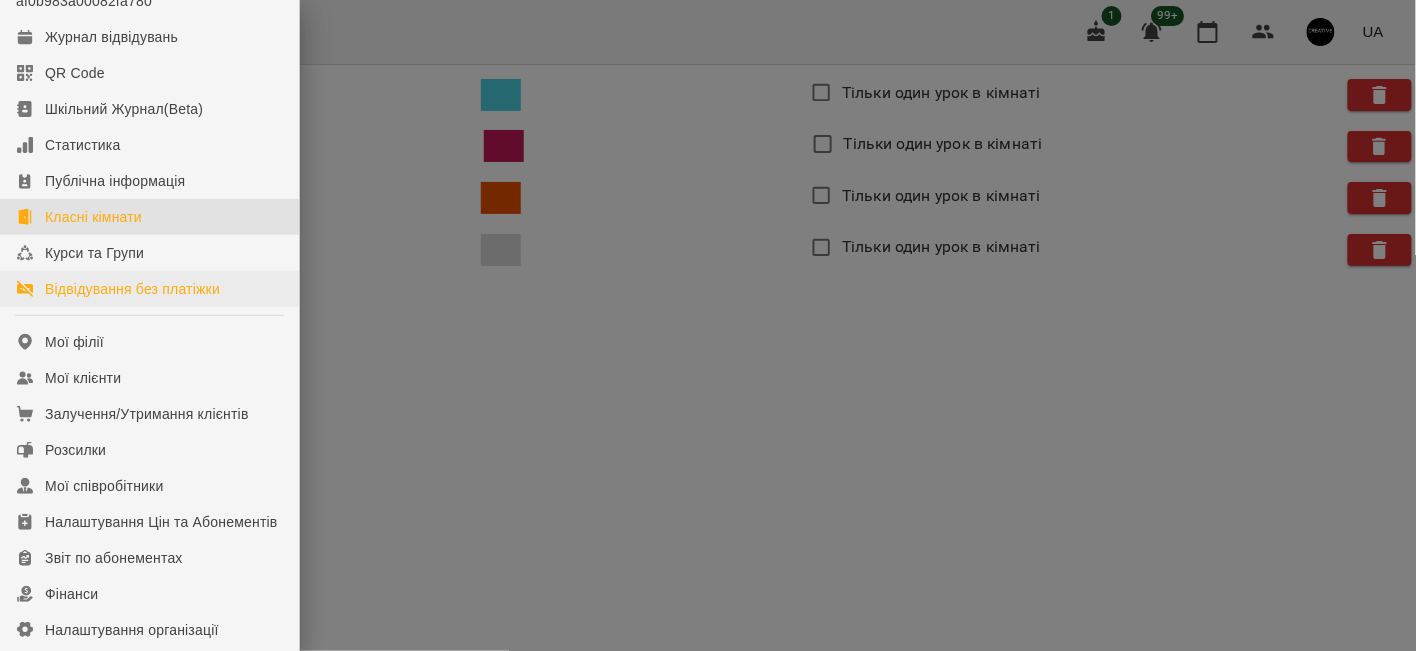 scroll, scrollTop: 0, scrollLeft: 0, axis: both 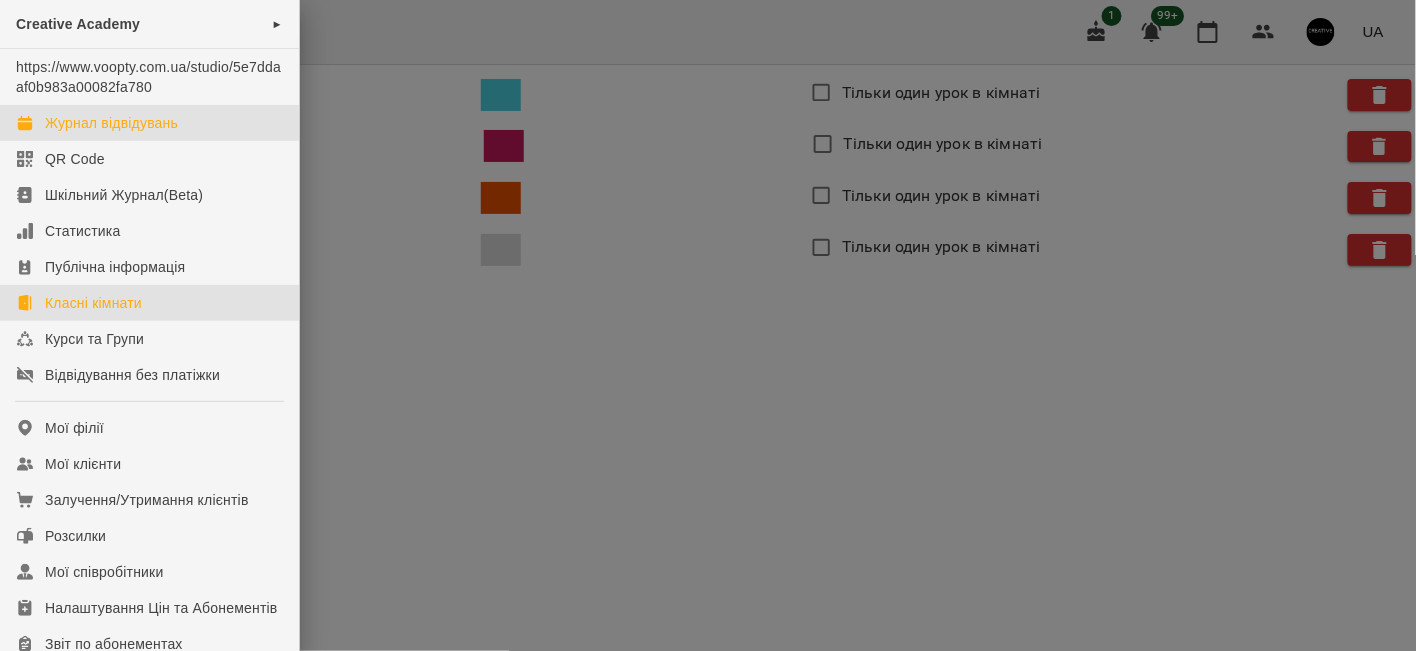 click on "Журнал відвідувань" at bounding box center [111, 123] 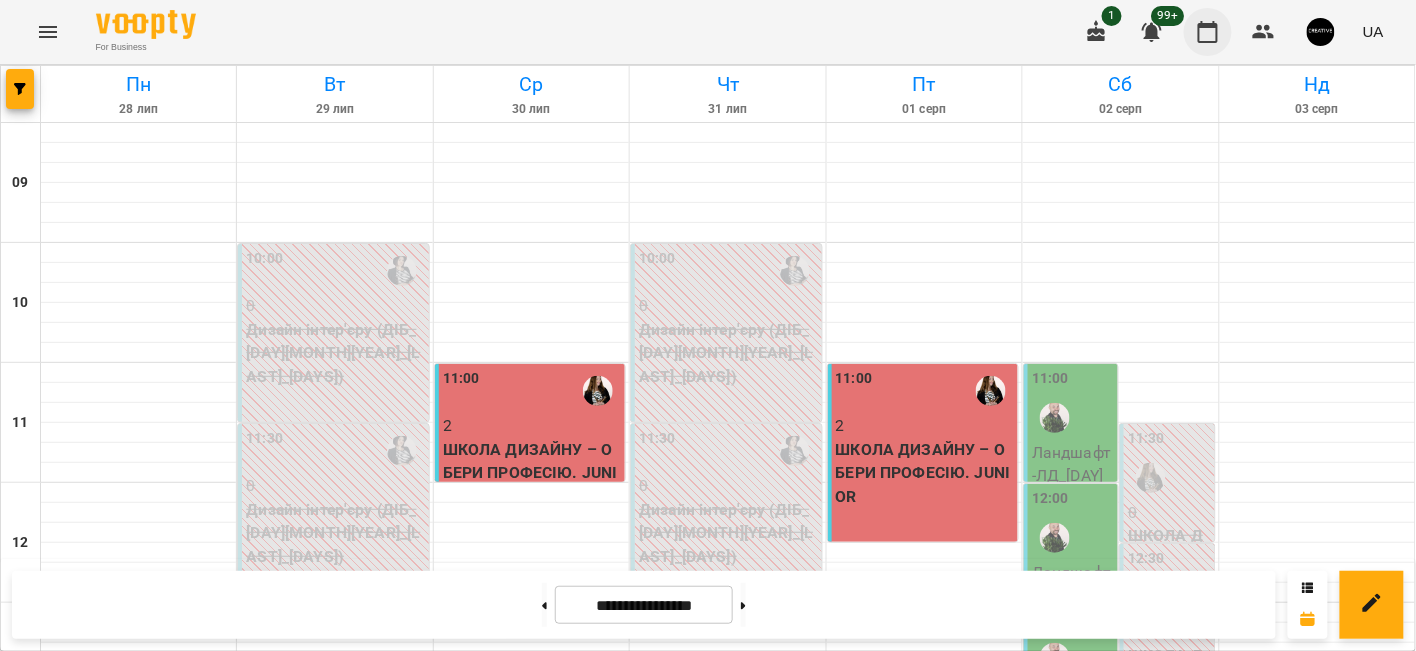 click 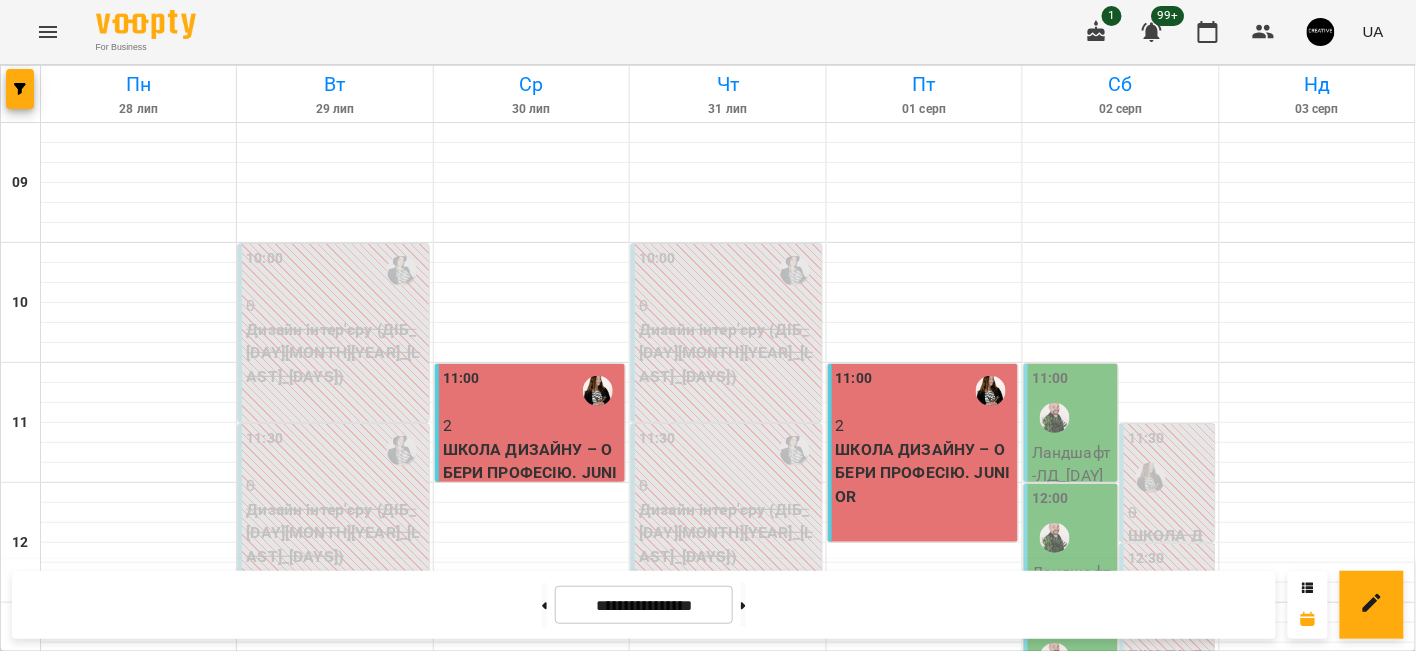 scroll, scrollTop: 0, scrollLeft: 0, axis: both 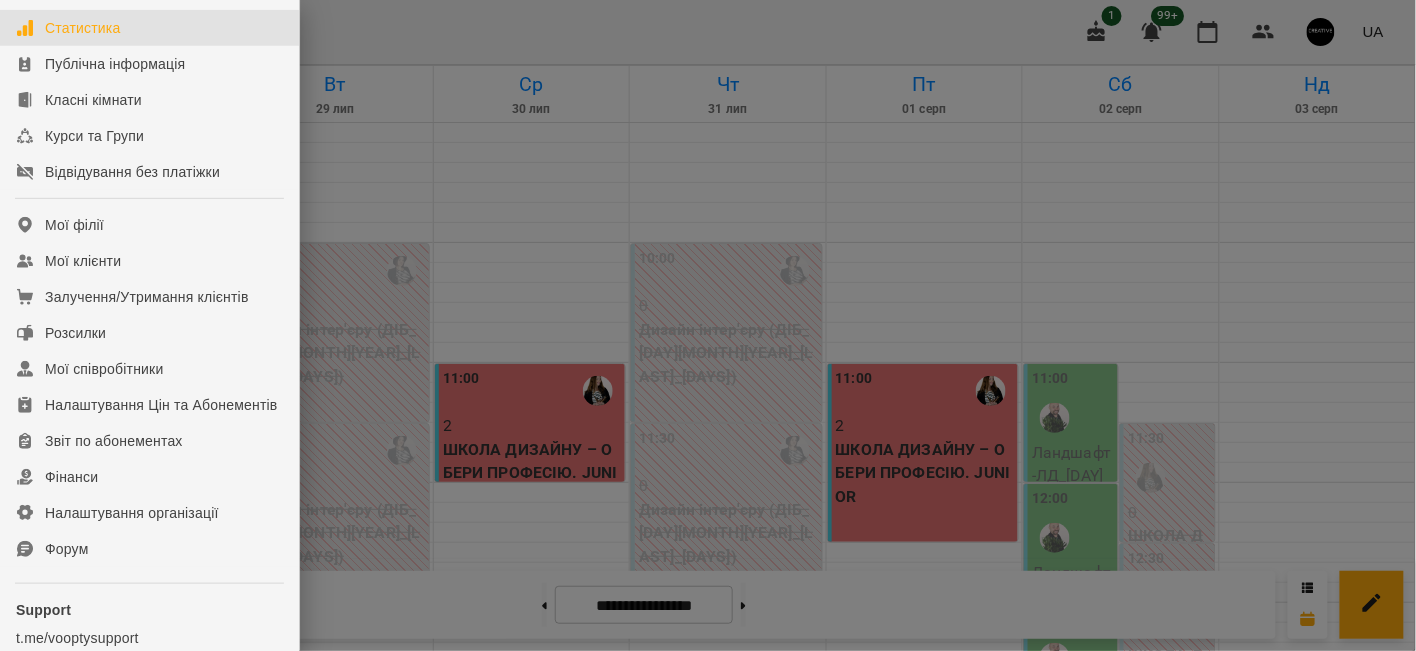 click on "Статистика" at bounding box center [83, 28] 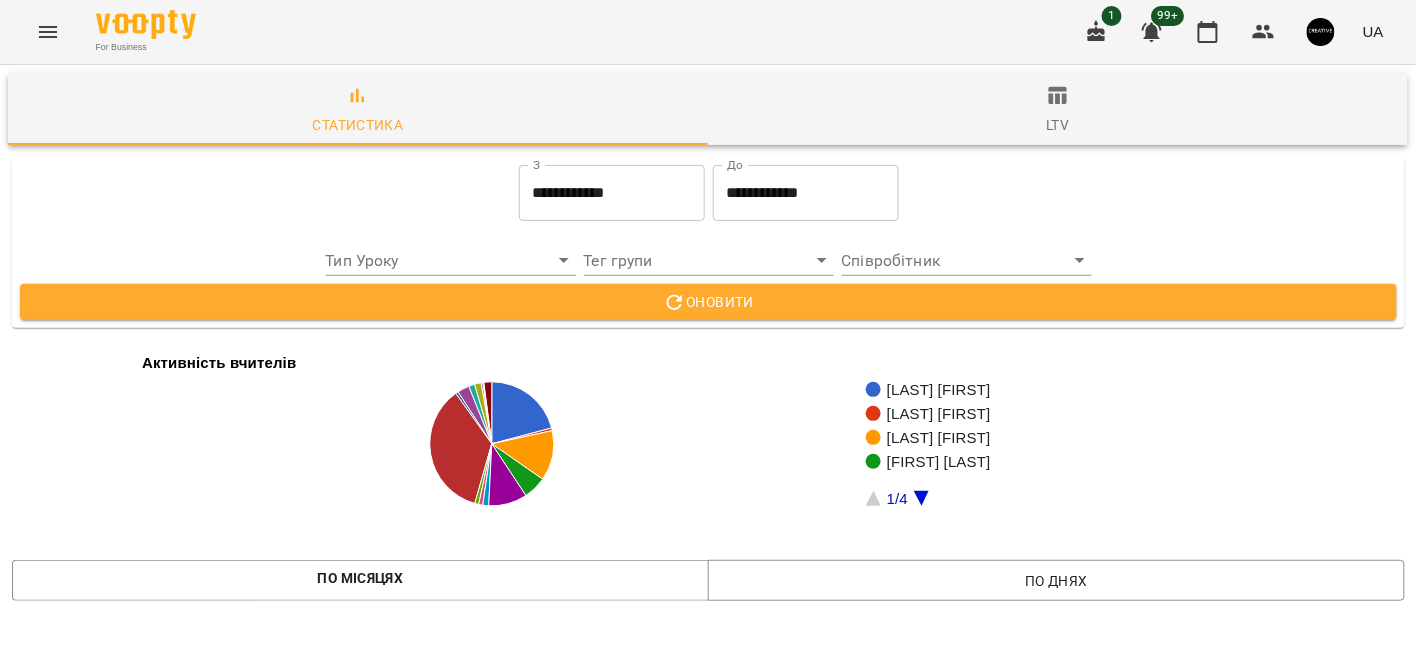 click 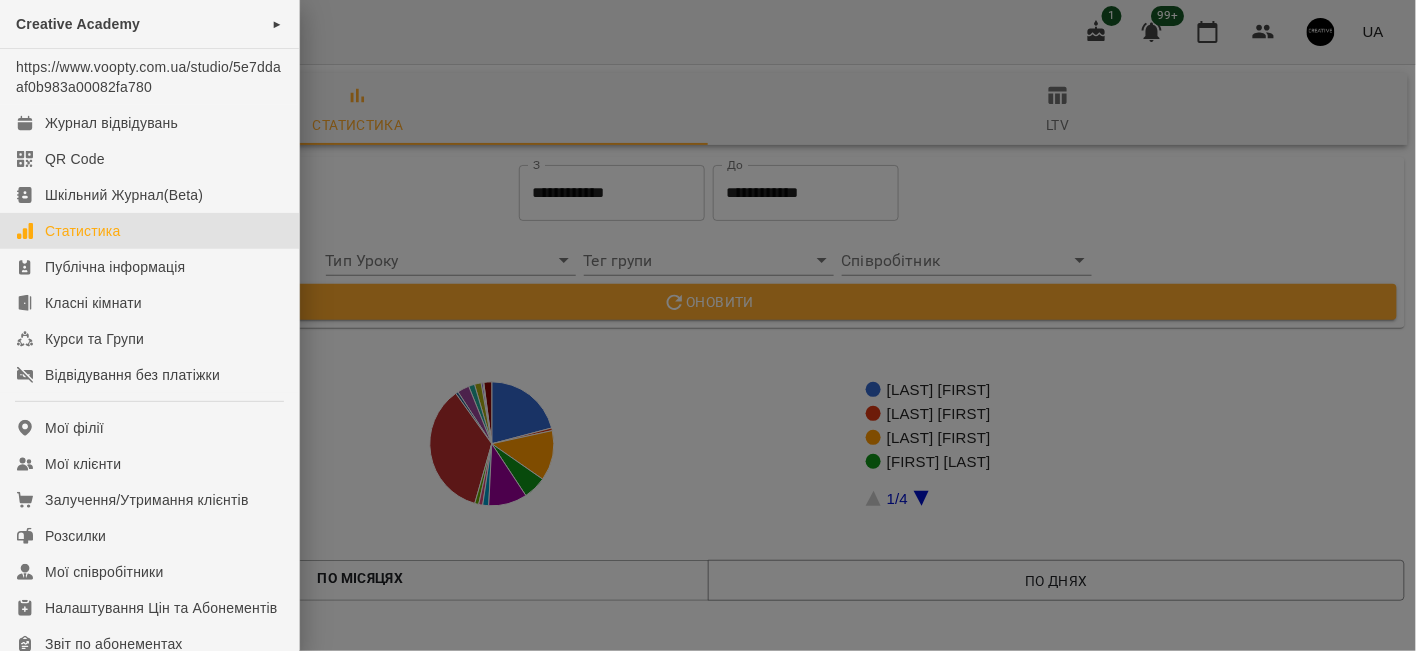 click at bounding box center (708, 325) 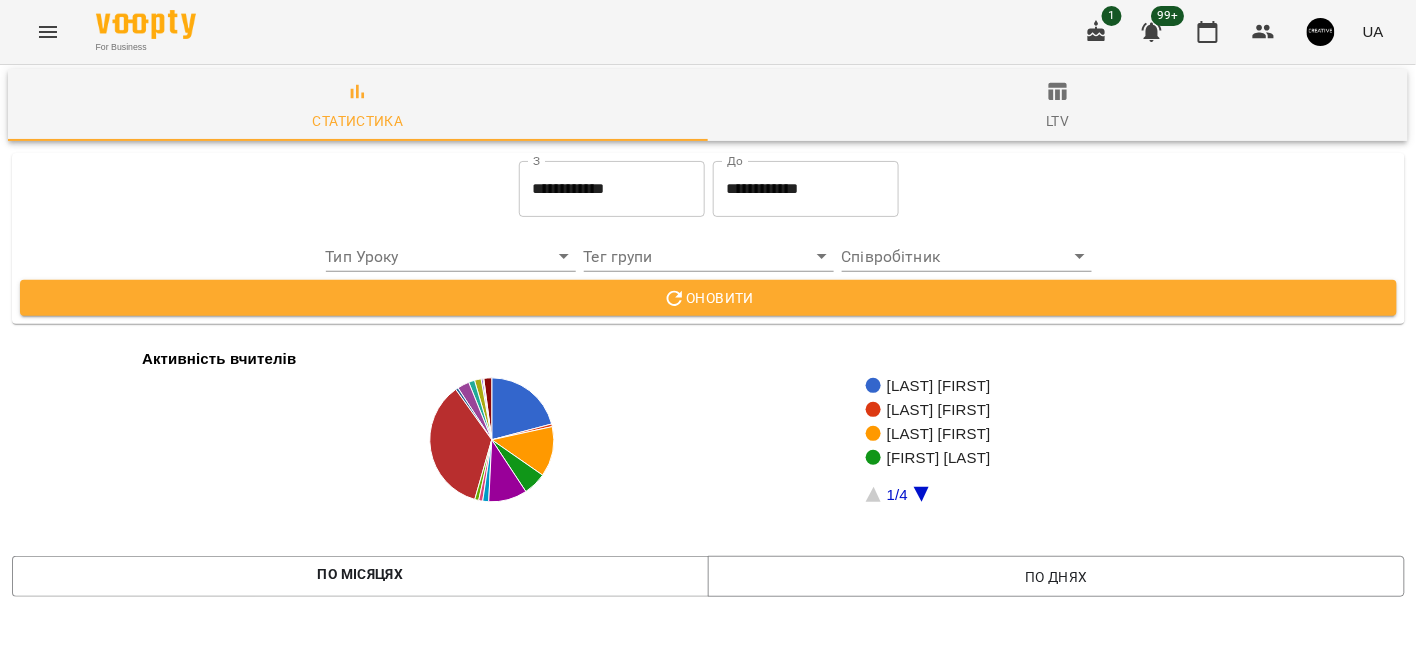 scroll, scrollTop: 0, scrollLeft: 3, axis: horizontal 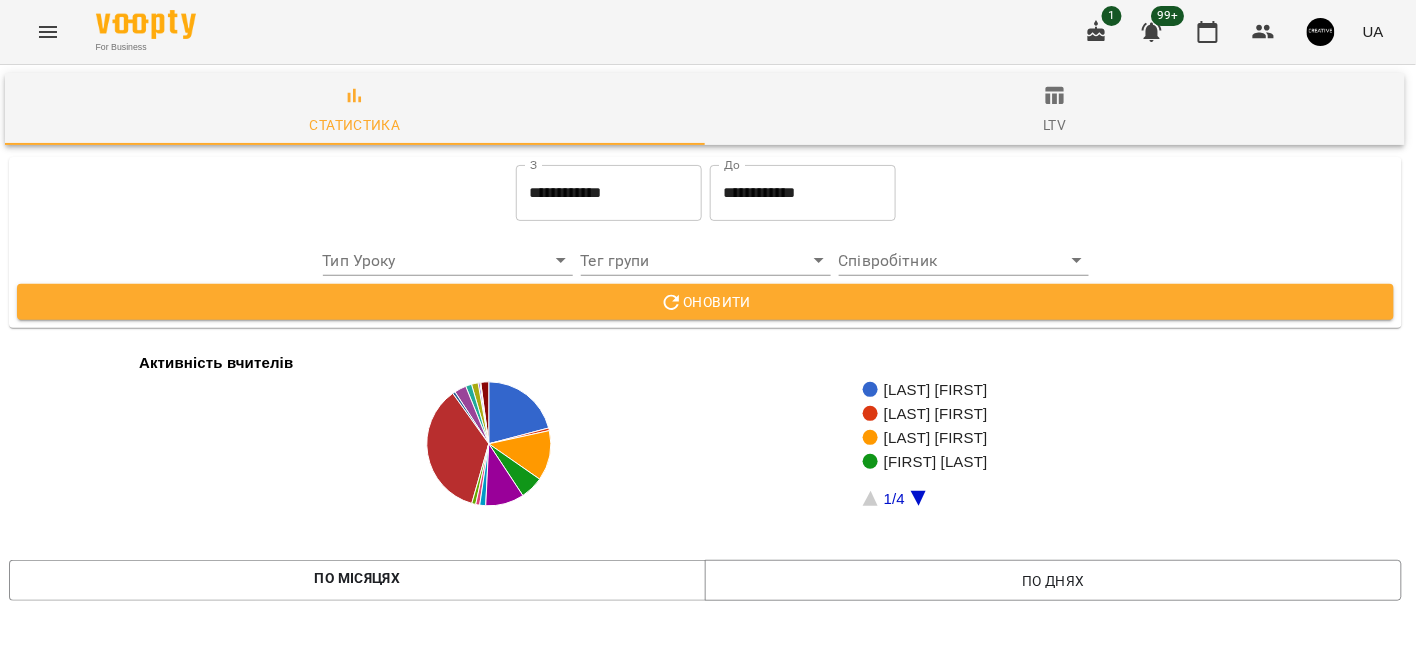 click 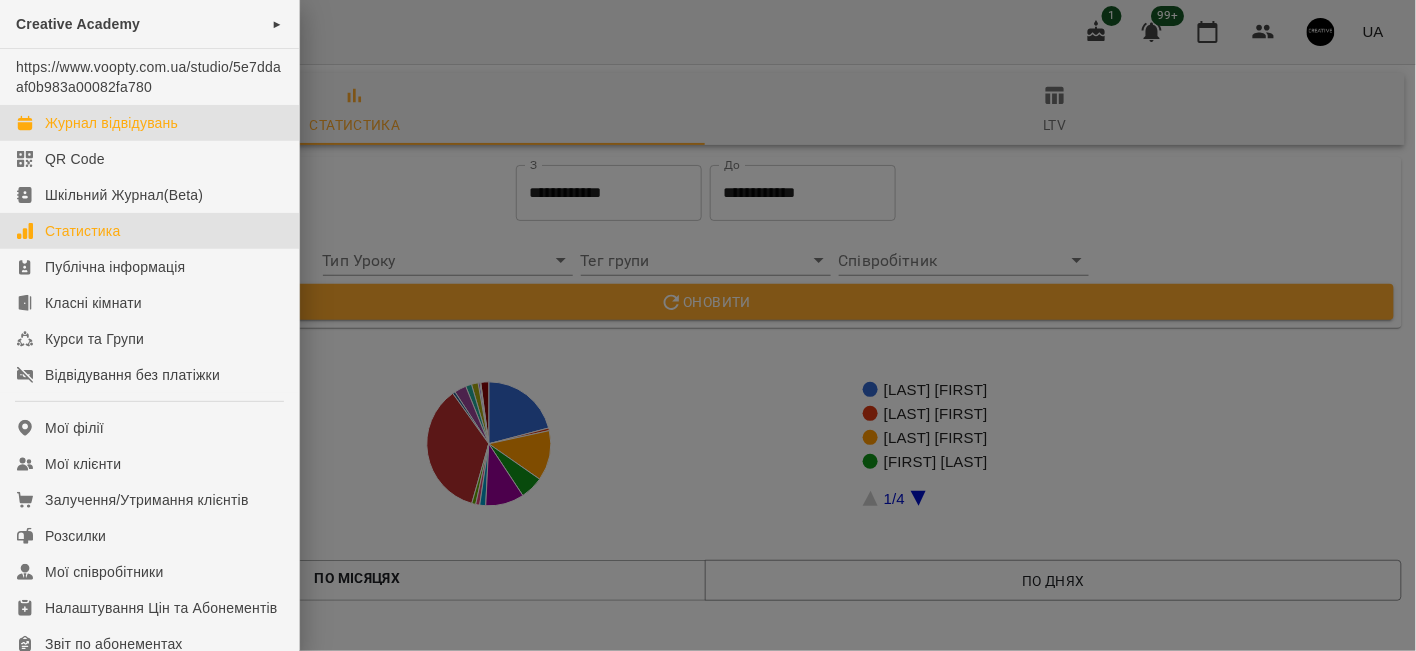 click on "Журнал відвідувань" at bounding box center [111, 123] 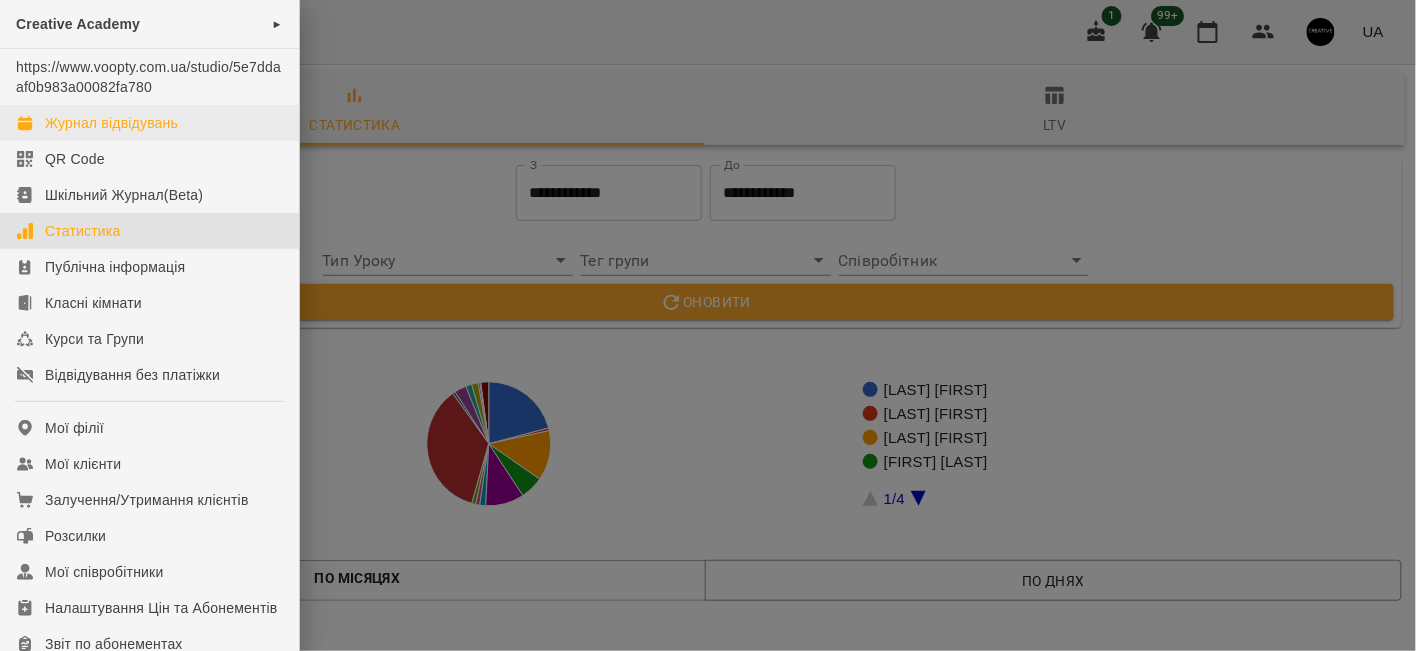 scroll, scrollTop: 0, scrollLeft: 0, axis: both 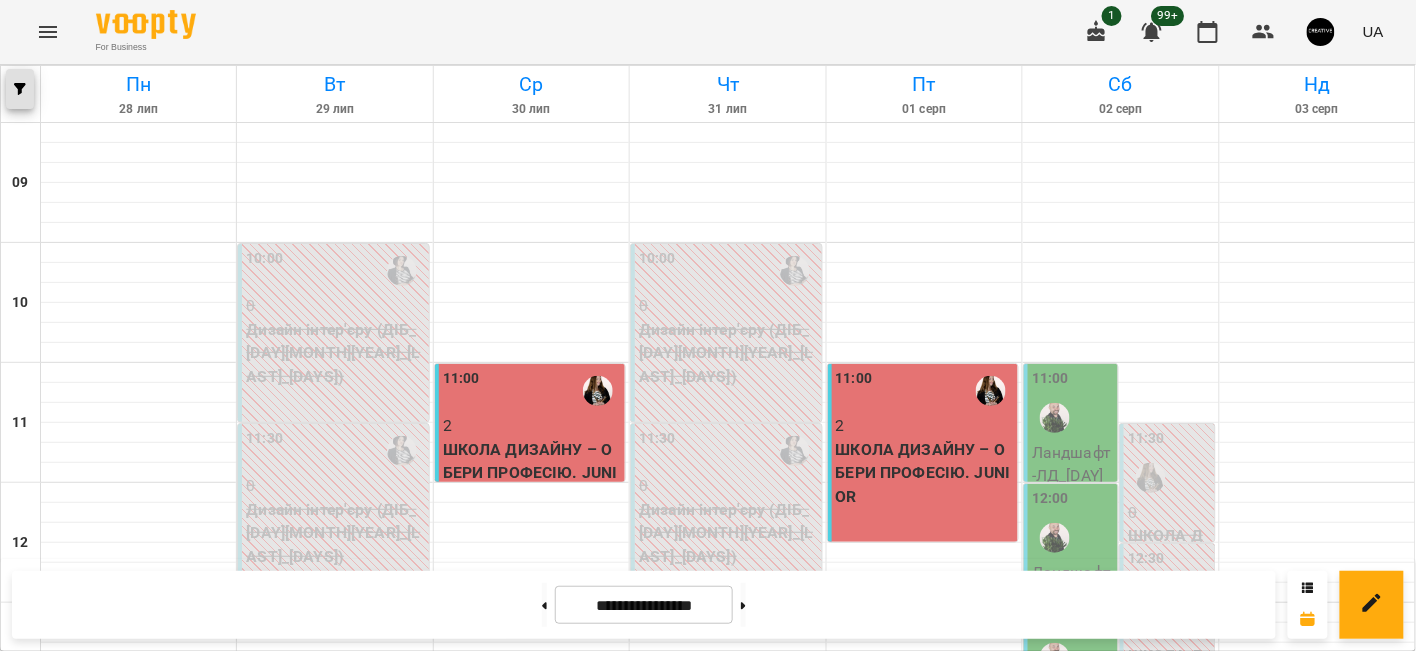 click on "[DAY] [NUMBER] [MONTH] [DAY] [NUMBER] [MONTH] [DAY] [NUMBER] [MONTH] [DAY] [NUMBER] [MONTH] [DAY] [NUMBER] [MONTH] [DAY] [NUMBER] [MONTH] [DAY] [NUMBER] [NUMBER] [NUMBER] [NUMBER] [NUMBER] [NUMBER] [NUMBER] [TIME] 0 3DMAX (3дмакс_[NUMBER][MONTH][YEAR]_пн+ср) [TIME] 0 3DMAX (3дмакс_[NUMBER][MONTH][YEAR]_пн+ср) [TIME] 0 Дизайн інтер'єру  (ДІБ_[NUMBER][MONTH][YEAR]_[NAME]_вт+чт) [TIME] 0 Дизайн інтер'єру  (ДІБ_[NUMBER][MONTH][YEAR]_[NAME]_вт+чт) [TIME] 0 Дизайн інтер'єру  (ДІБ_[NUMBER][MONTH][YEAR]_[NAME]_вт+чт) [TIME] 0 Архітектор-дизайнер (ДІ_діти_онлайн_[NUMBER][MONTH][YEAR]_[NAME]_вт+чт) [TIME] 0 Дизайн інтер'єру  (ДІБ_[NUMBER][MONTH][YEAR]_[NAME]_вт+чт) [TIME] 2 ШКОЛА ДИЗАЙНУ – ОБЕРИ ПРОФЕСІЮ. JUNIOR [TIME] 2 3DMAX (3дмакс_[NUMBER][MONTH][YEAR]_пн+ср) [TIME] 7 Дизайн інтер'єру  [TIME] 2 3DMAX (3дмакс_[NUMBER][MONTH][YEAR]_пн+ср) [TIME] 7 Дизайн інтер'єру  [TIME] 0 Дизайн інтер'єру  (ДІБ_[NUMBER][MONTH][YEAR]_[NAME]_вт+чт) [TIME]" at bounding box center (708, 859) 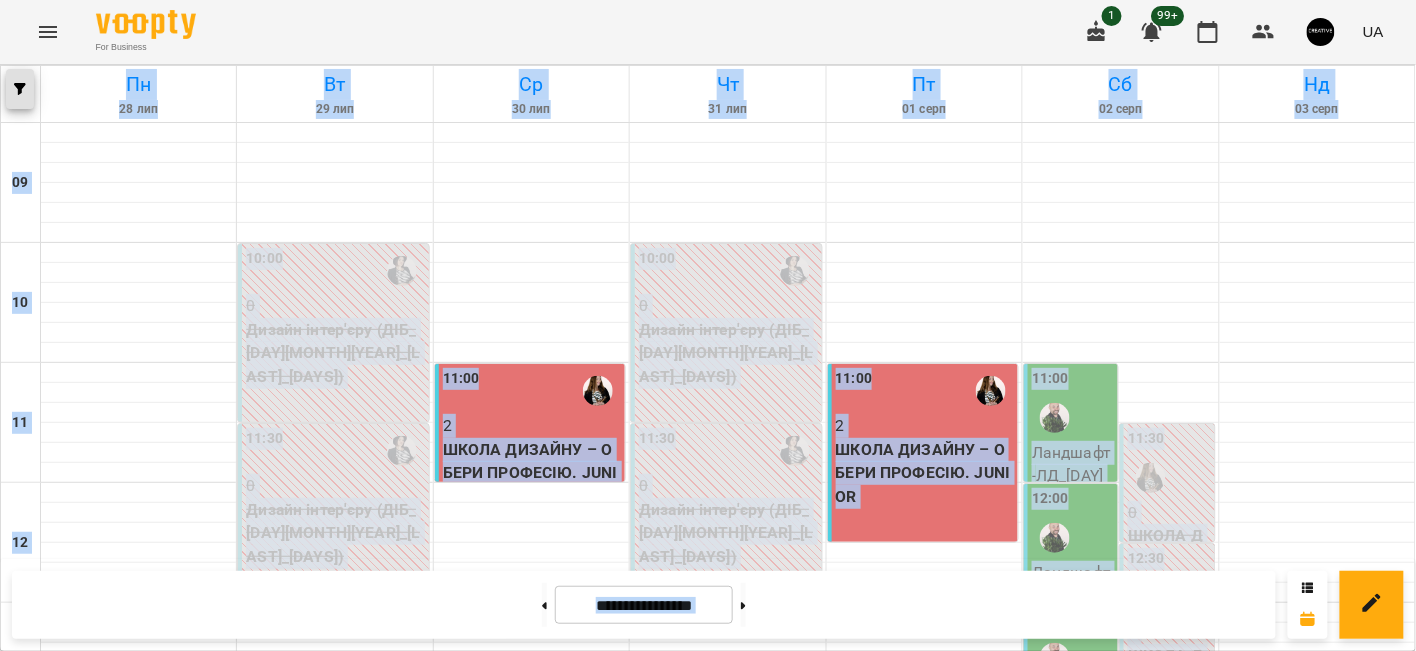 click at bounding box center (20, 89) 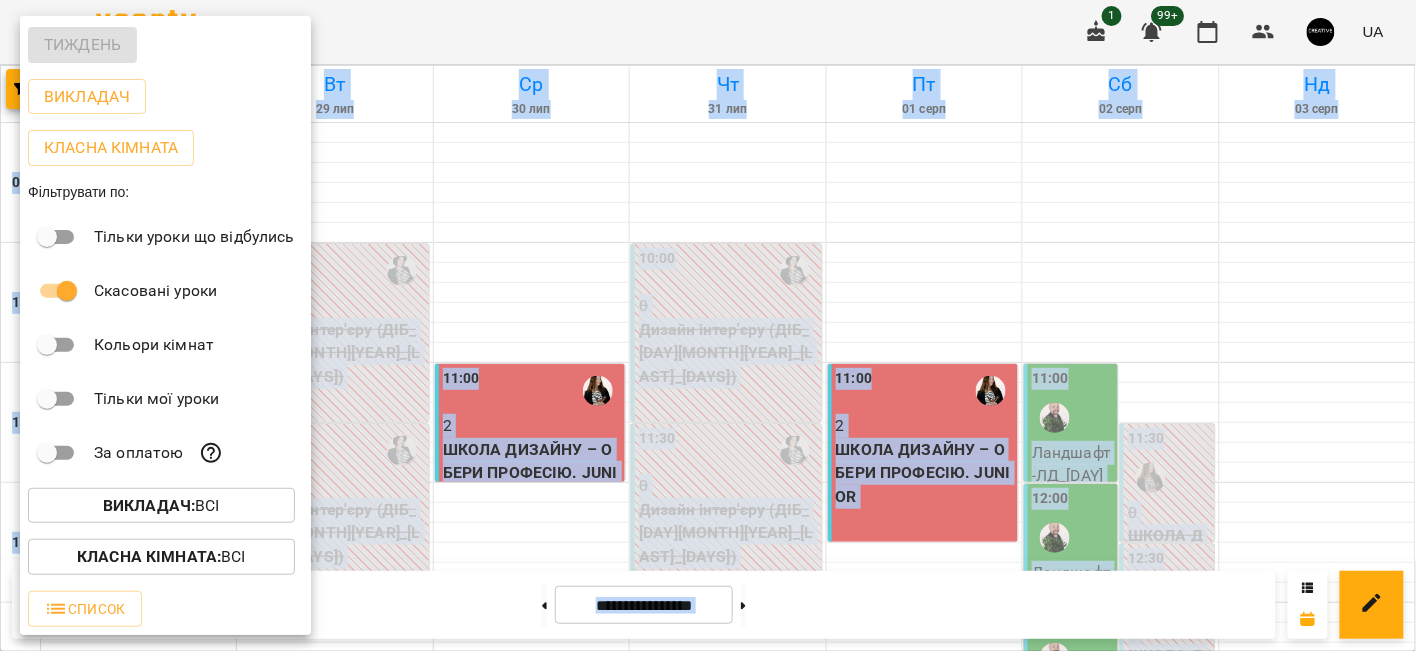 scroll, scrollTop: 0, scrollLeft: 0, axis: both 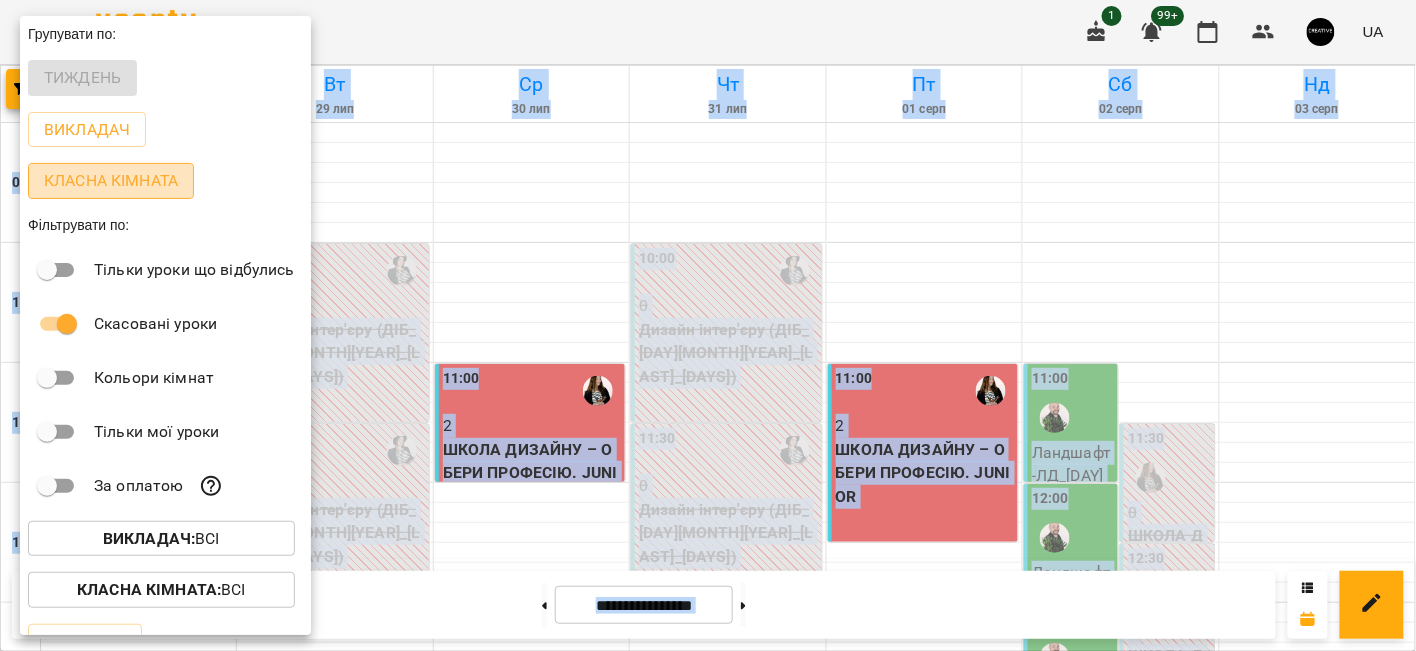 click on "Класна кімната" at bounding box center (111, 181) 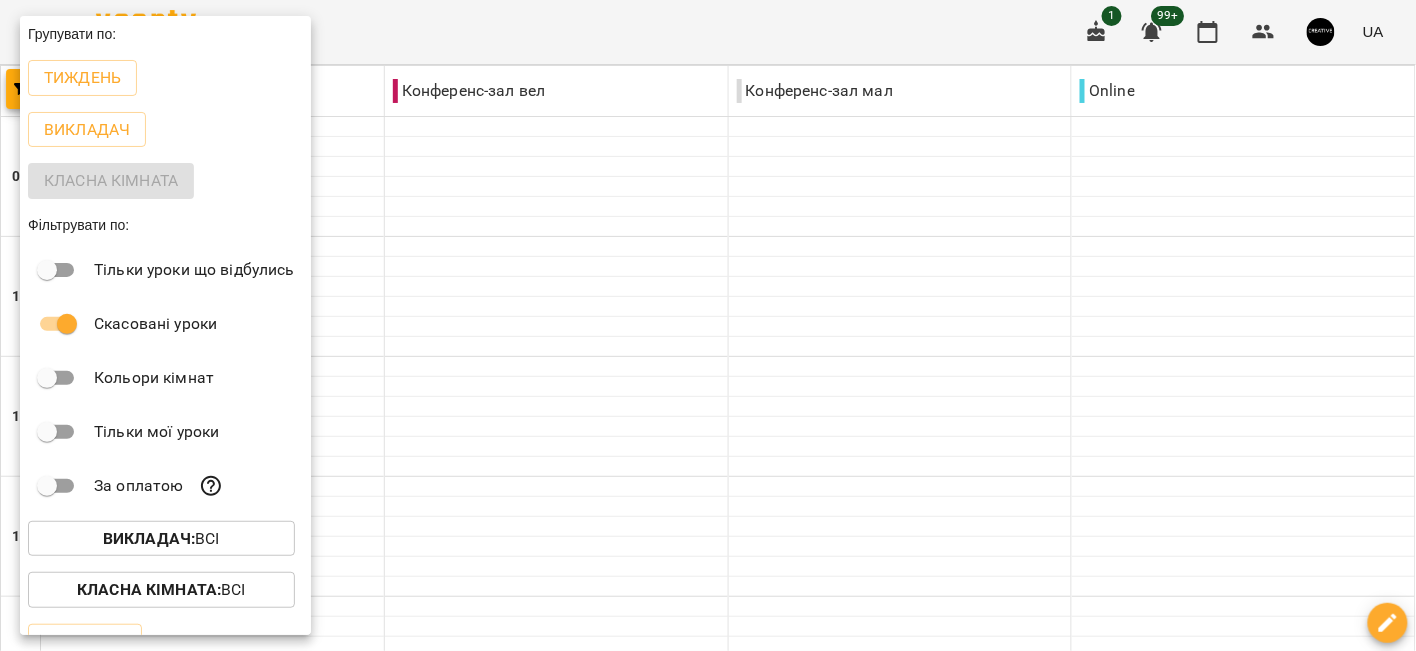 click at bounding box center [708, 325] 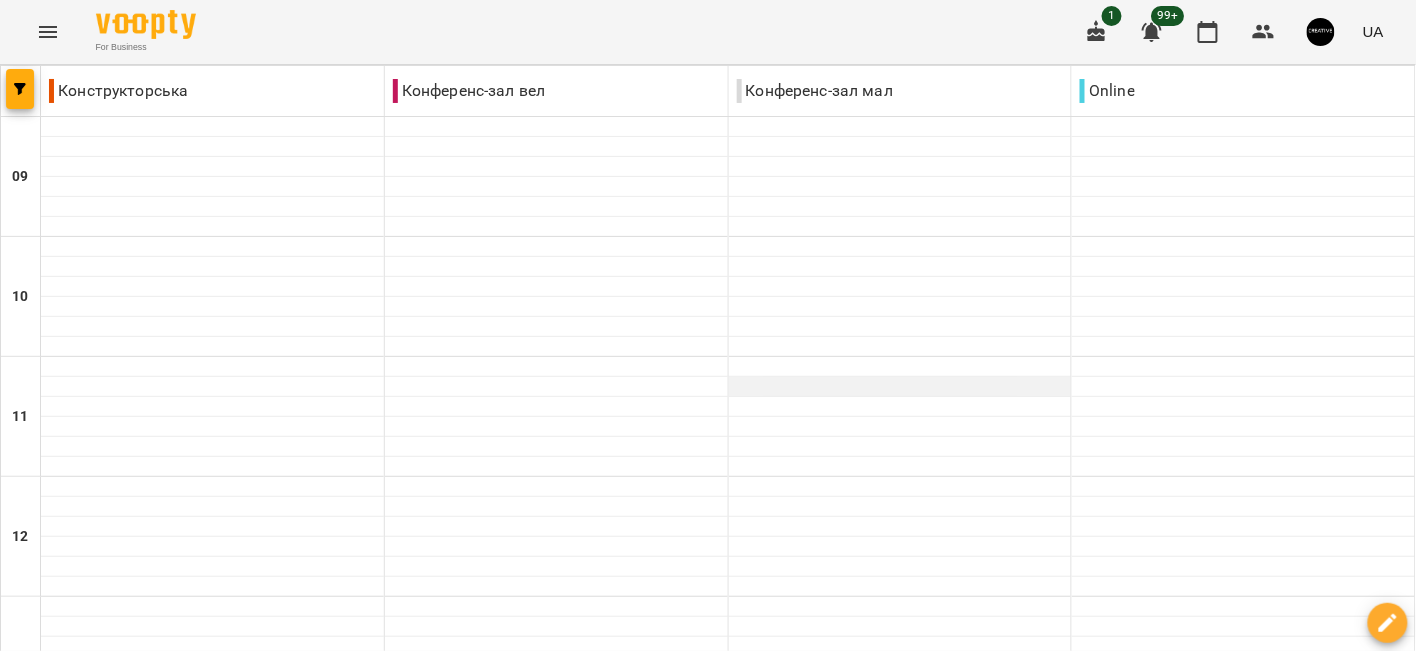 scroll, scrollTop: 0, scrollLeft: 0, axis: both 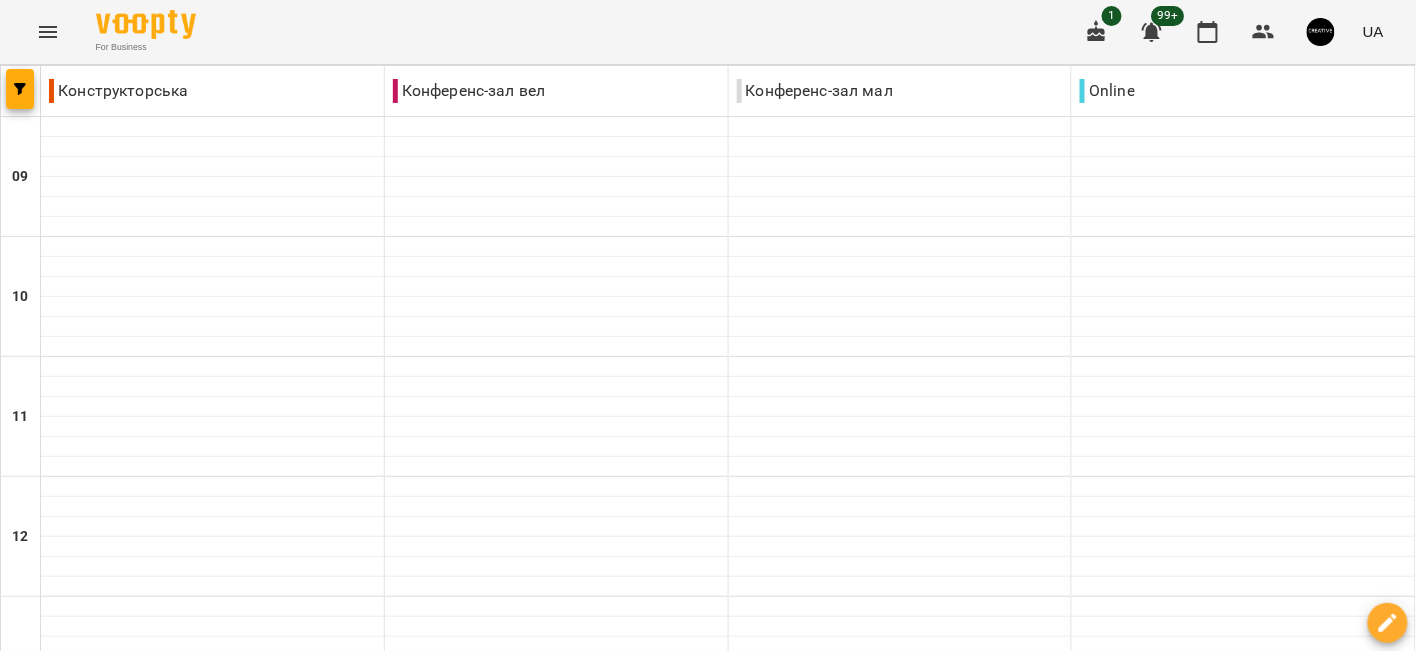 click at bounding box center [608, 1648] 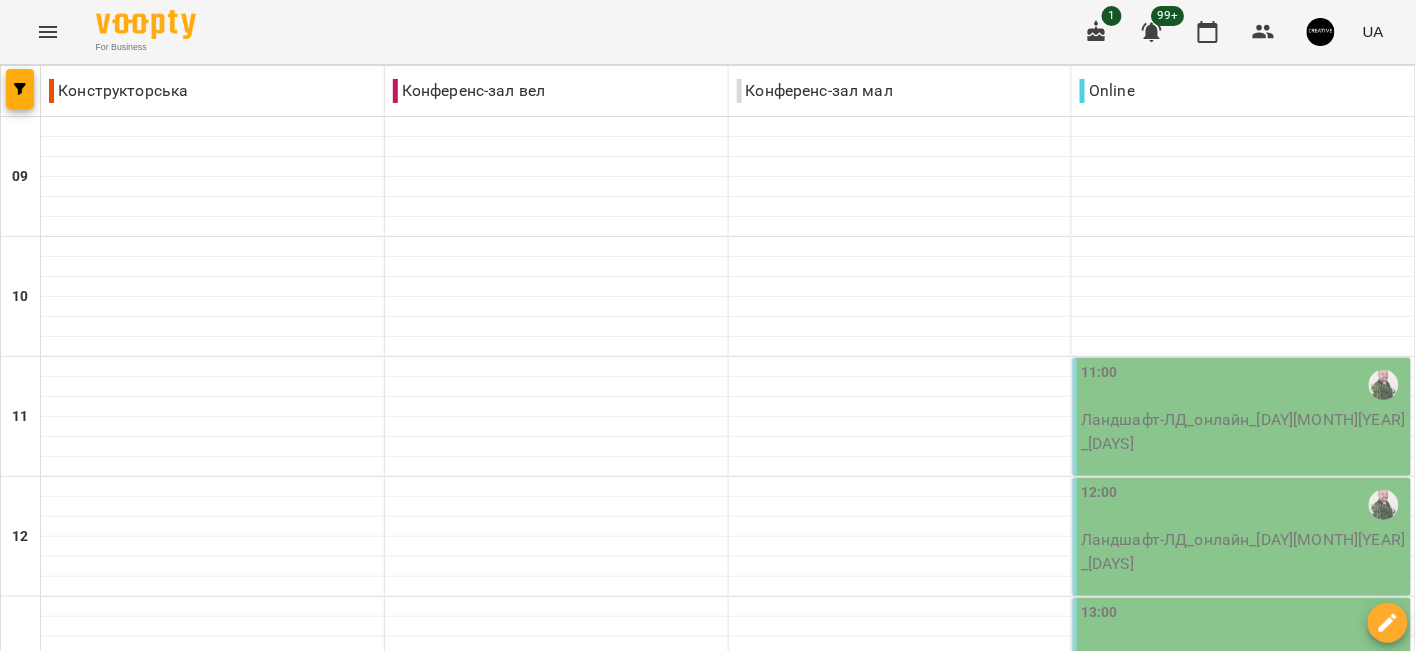 click at bounding box center [608, 1648] 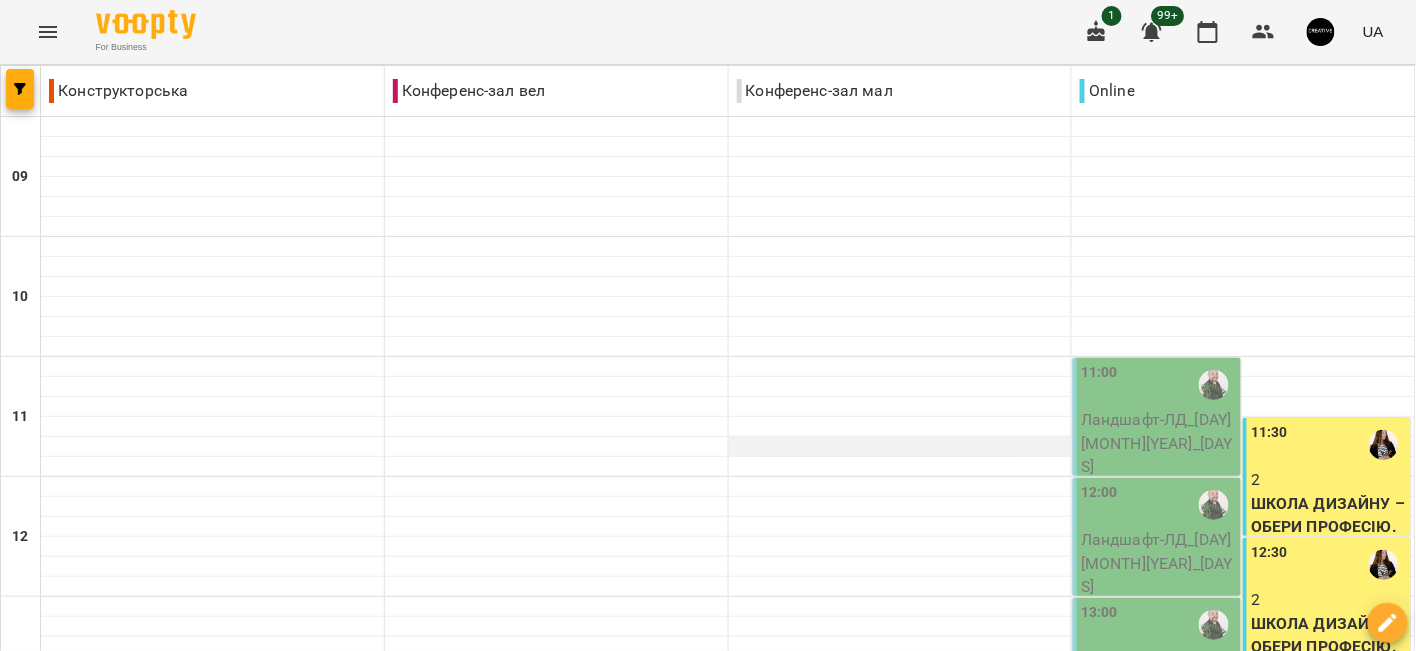 scroll, scrollTop: 985, scrollLeft: 0, axis: vertical 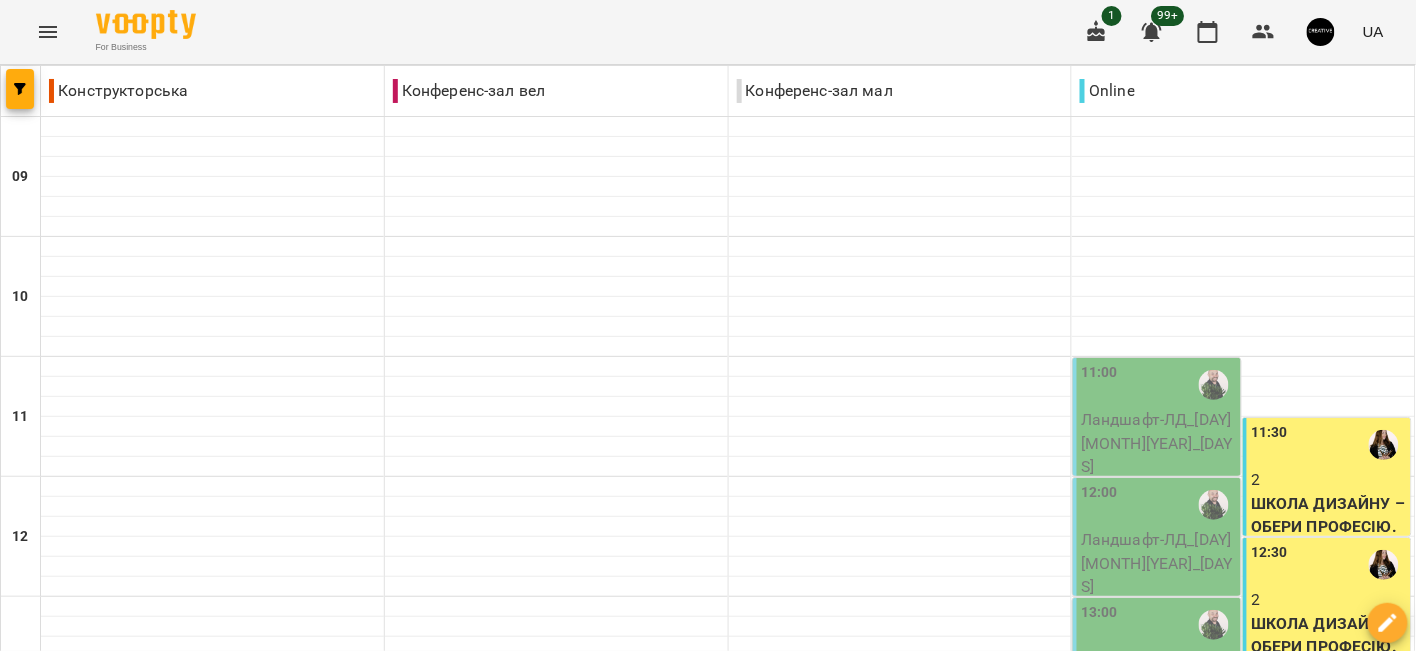 click 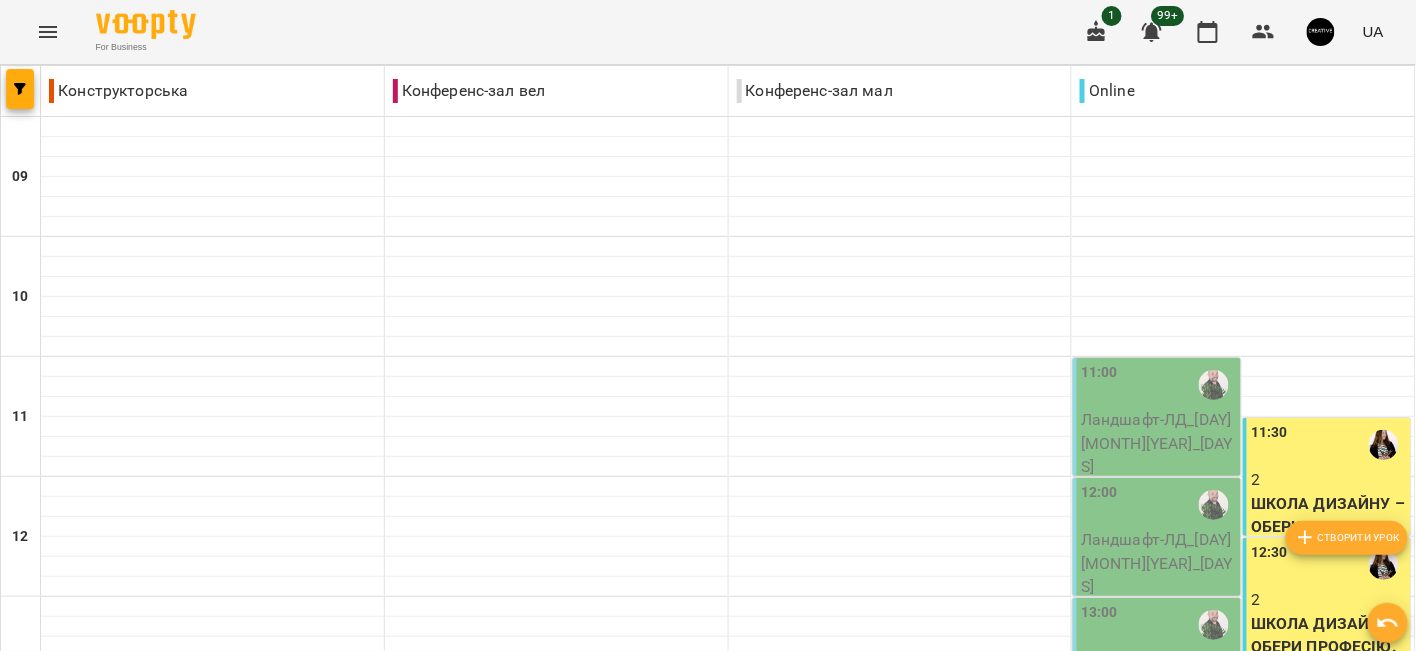 click 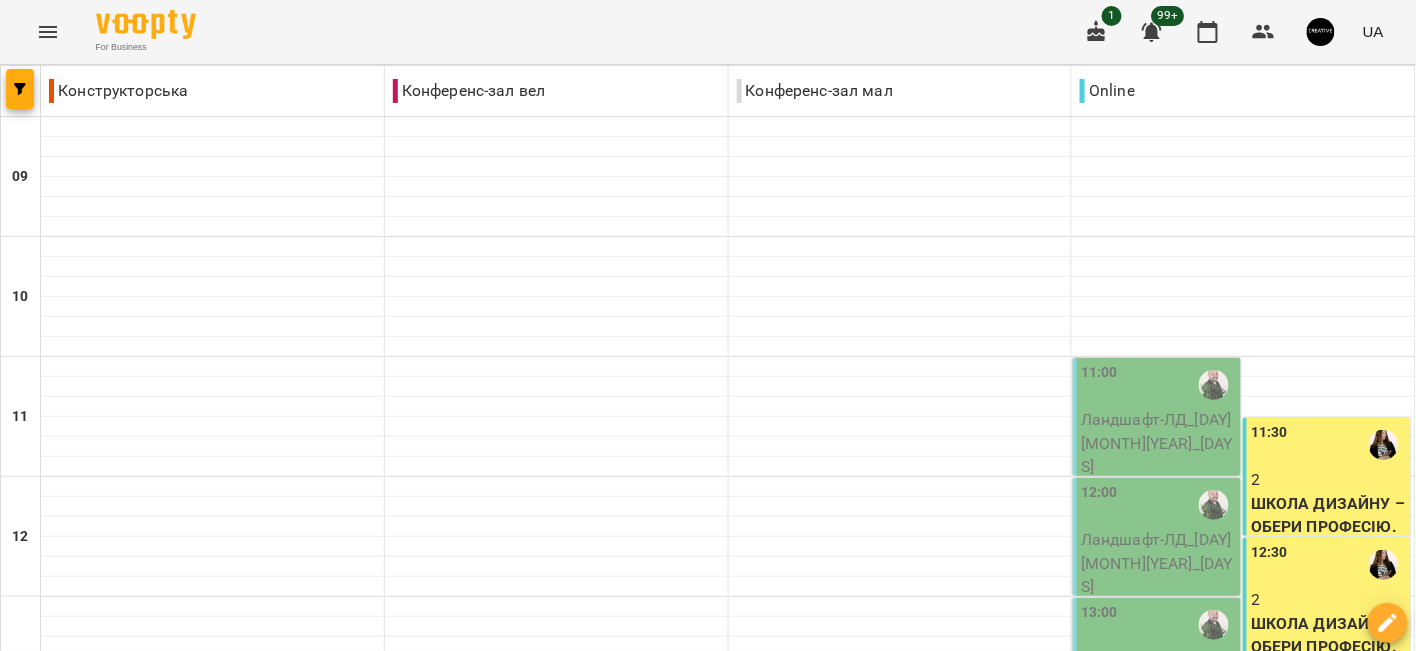 click 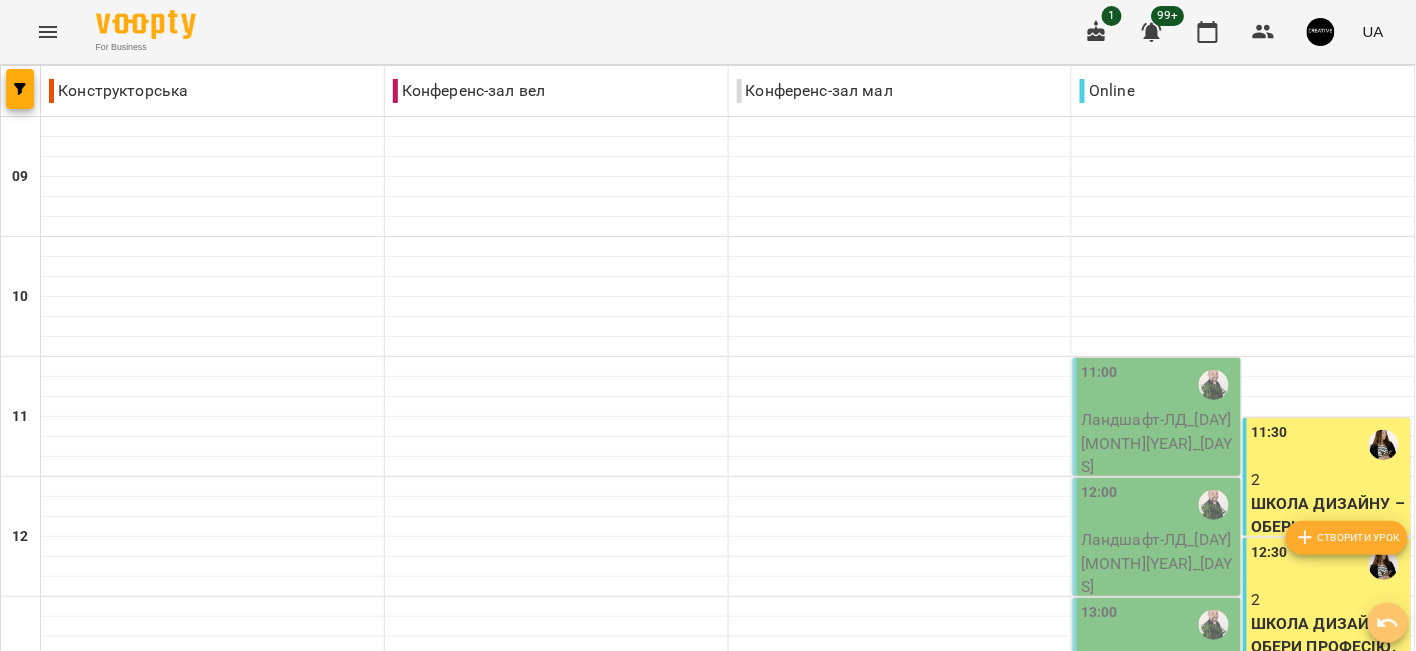 click 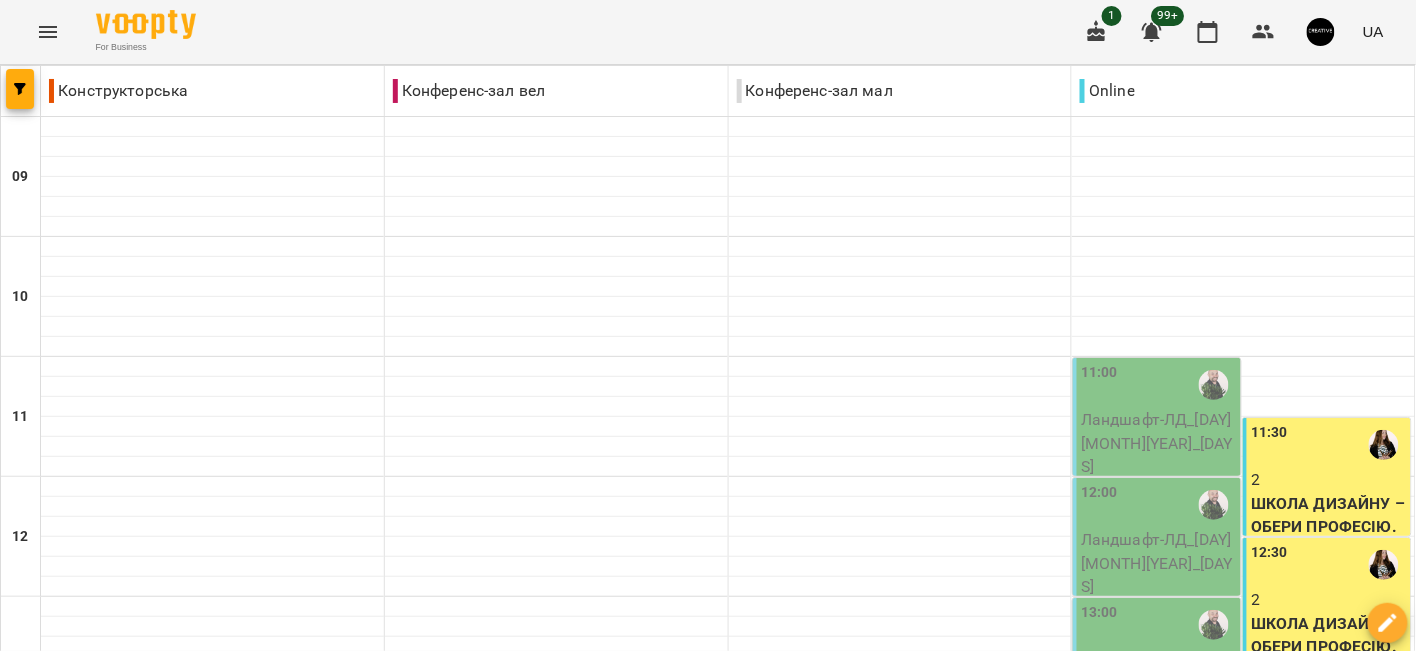 click 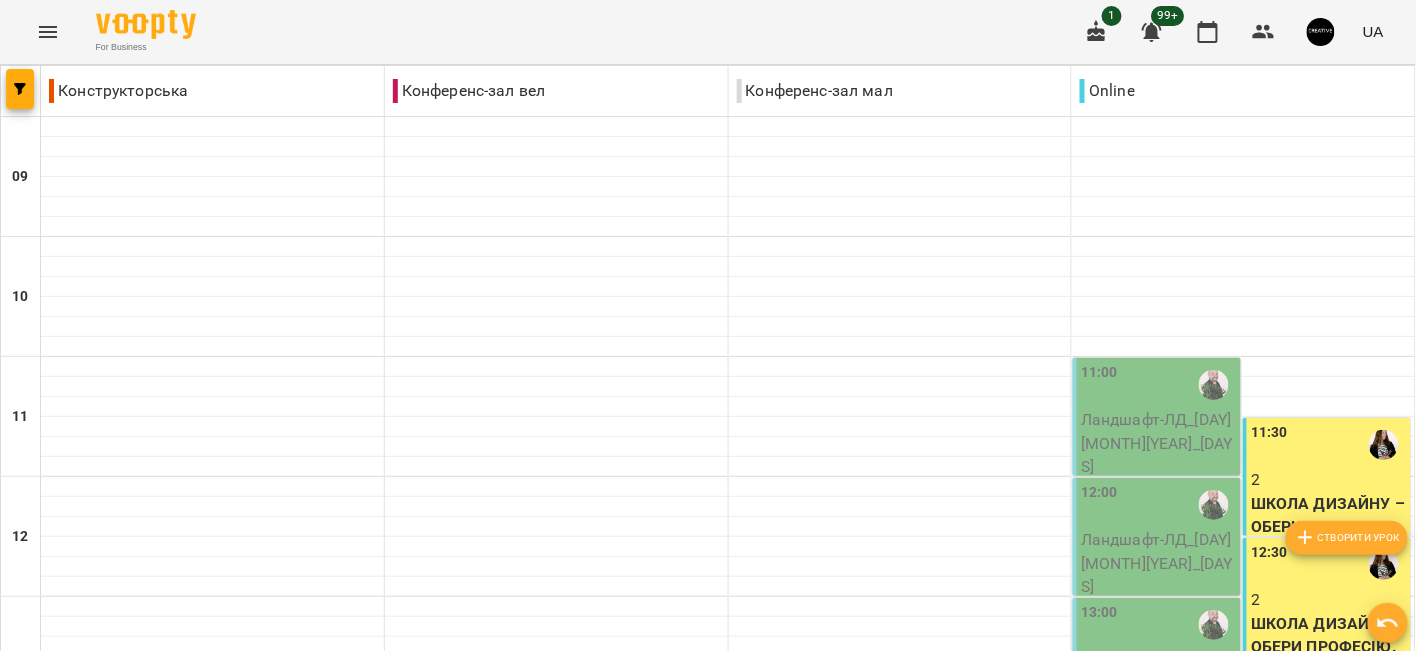 click 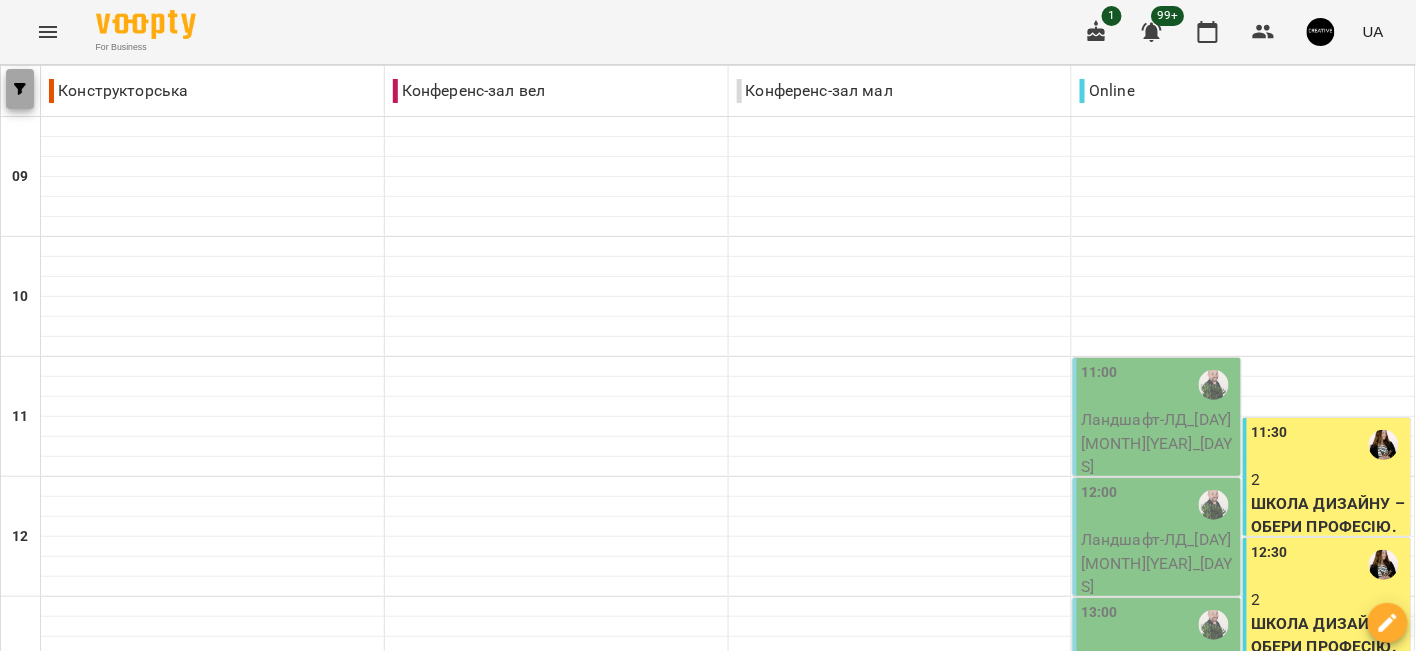 click 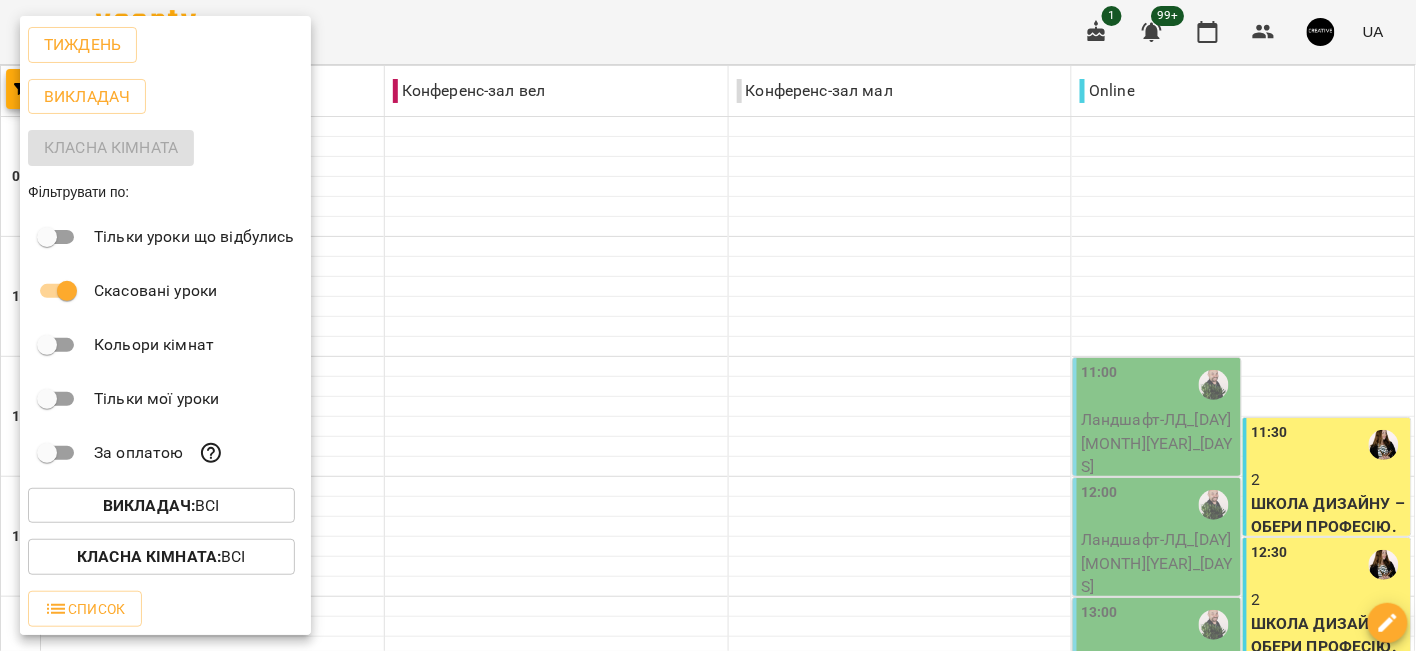 scroll, scrollTop: 29, scrollLeft: 0, axis: vertical 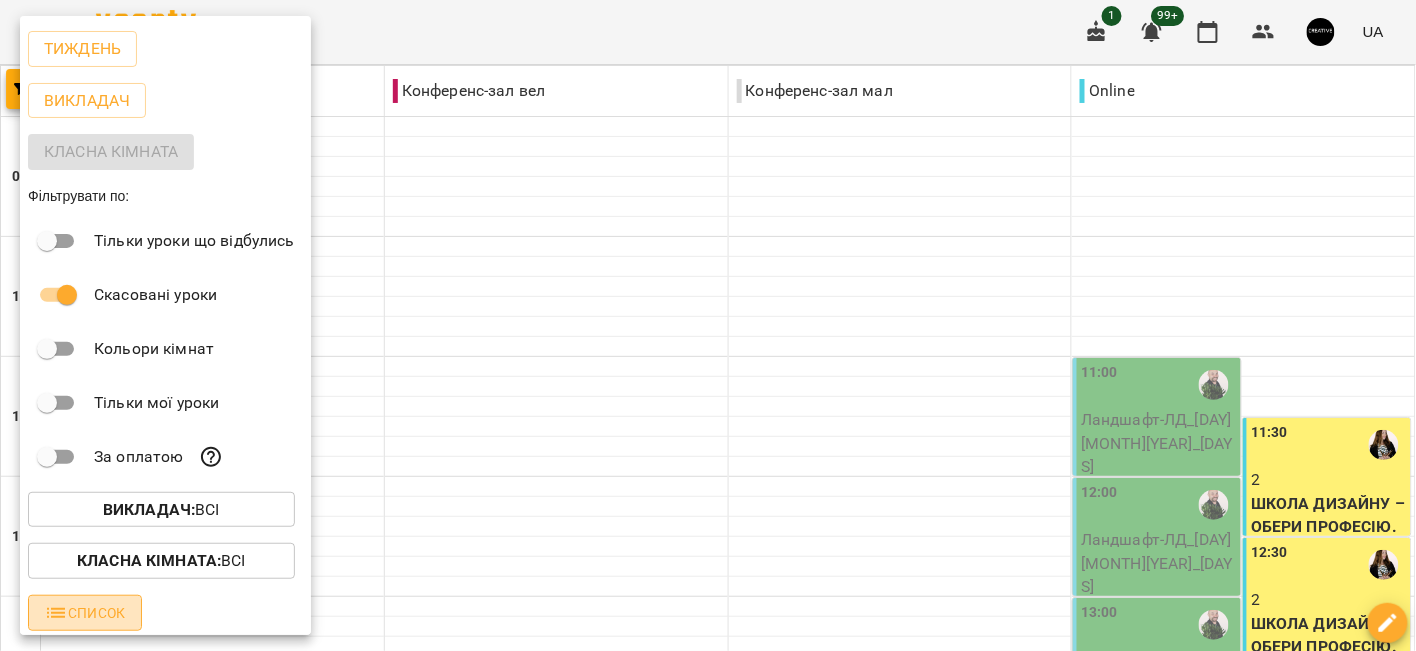 click on "Список" at bounding box center [85, 613] 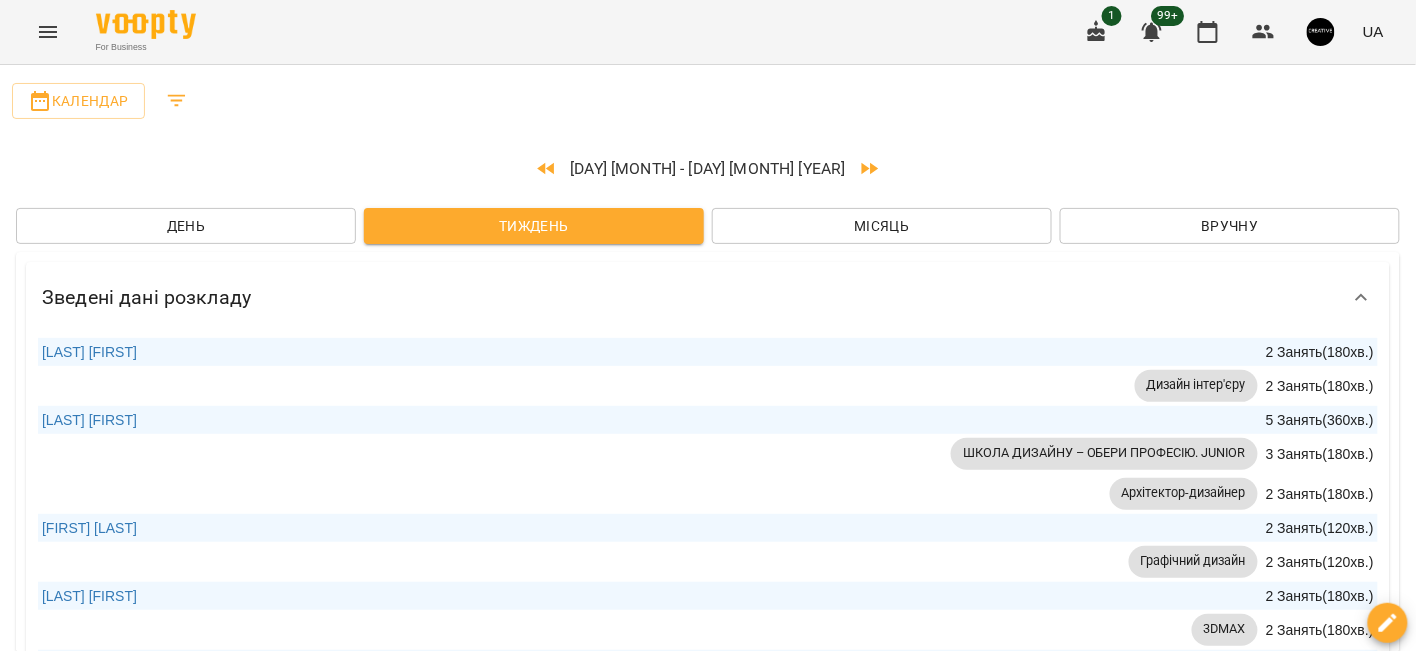 click on "Місяць" at bounding box center [882, 226] 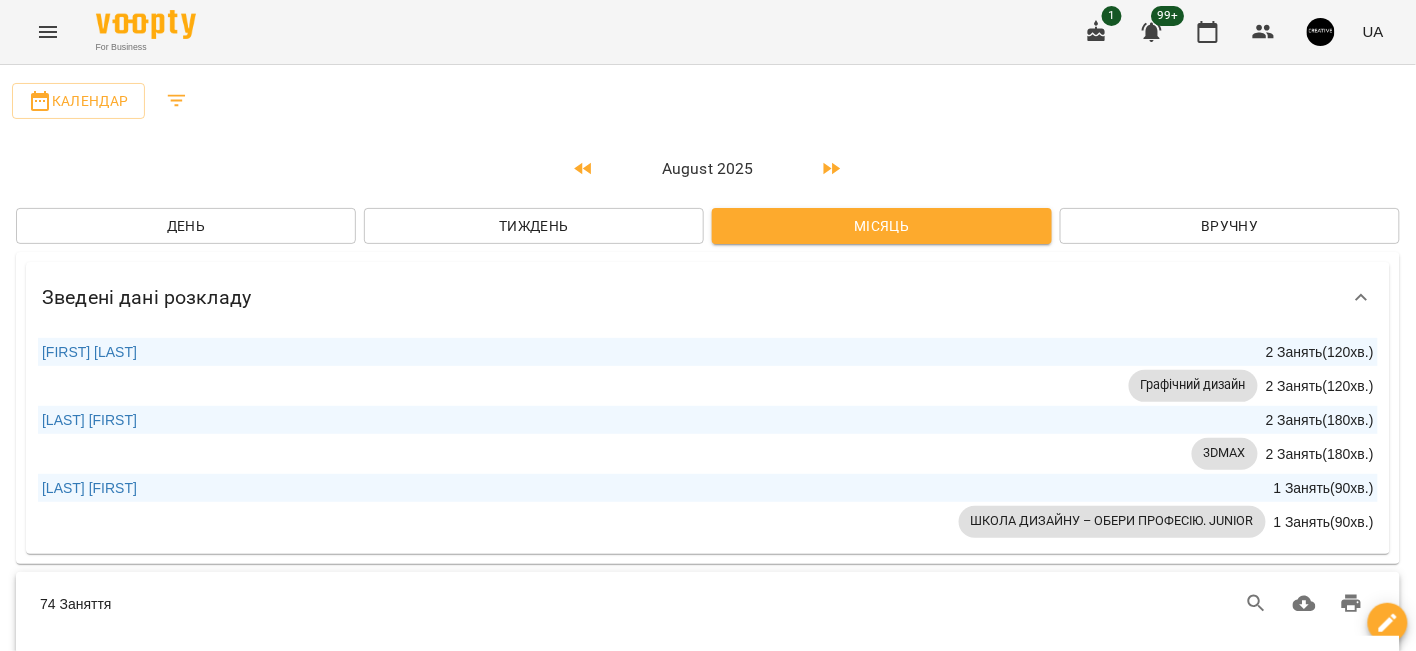 click 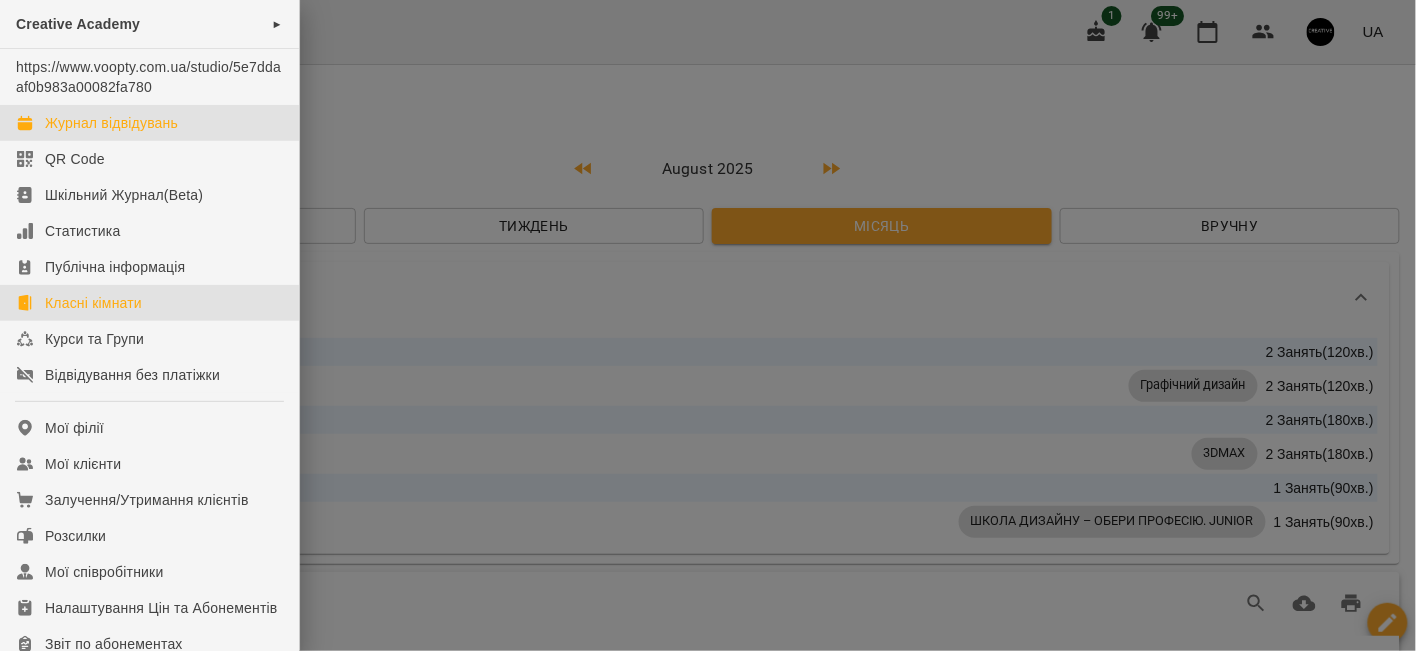 click on "Класні кімнати" at bounding box center (93, 303) 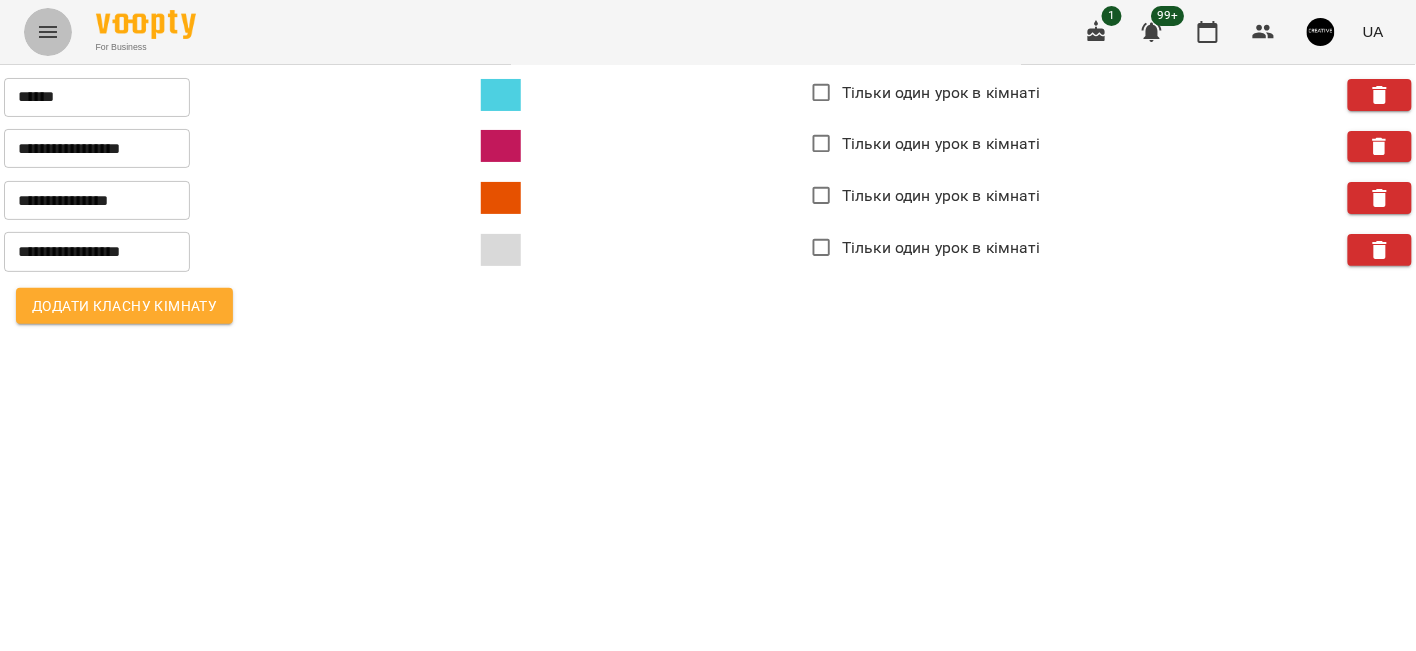 click 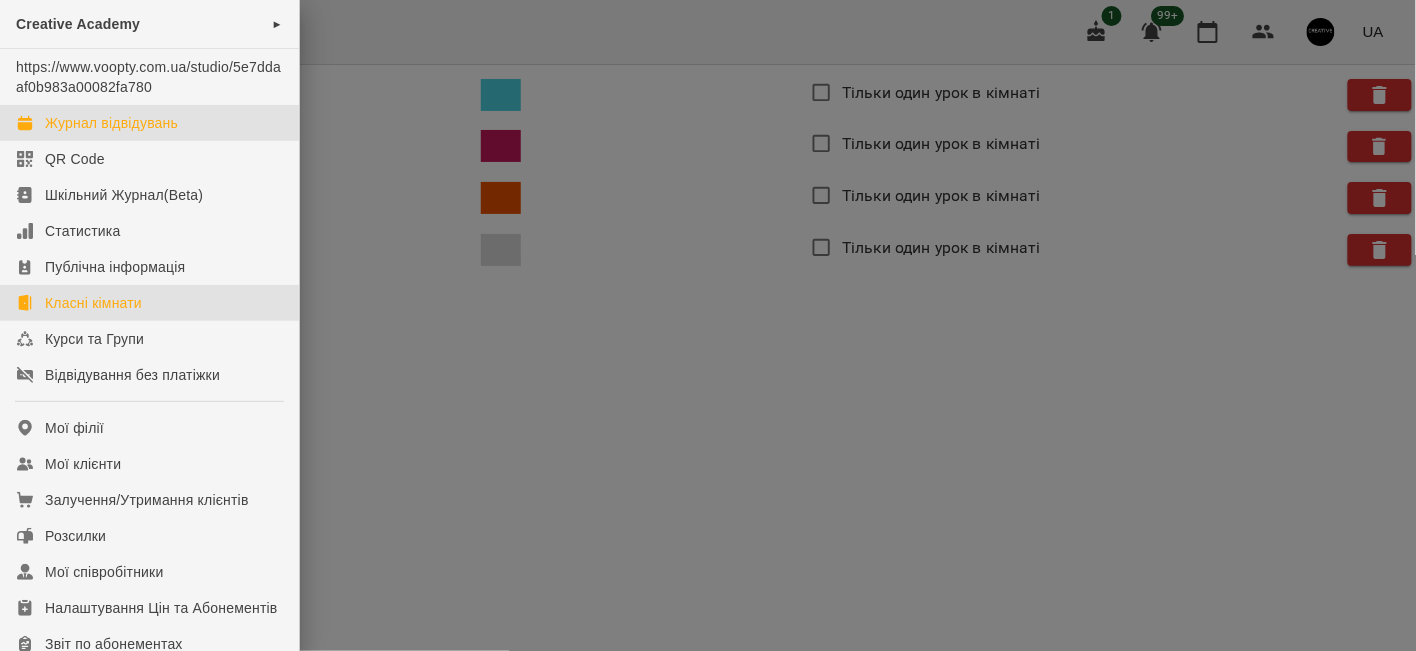 click on "Журнал відвідувань" at bounding box center (111, 123) 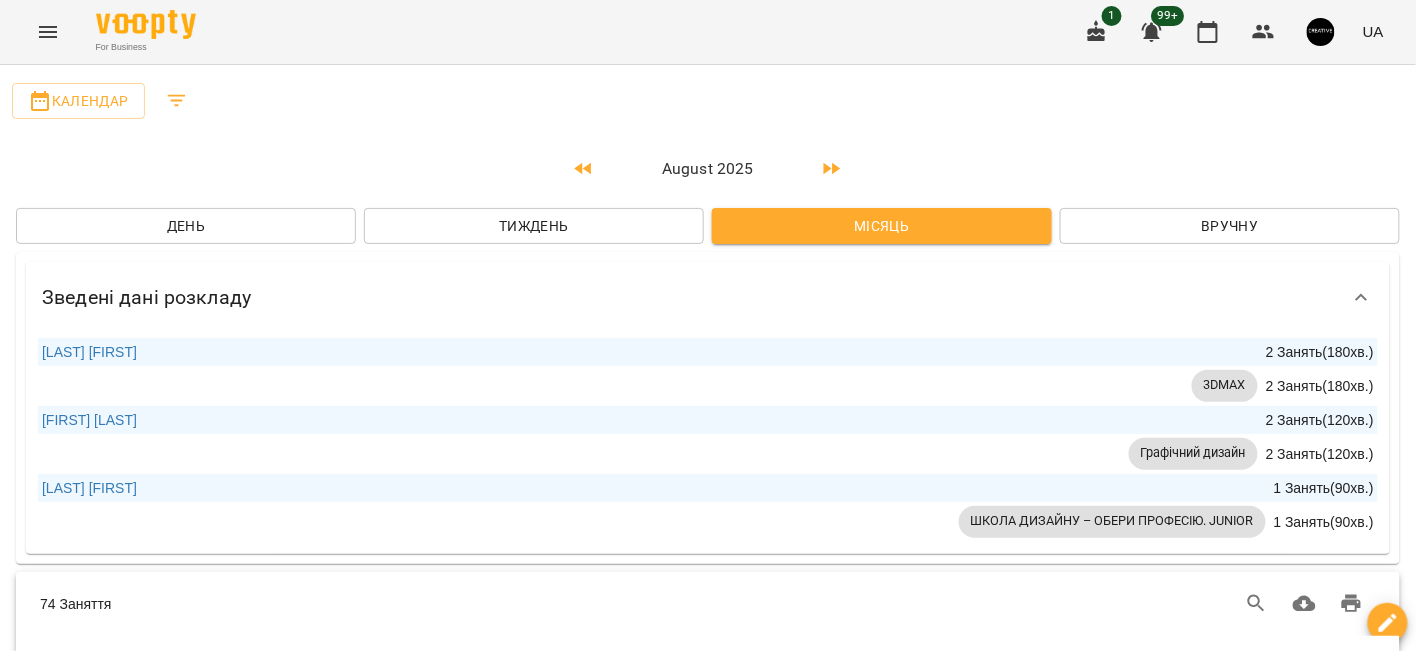 click 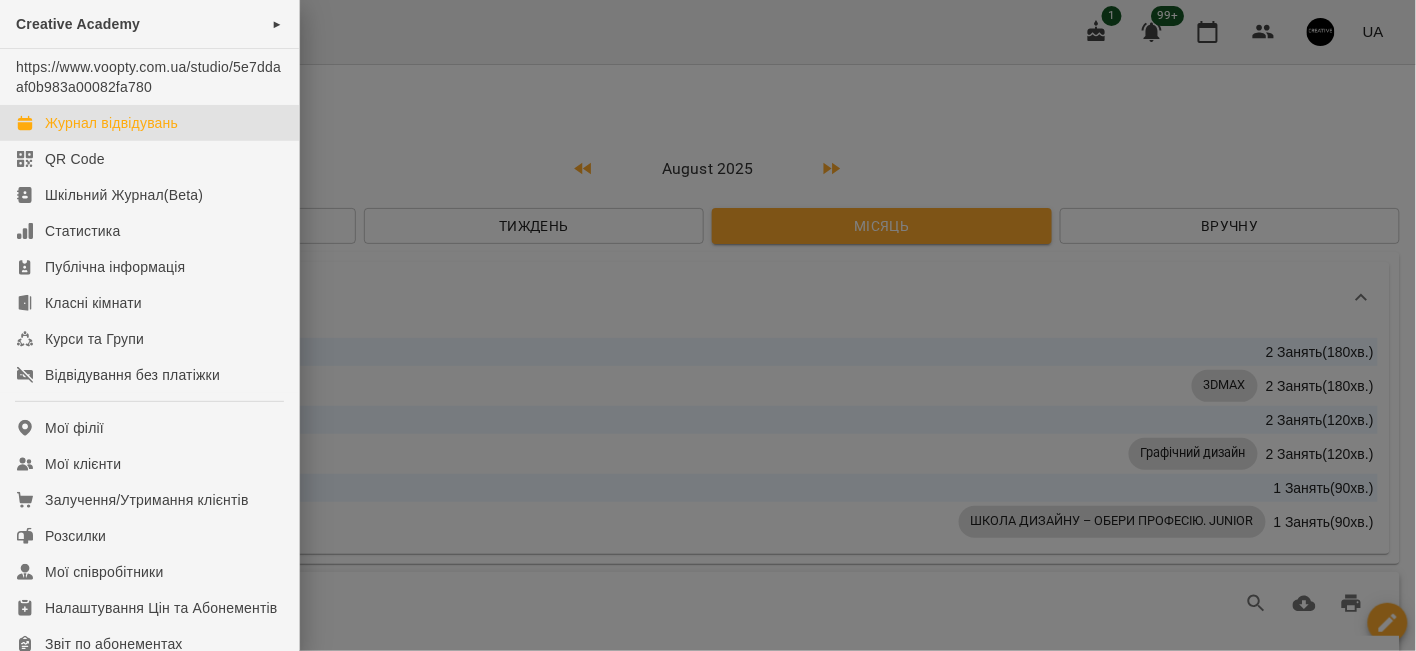 click at bounding box center (708, 325) 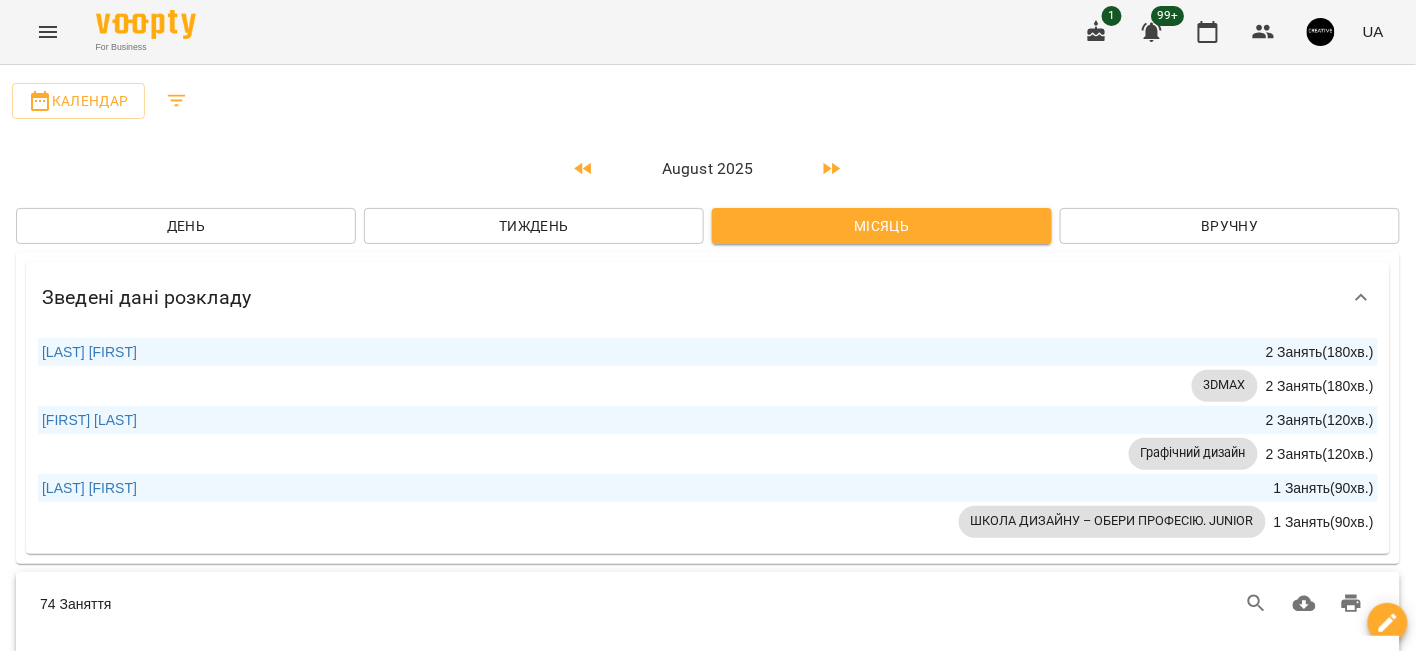 click 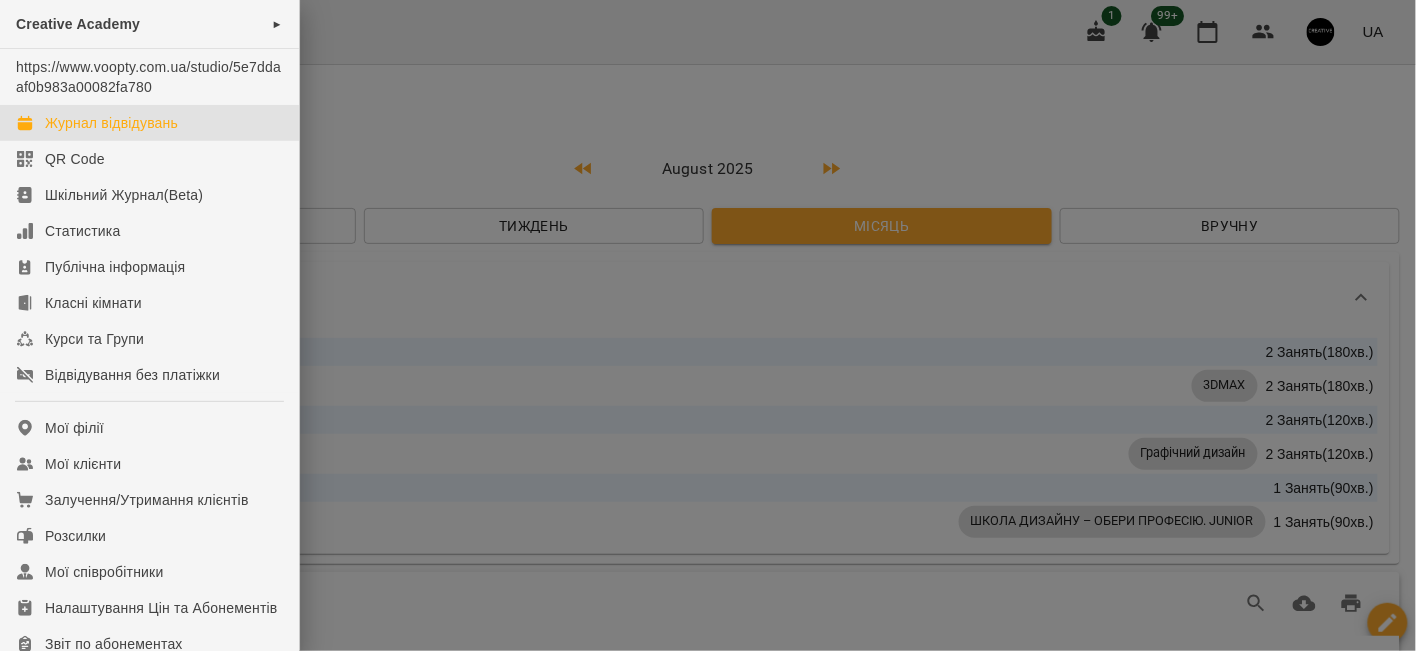 click at bounding box center [708, 325] 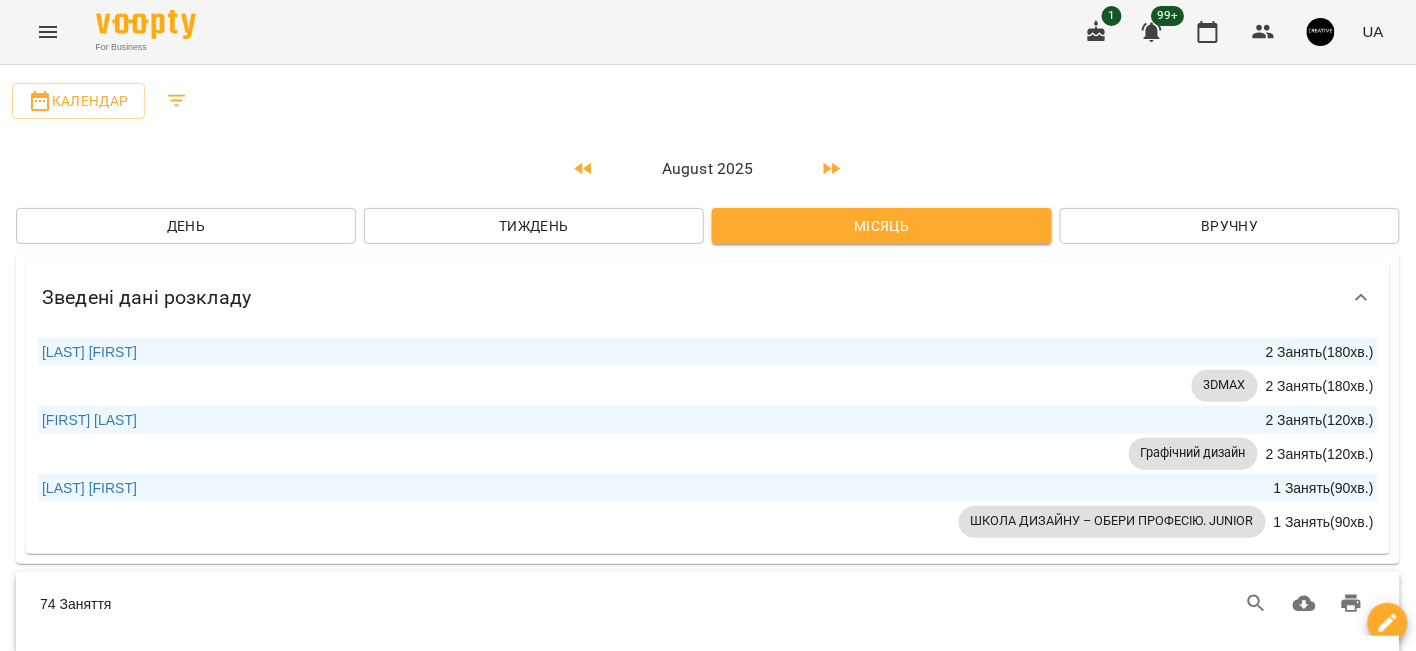 click 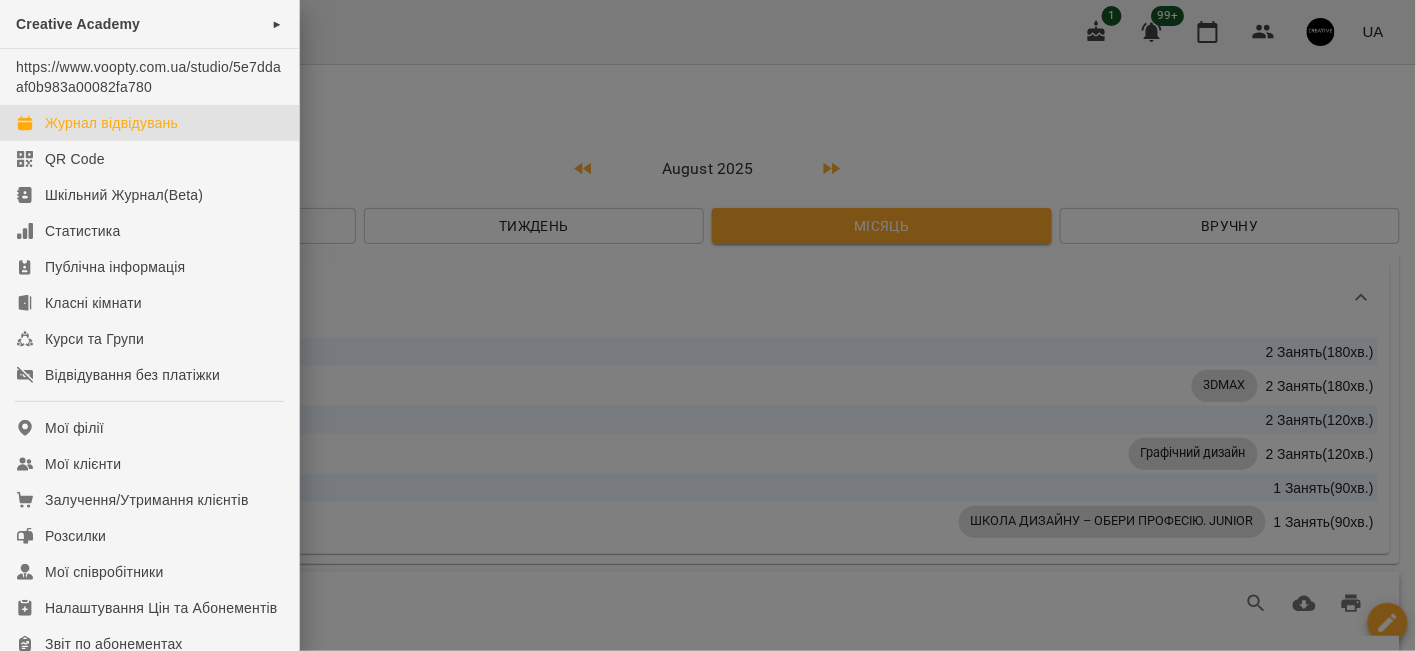 click on "Журнал відвідувань" at bounding box center (111, 123) 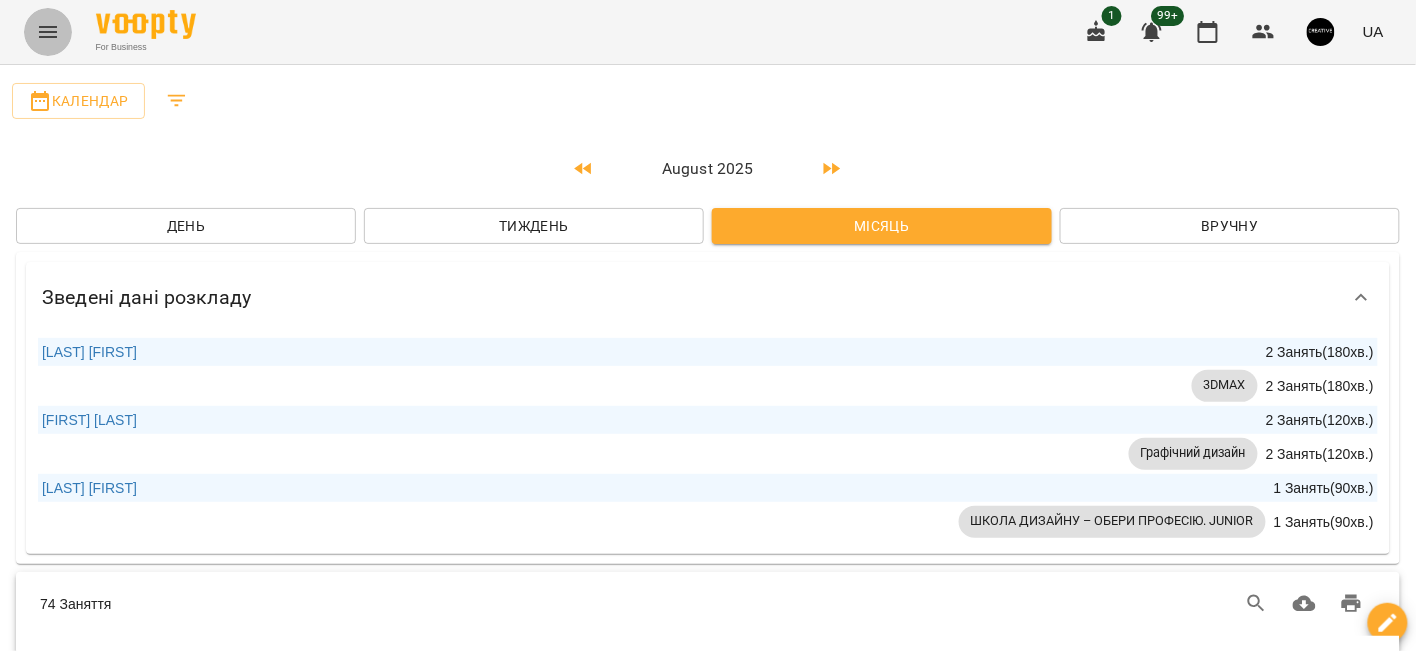 click 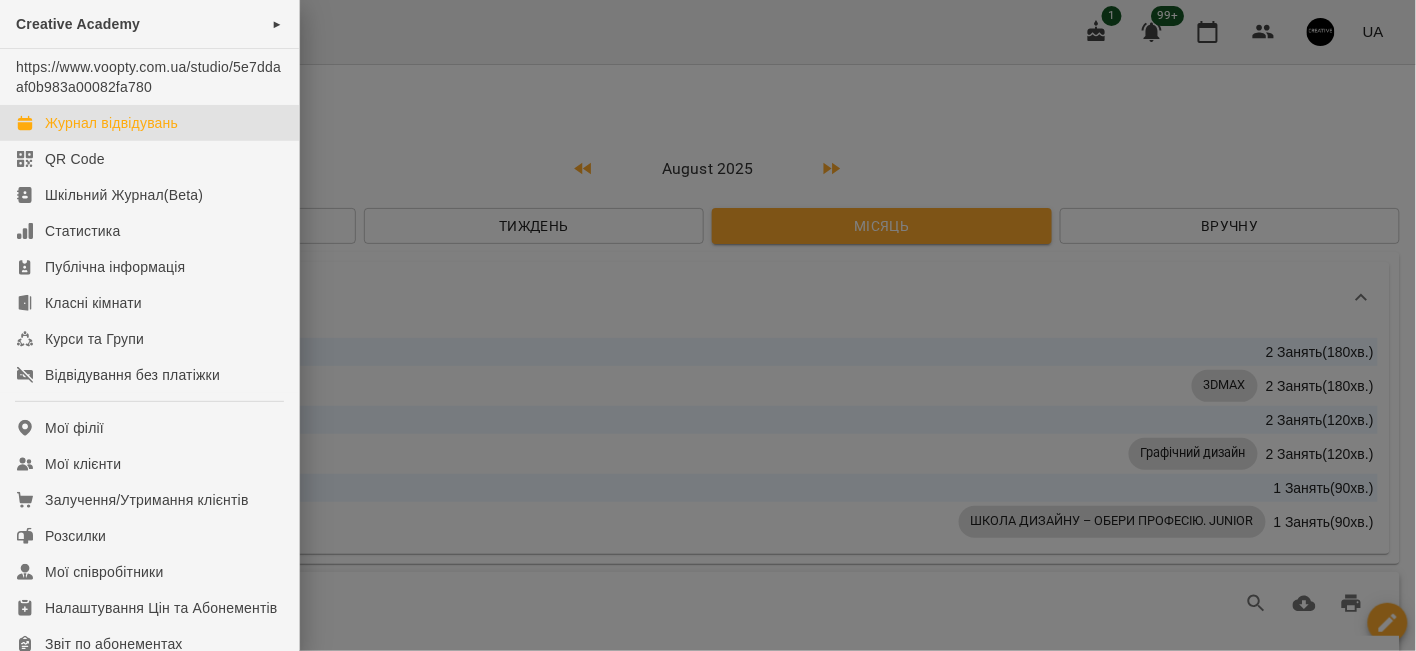 click at bounding box center (708, 325) 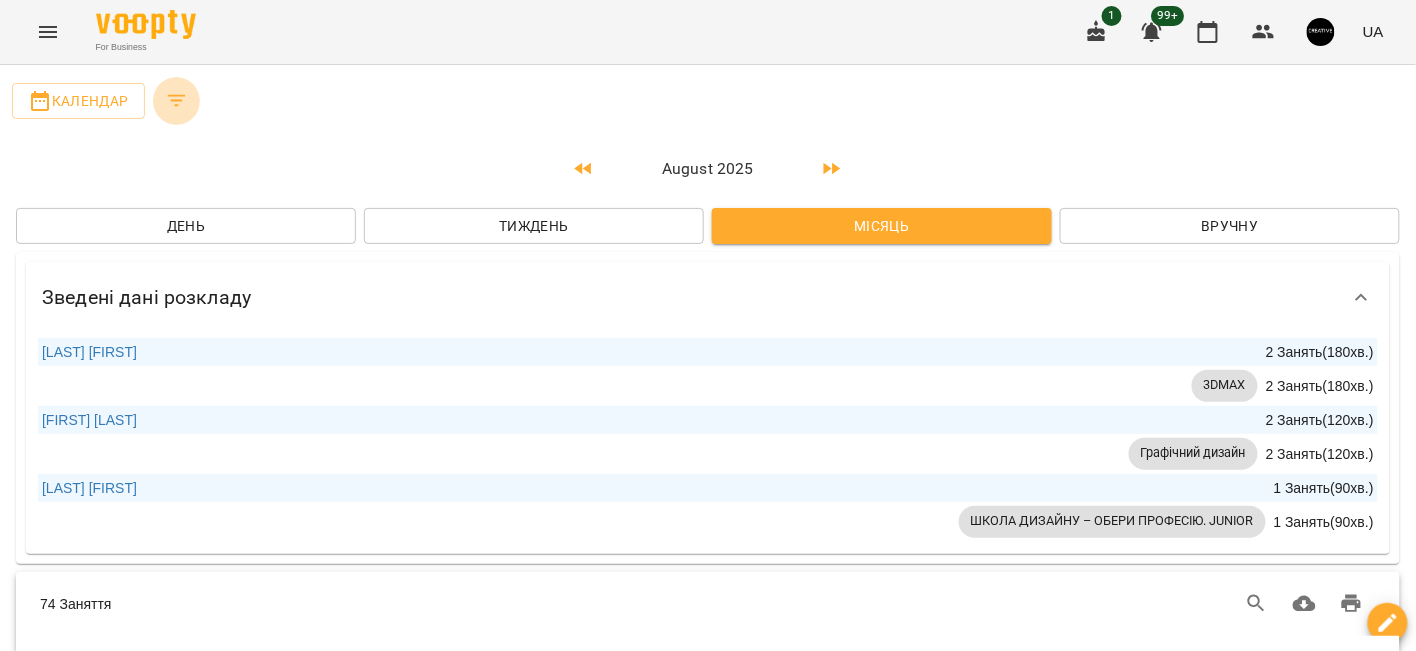 click 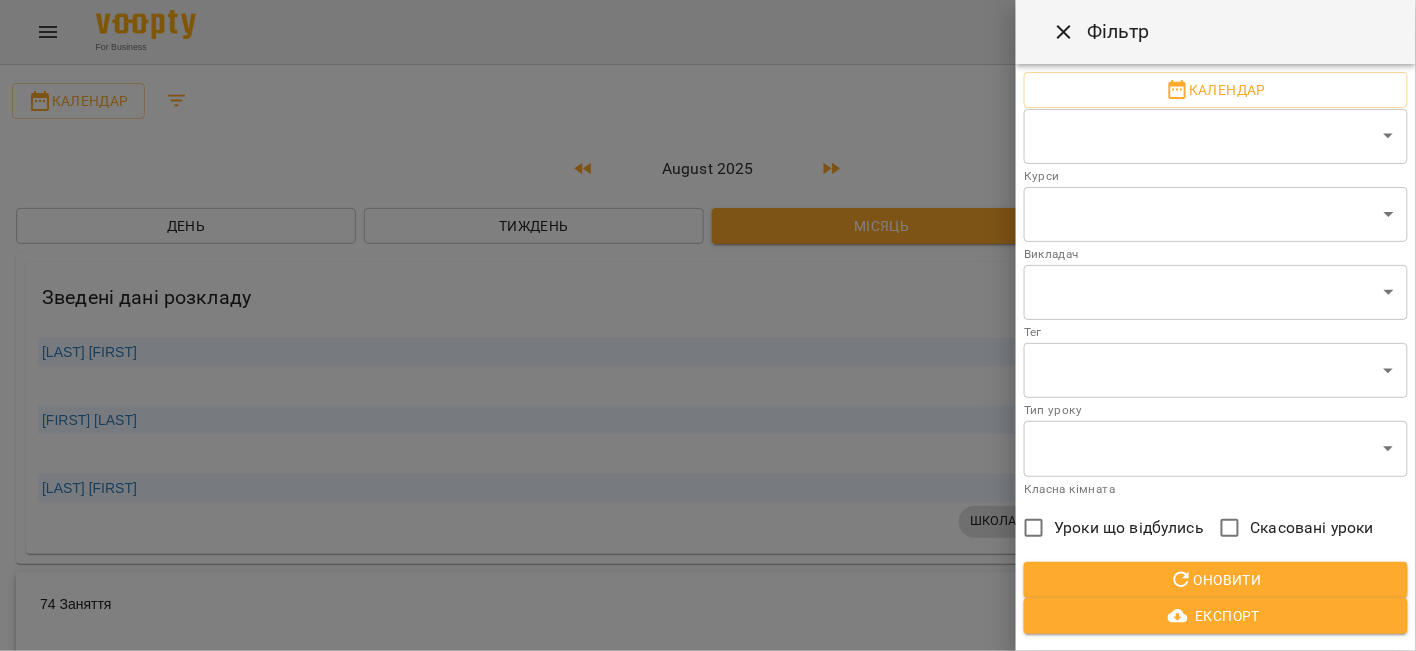 click at bounding box center [708, 325] 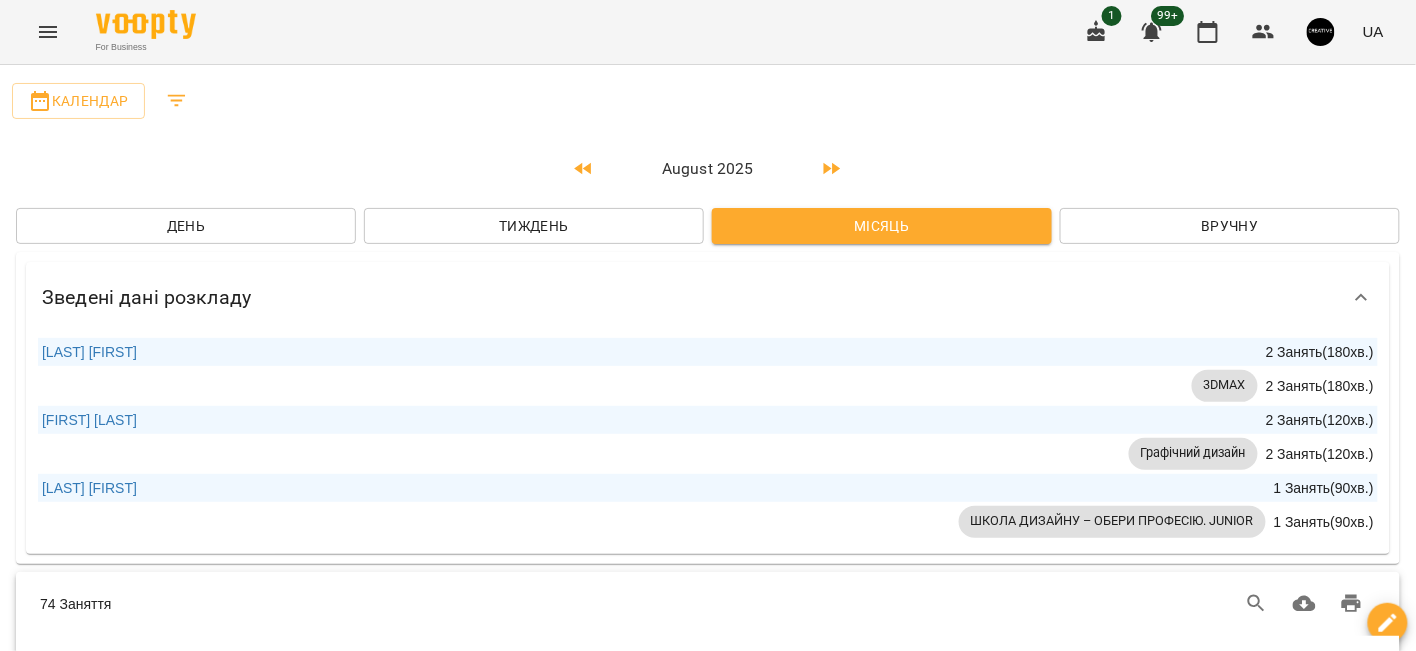 click 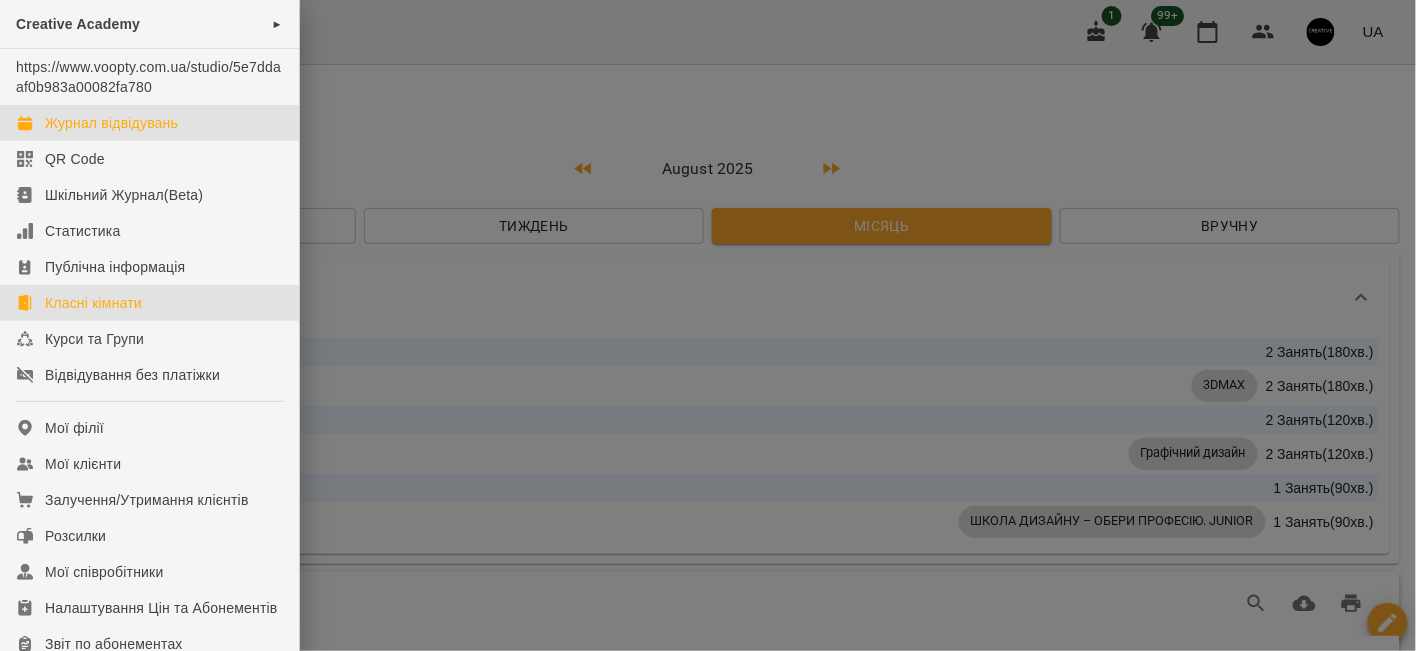 click on "Класні кімнати" at bounding box center [93, 303] 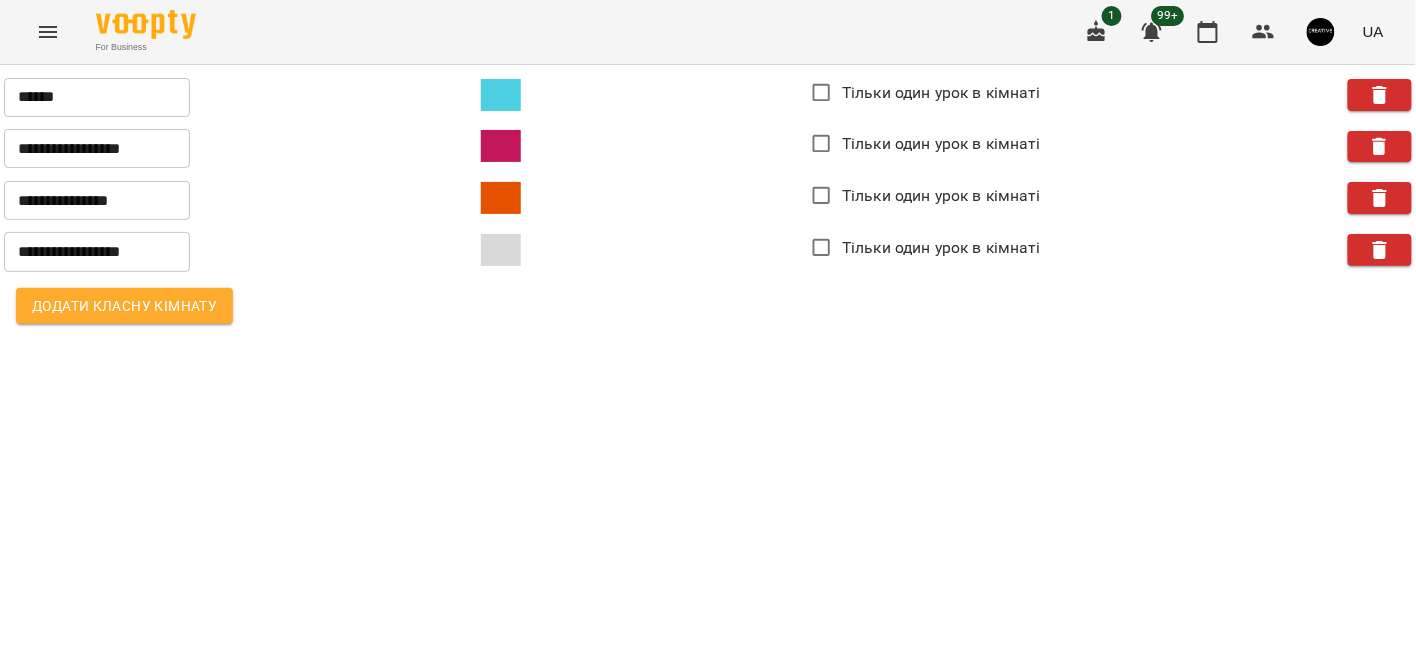 click 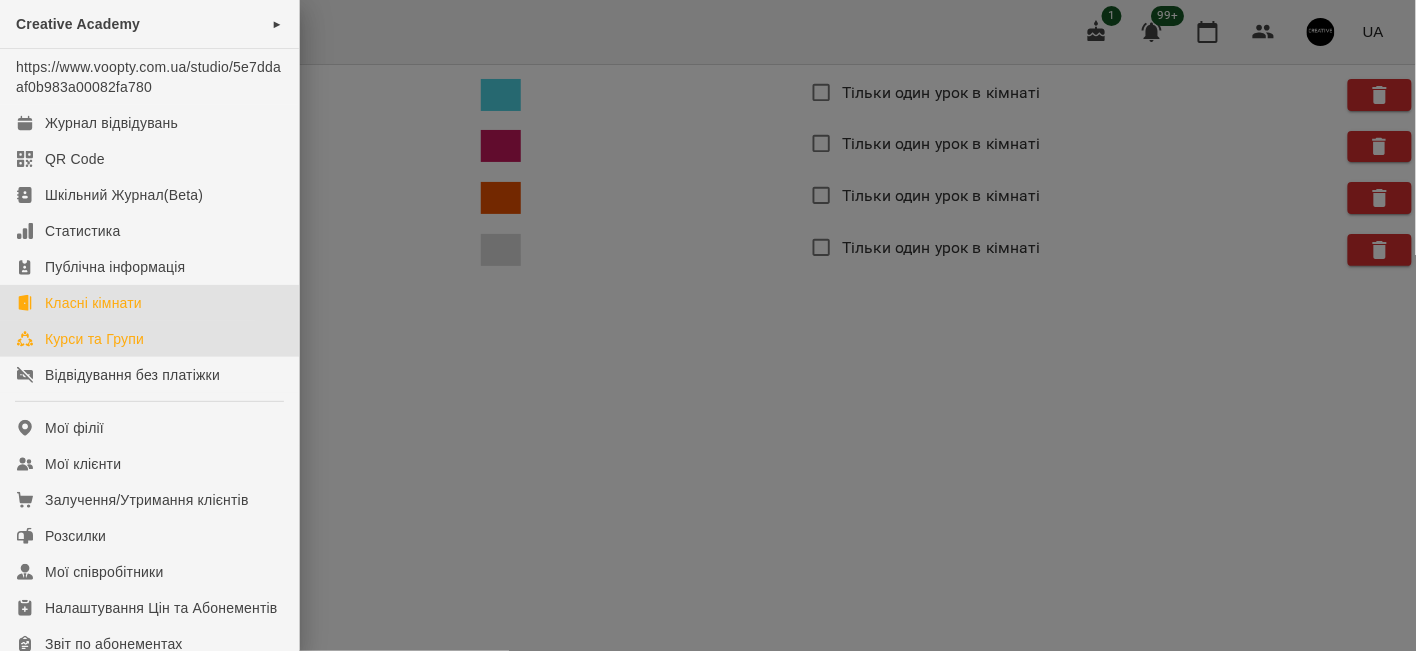 click on "Курси та Групи" at bounding box center [94, 339] 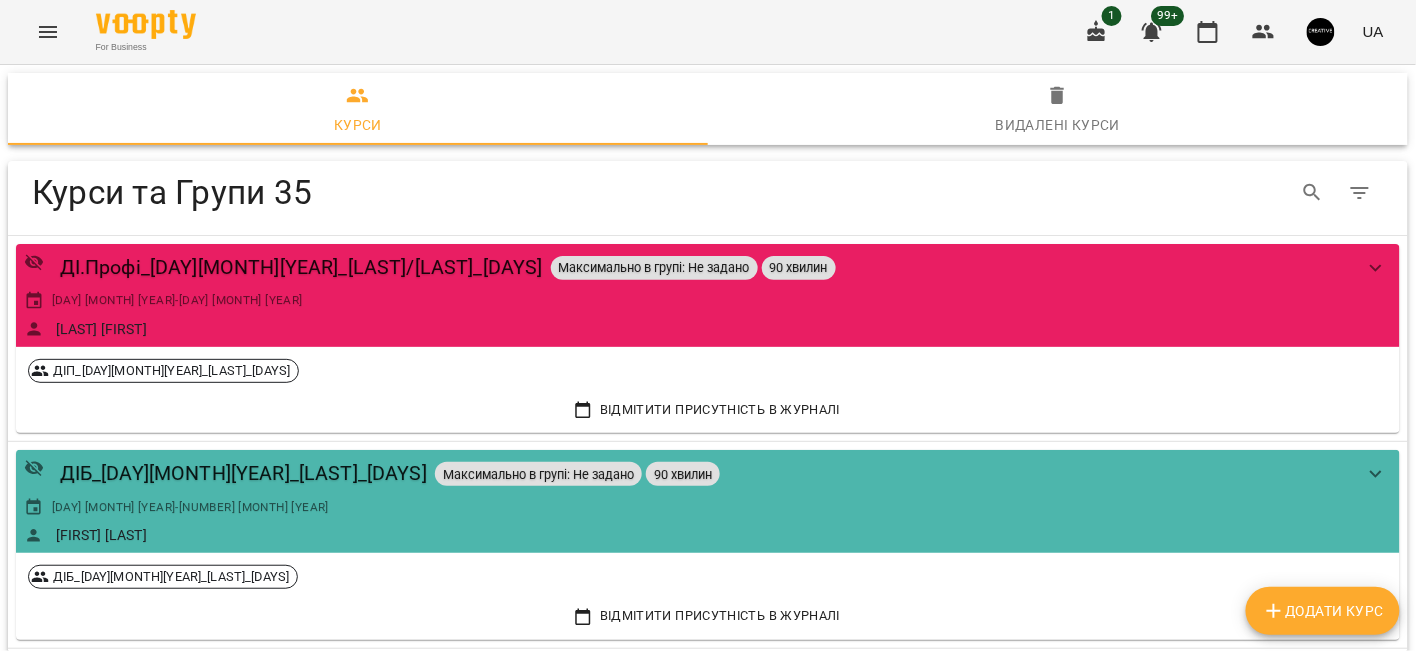 click 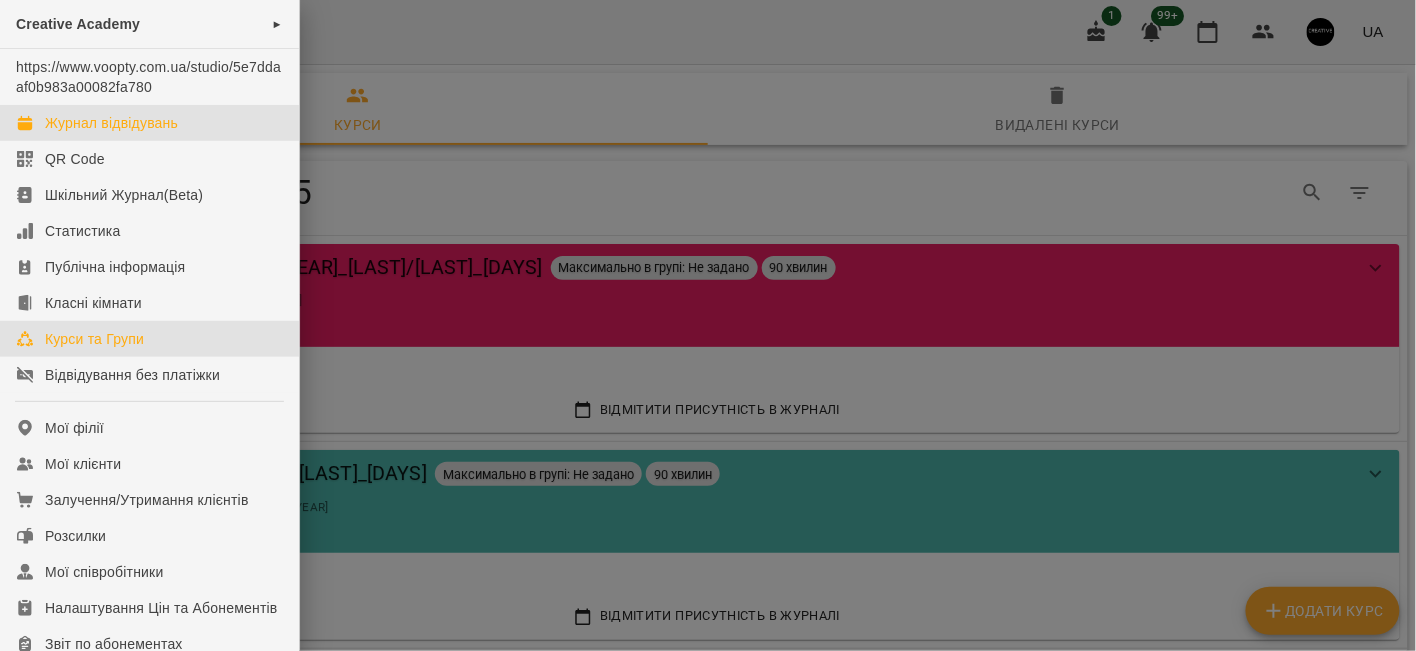 click on "Журнал відвідувань" at bounding box center (111, 123) 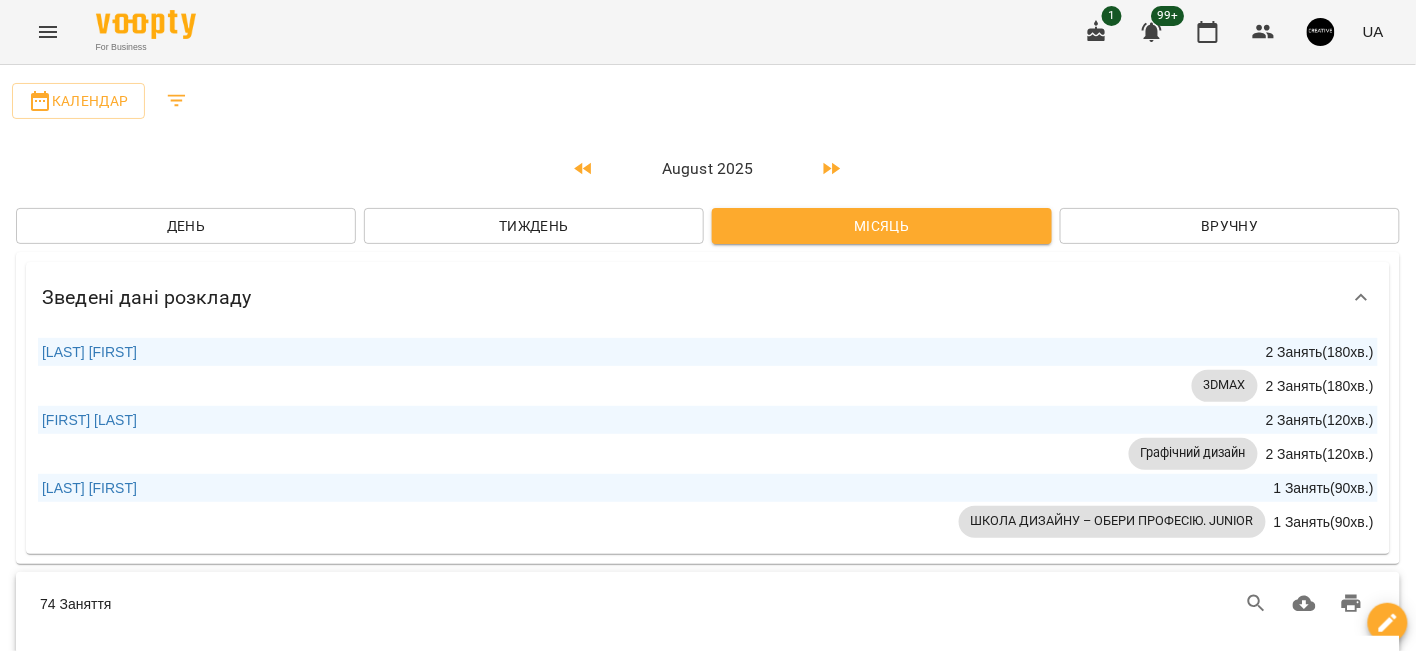 click 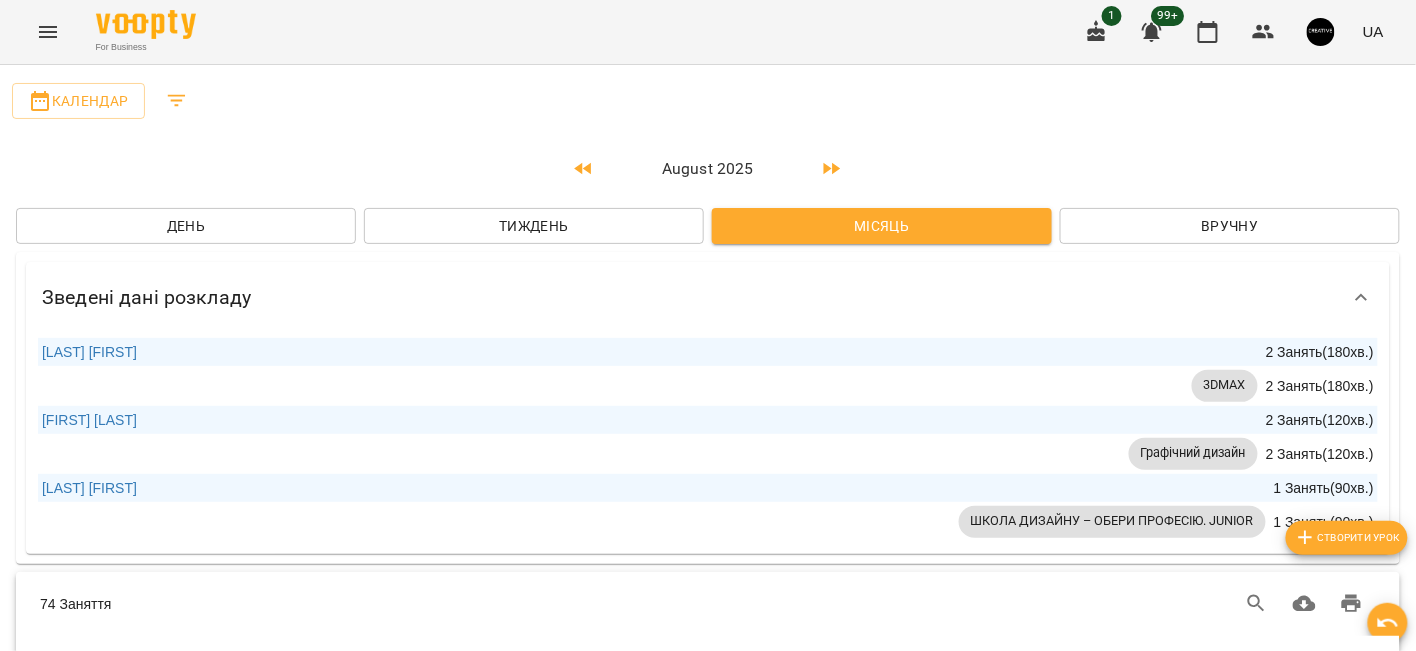 click 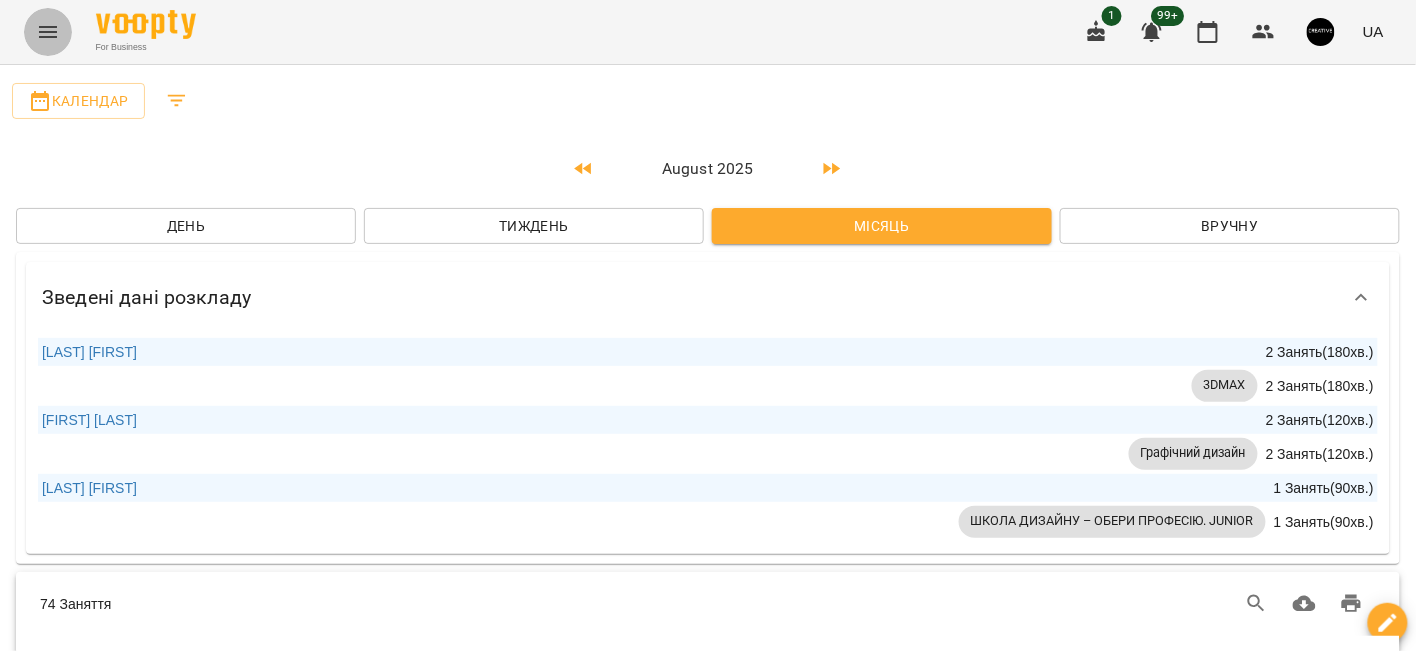 click 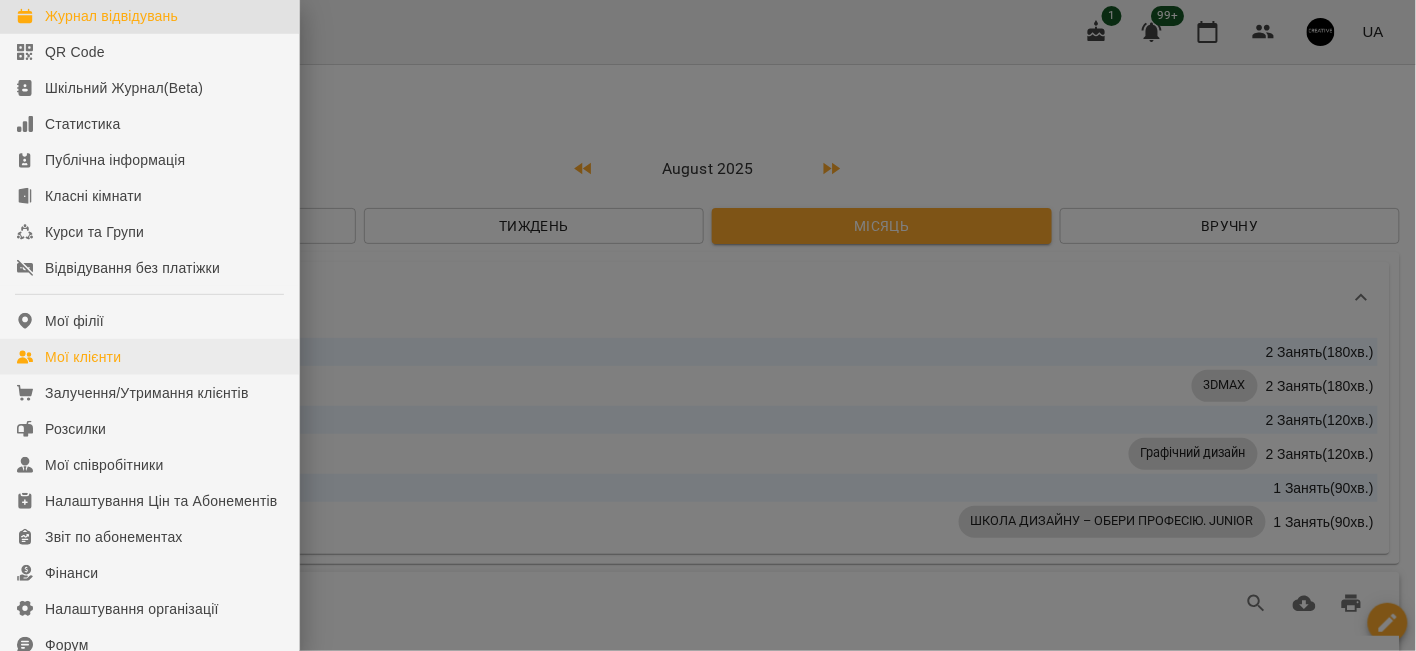 scroll, scrollTop: 0, scrollLeft: 0, axis: both 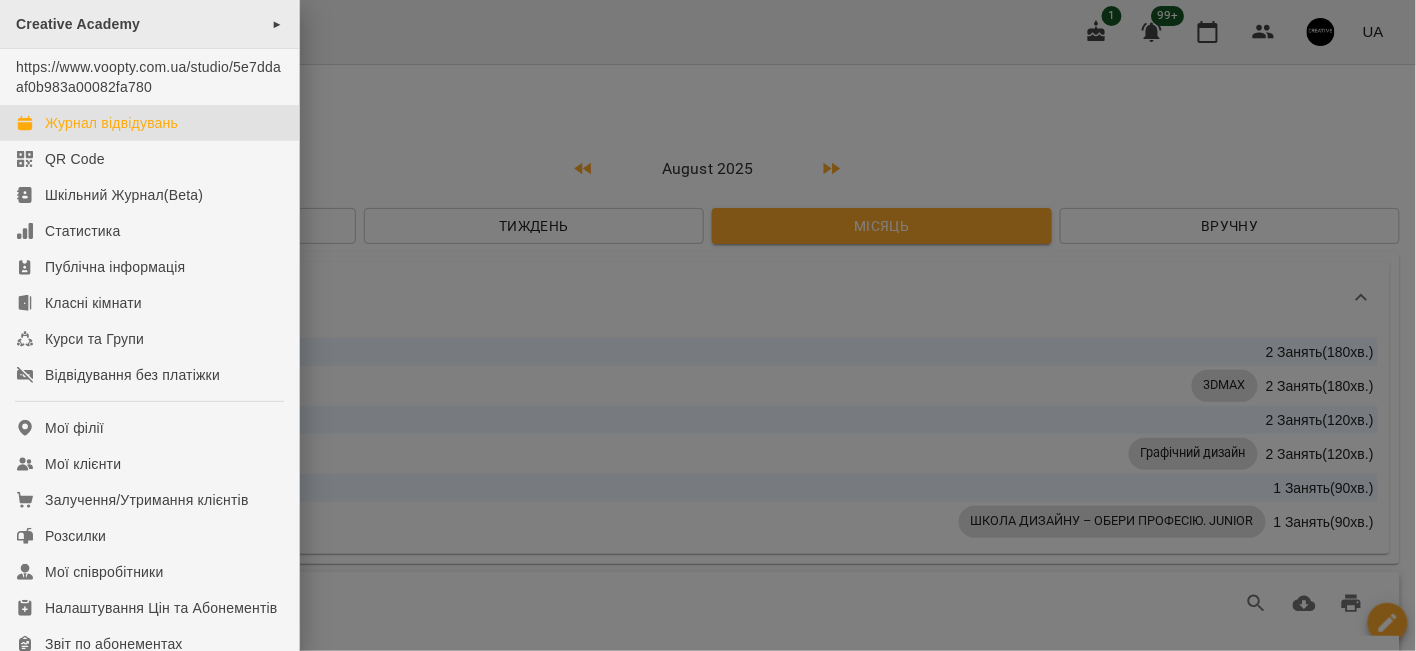 click on "Creative Academy ►" at bounding box center [149, 24] 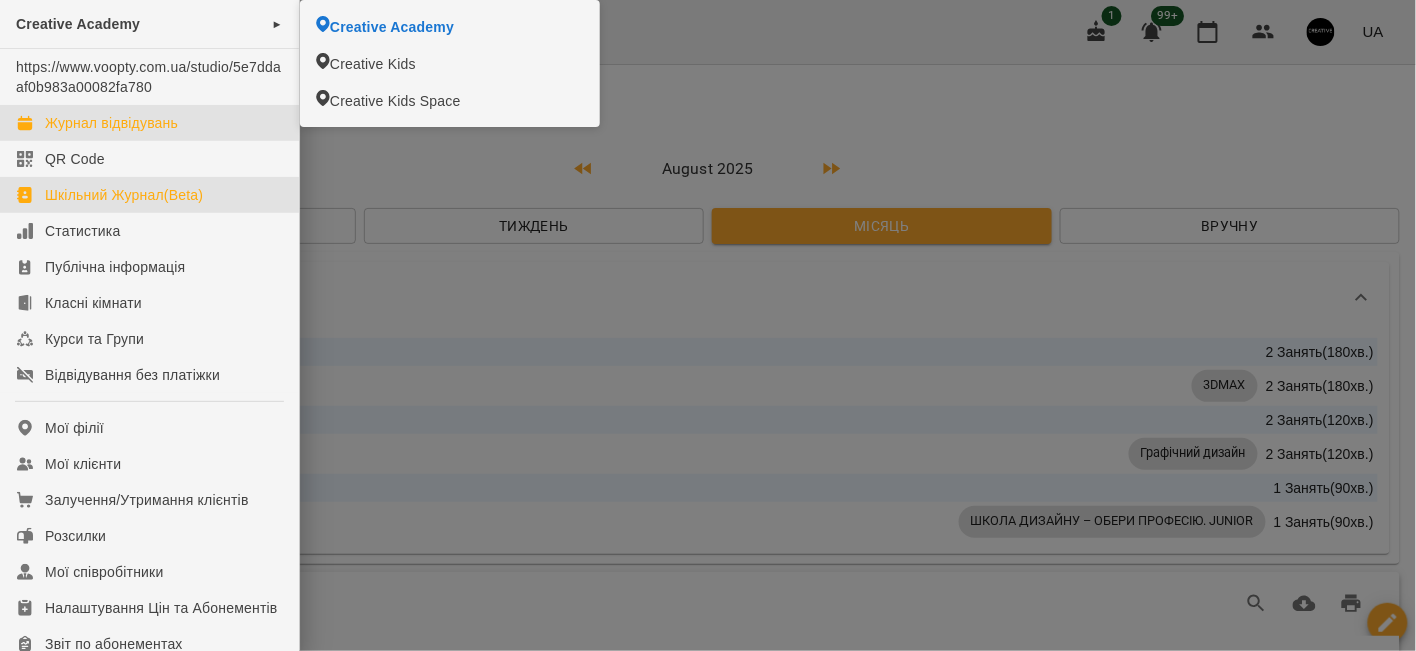 click on "Шкільний Журнал(Beta)" at bounding box center [124, 195] 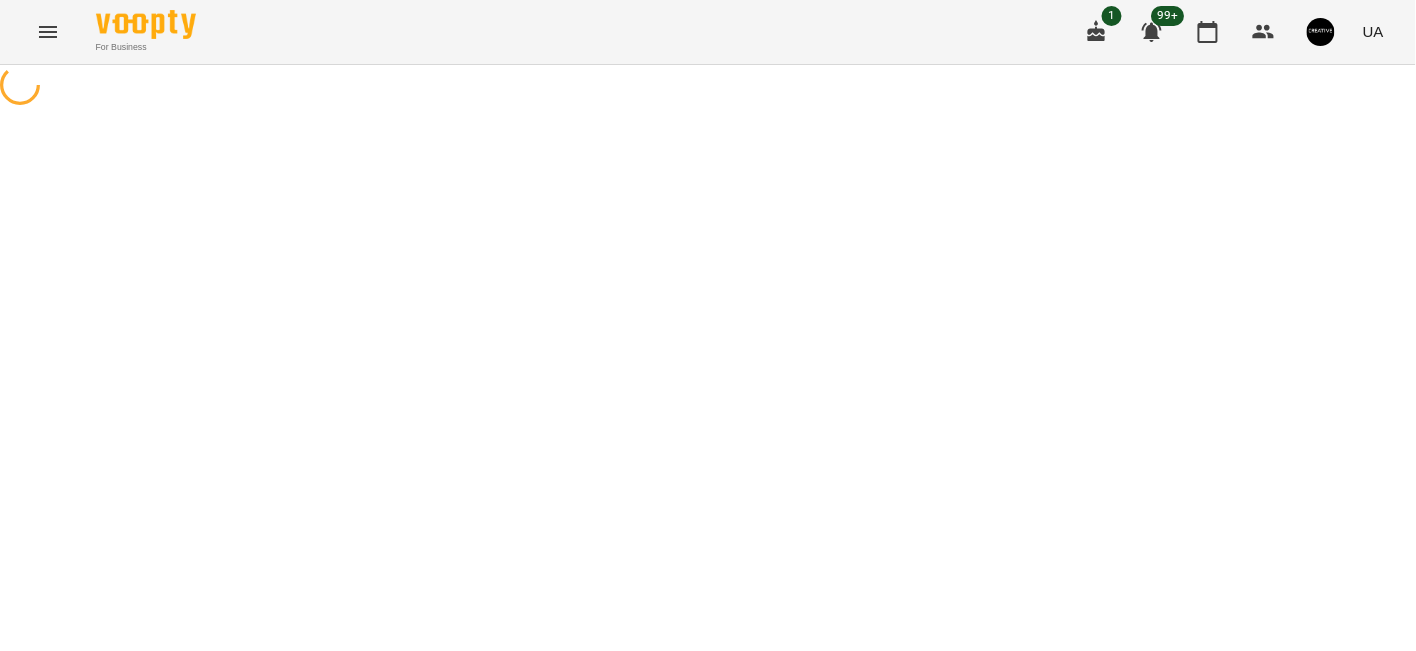 select on "**********" 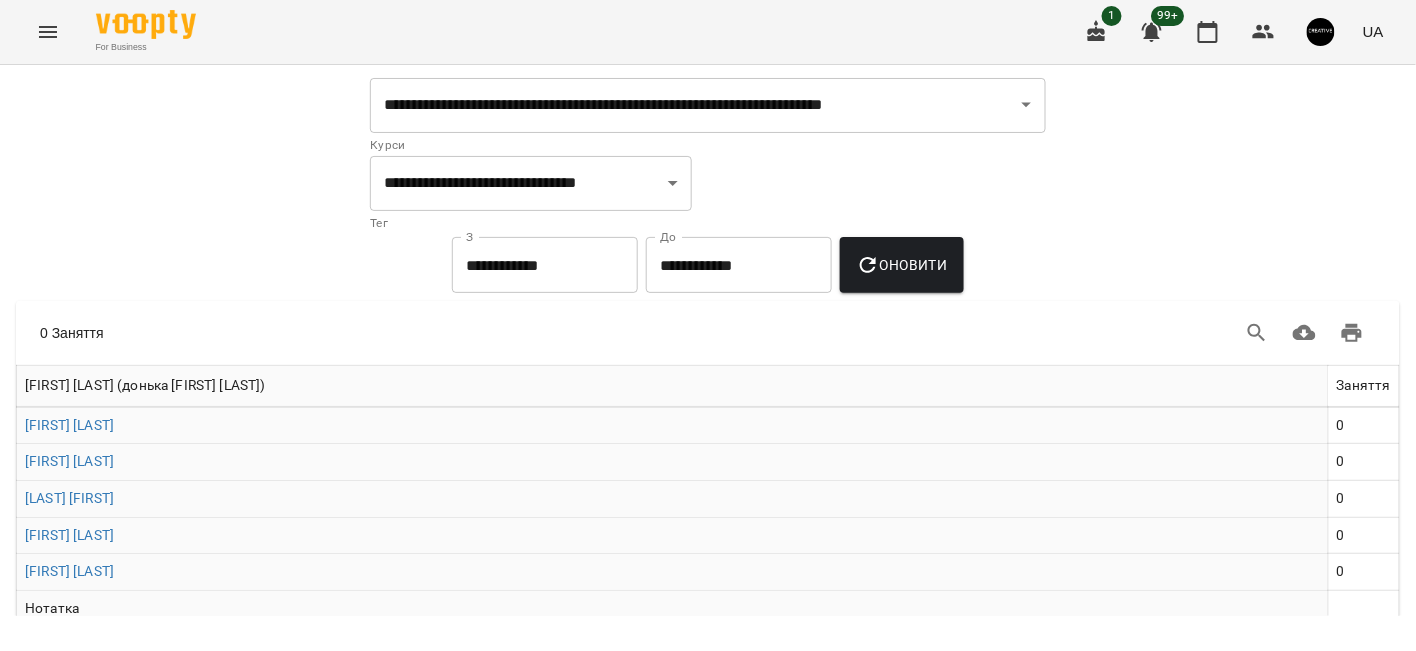 click 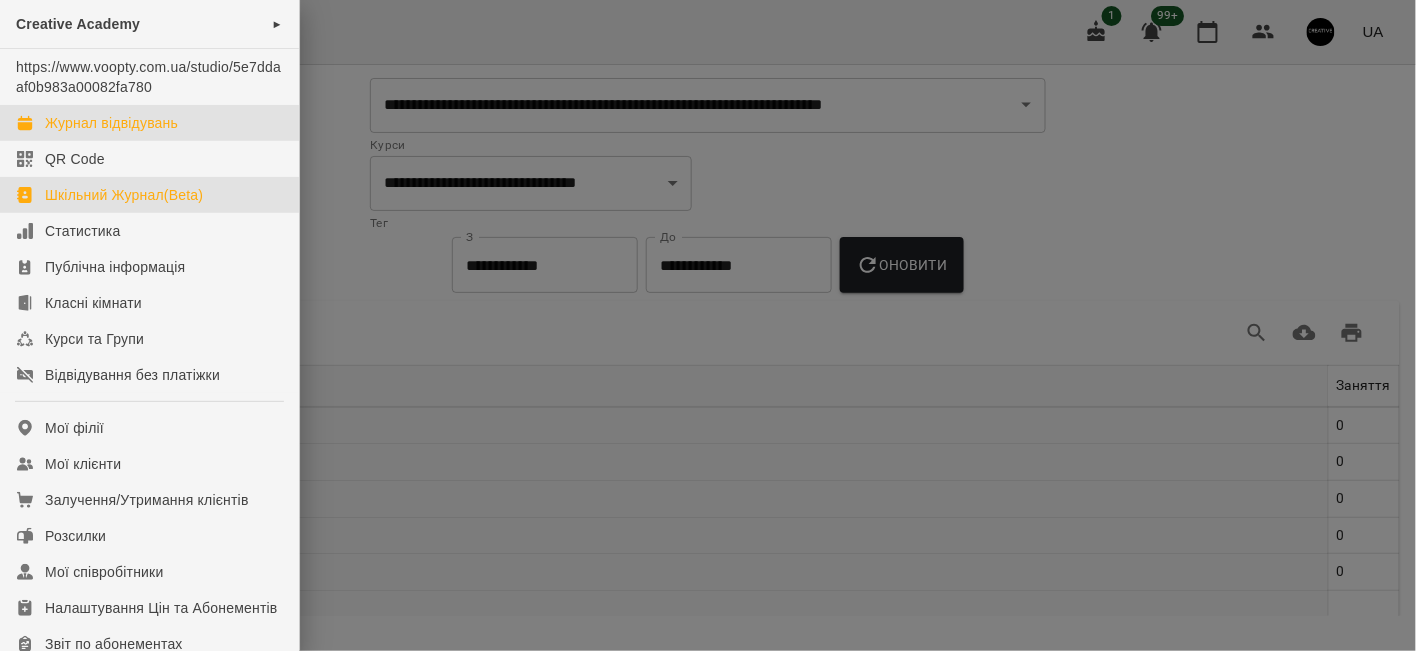 click on "Журнал відвідувань" at bounding box center (149, 123) 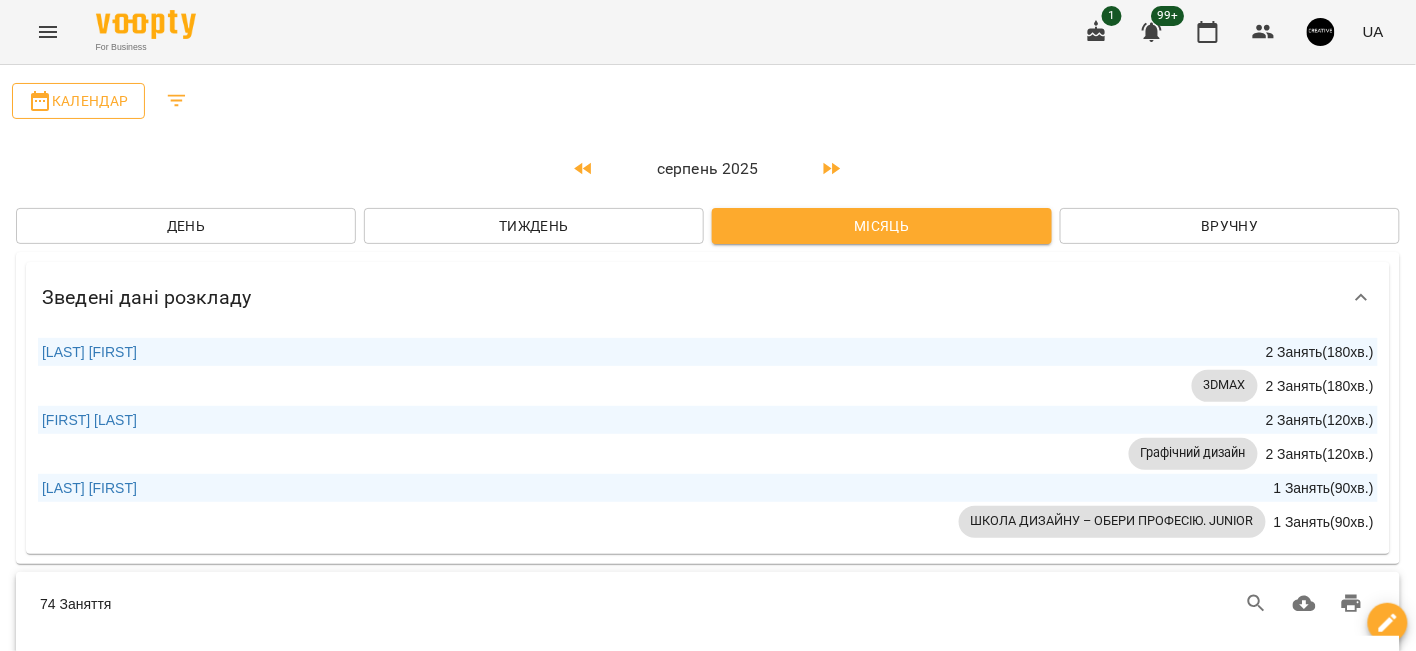 click on "Календар" at bounding box center (78, 101) 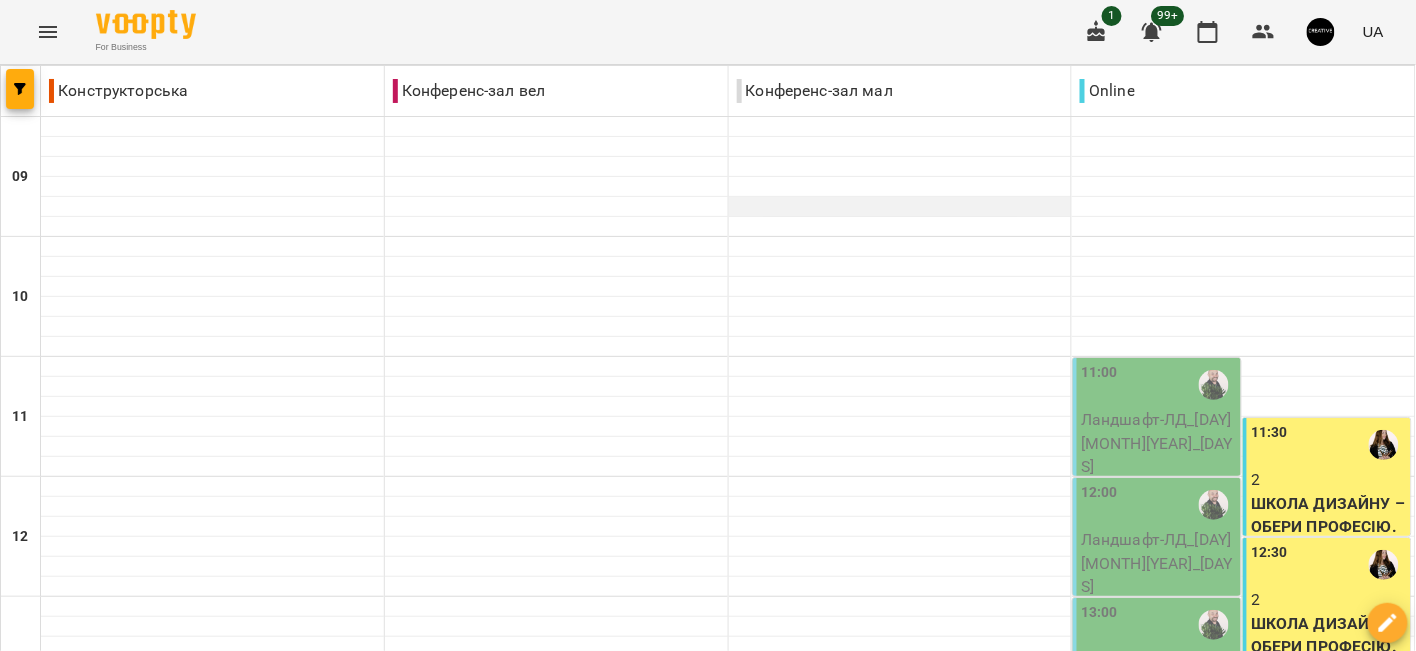 scroll, scrollTop: 0, scrollLeft: 0, axis: both 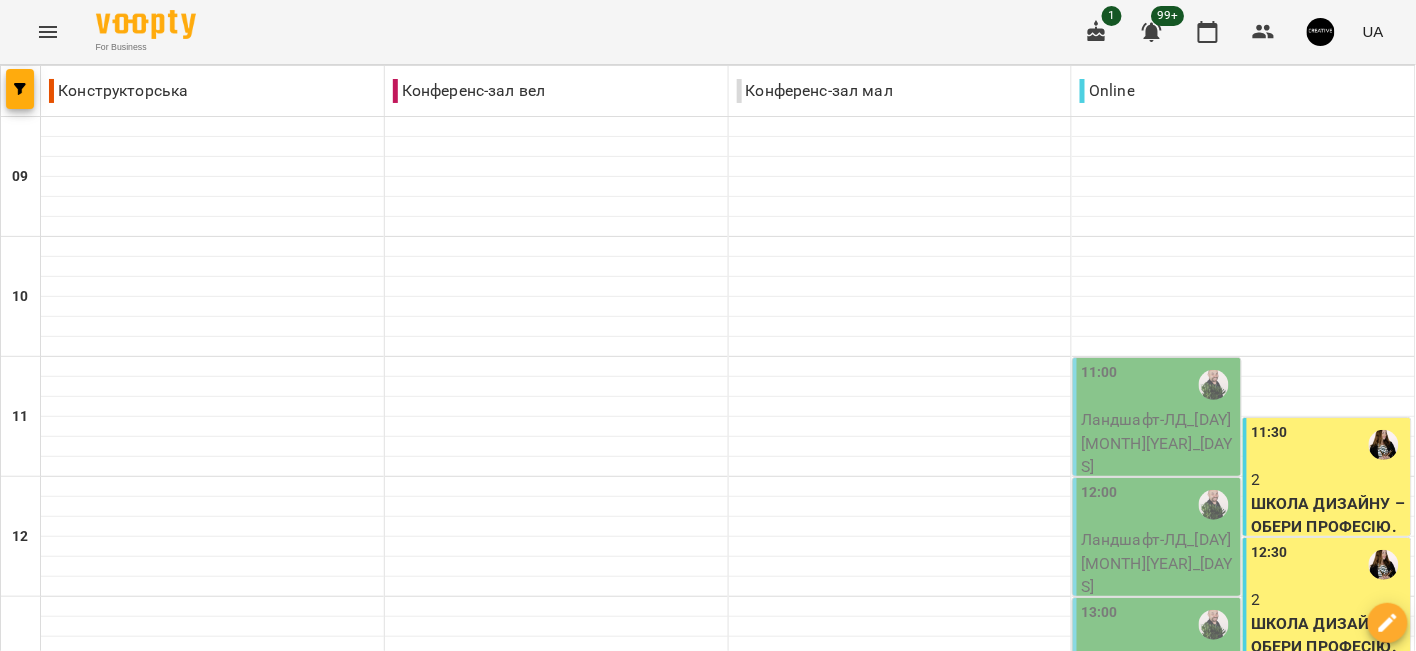 click 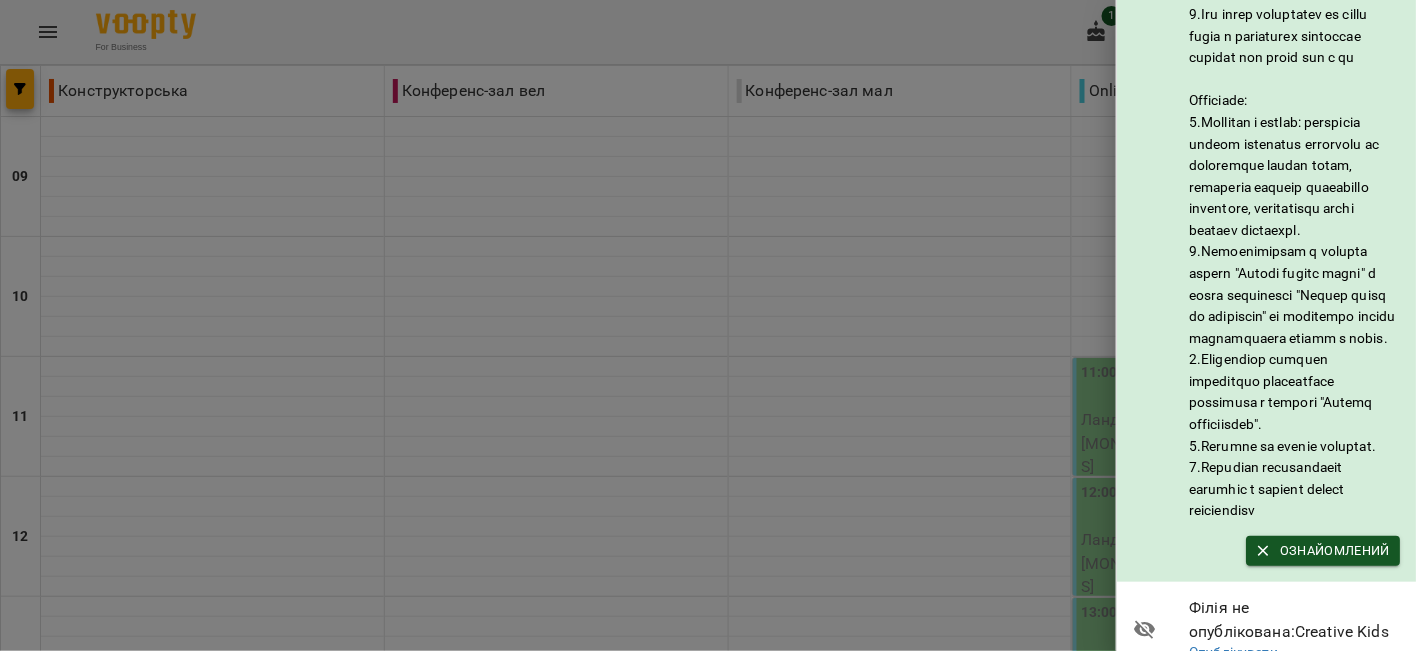 scroll, scrollTop: 0, scrollLeft: 0, axis: both 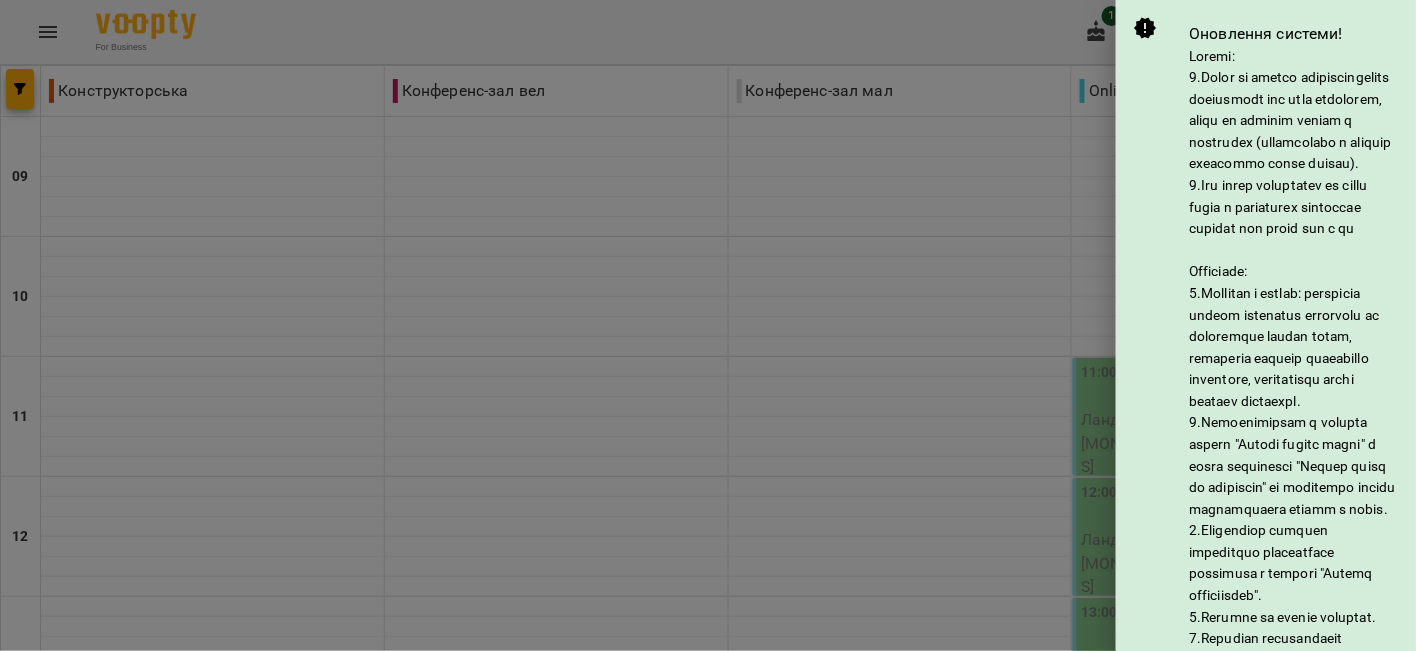 click at bounding box center [708, 325] 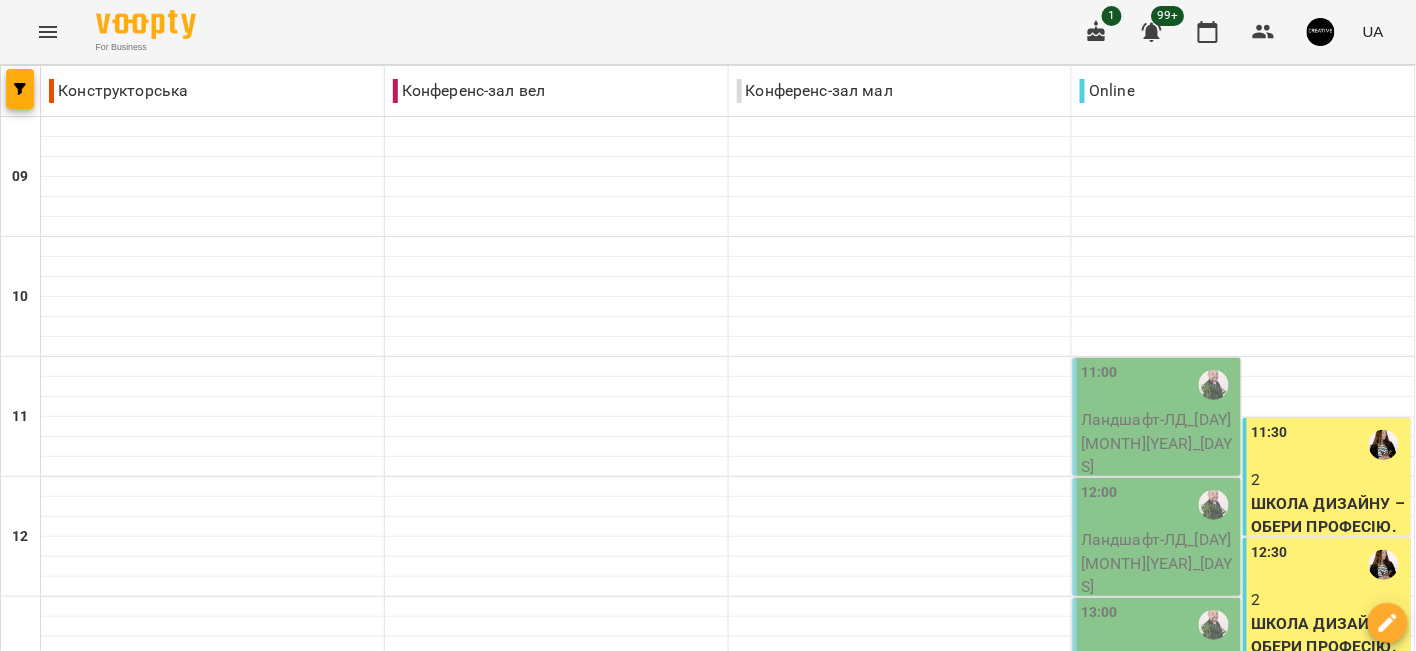 scroll, scrollTop: 0, scrollLeft: 0, axis: both 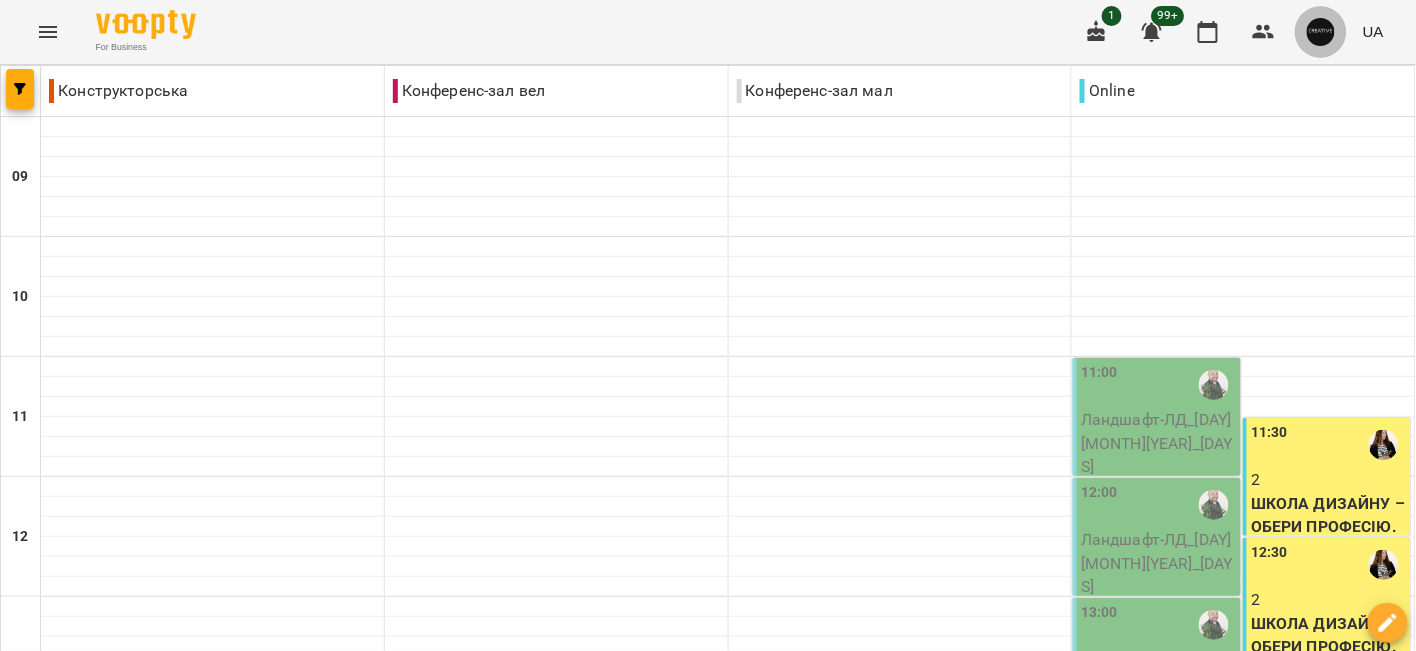 click at bounding box center [1321, 32] 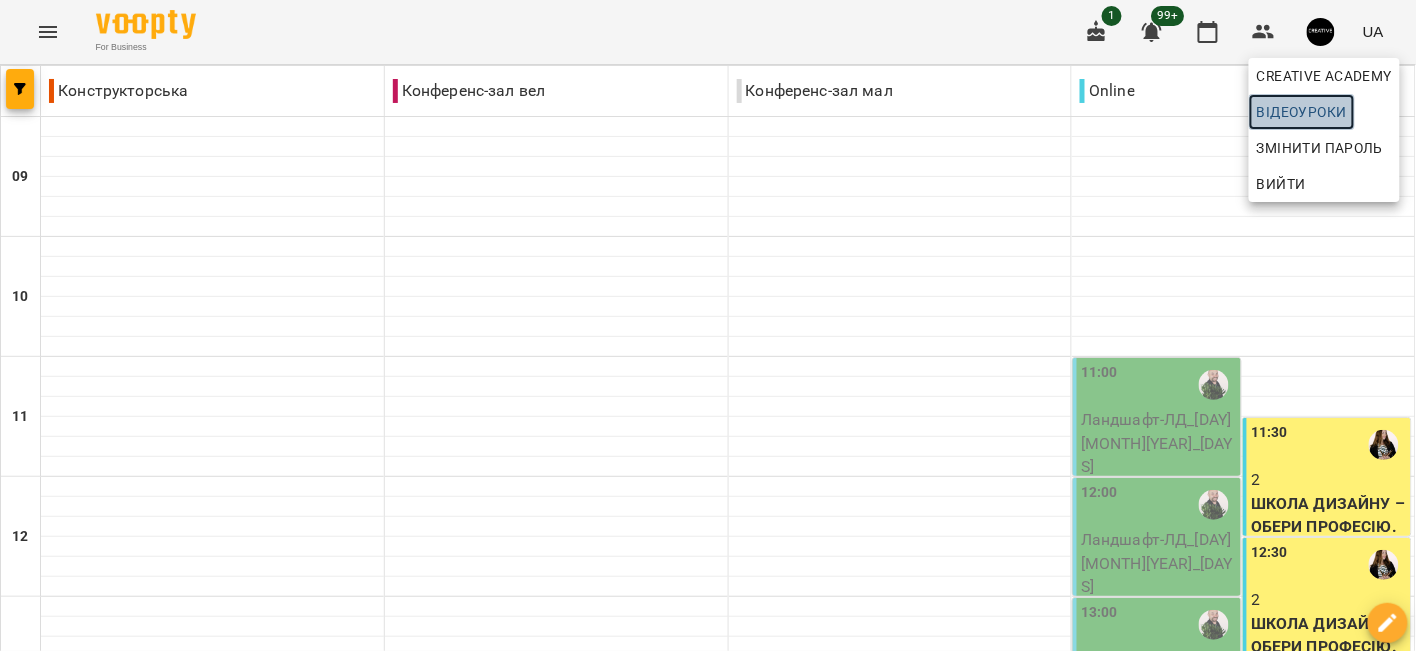 click on "Відеоуроки" at bounding box center [1302, 112] 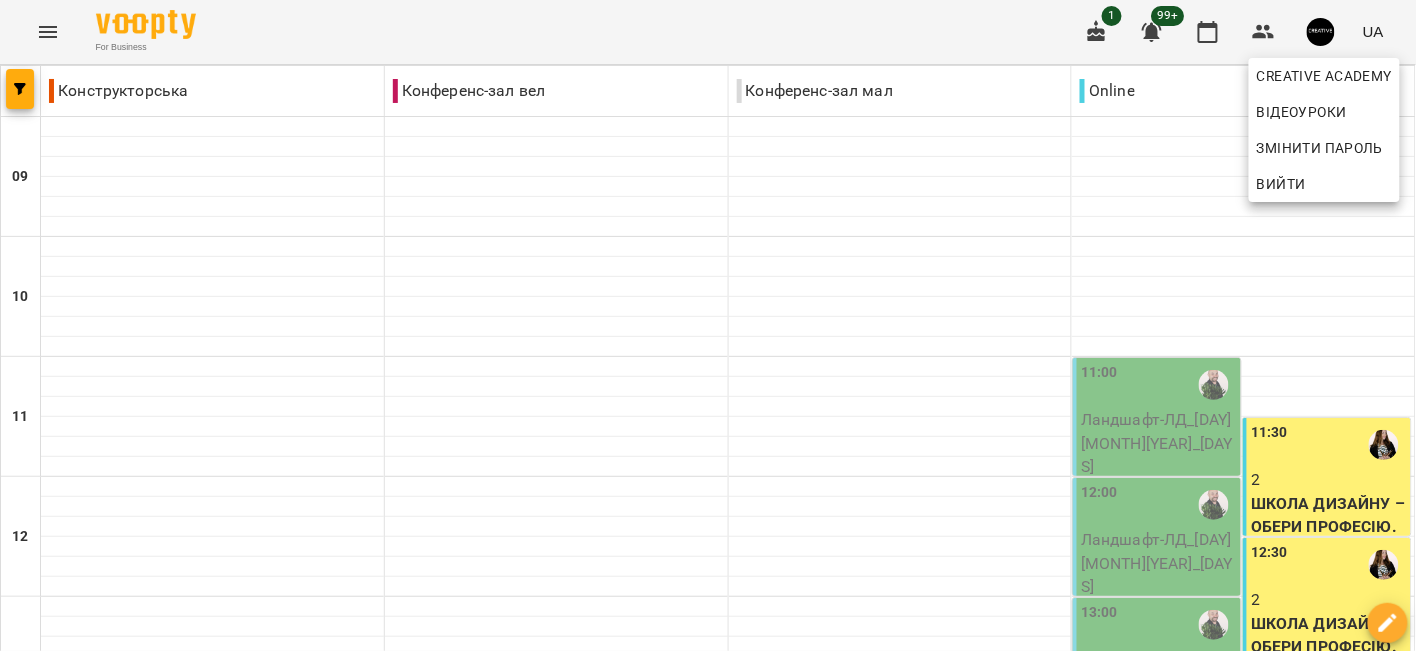 click at bounding box center (708, 325) 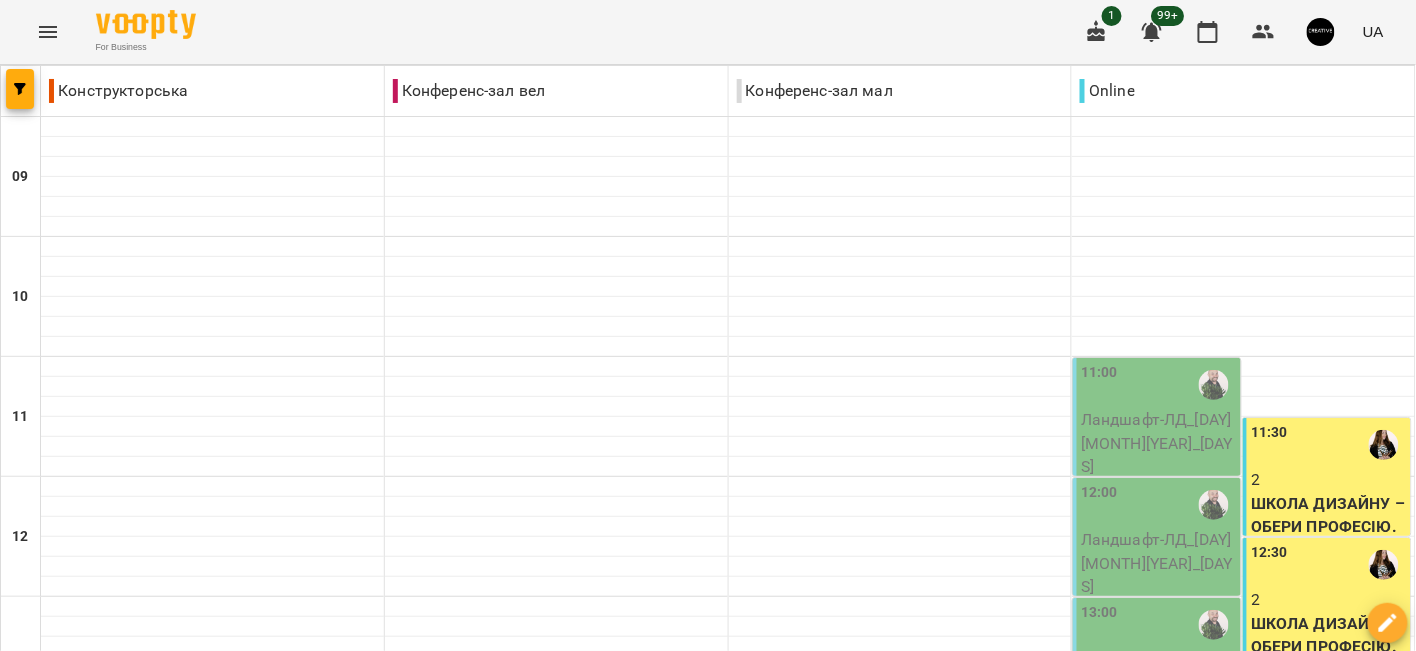 click 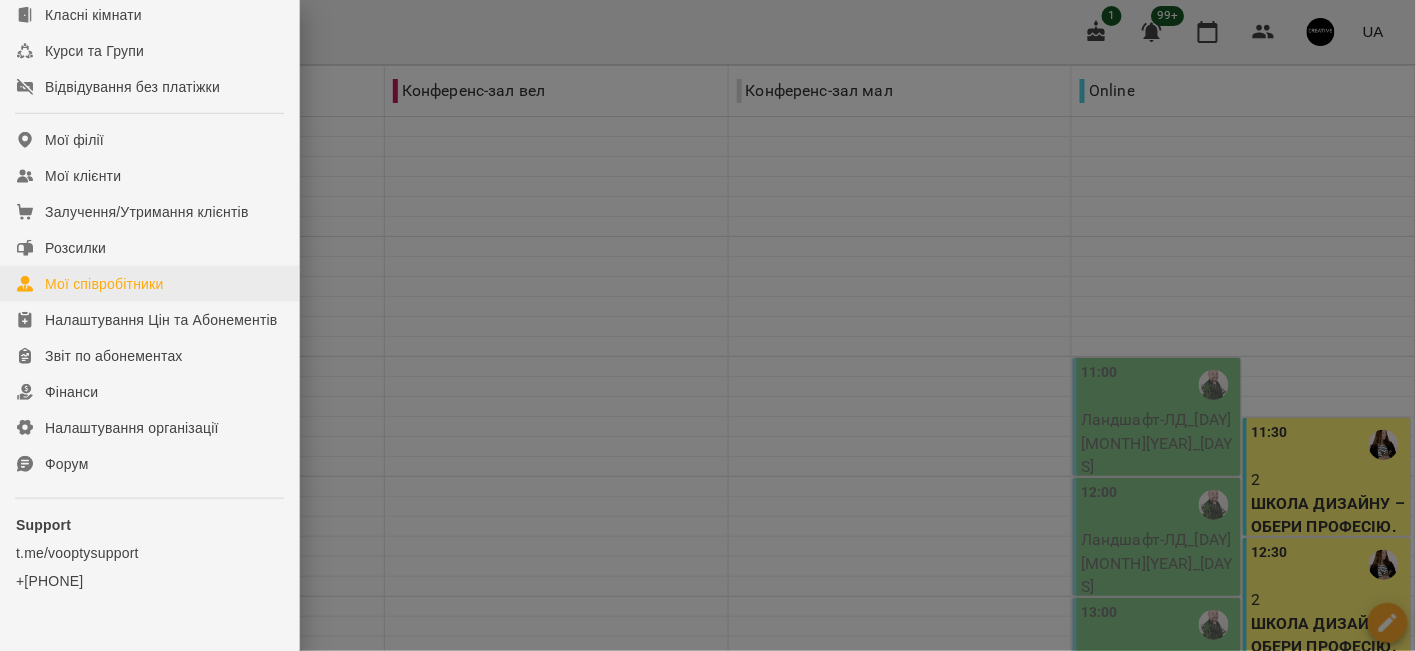 scroll, scrollTop: 343, scrollLeft: 0, axis: vertical 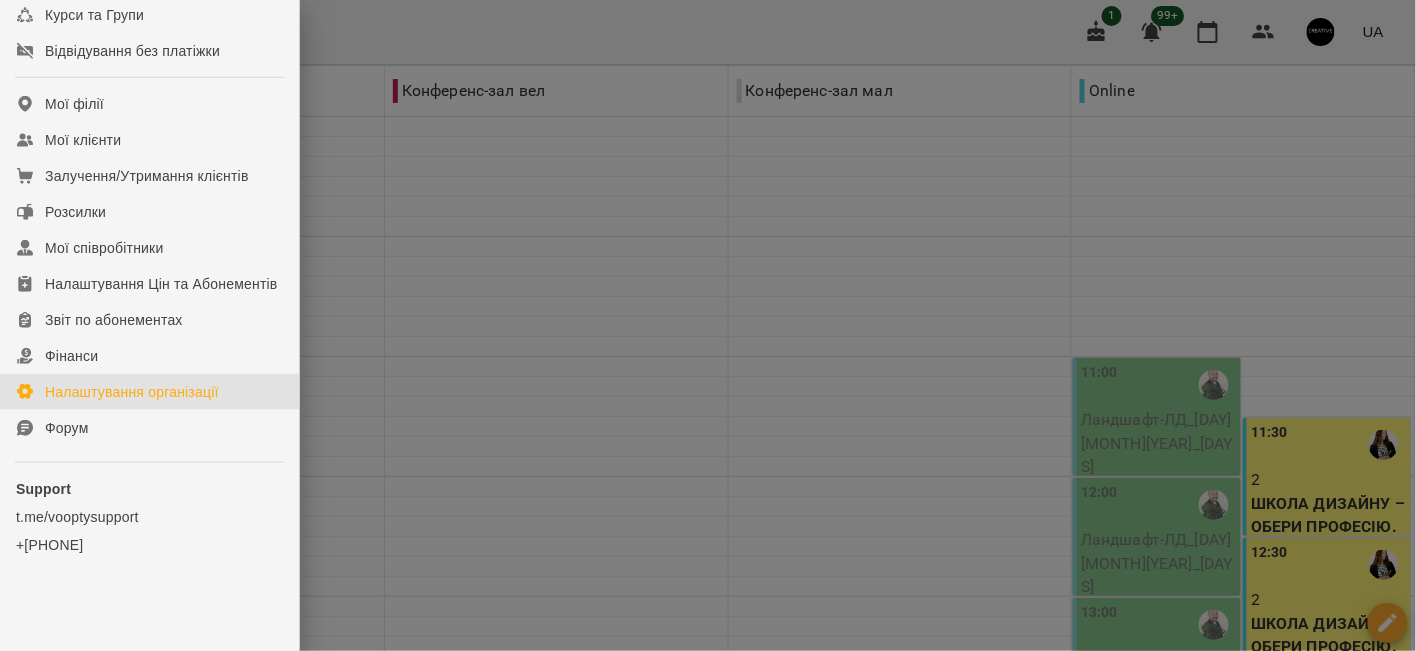 click on "Налаштування організації" at bounding box center (132, 392) 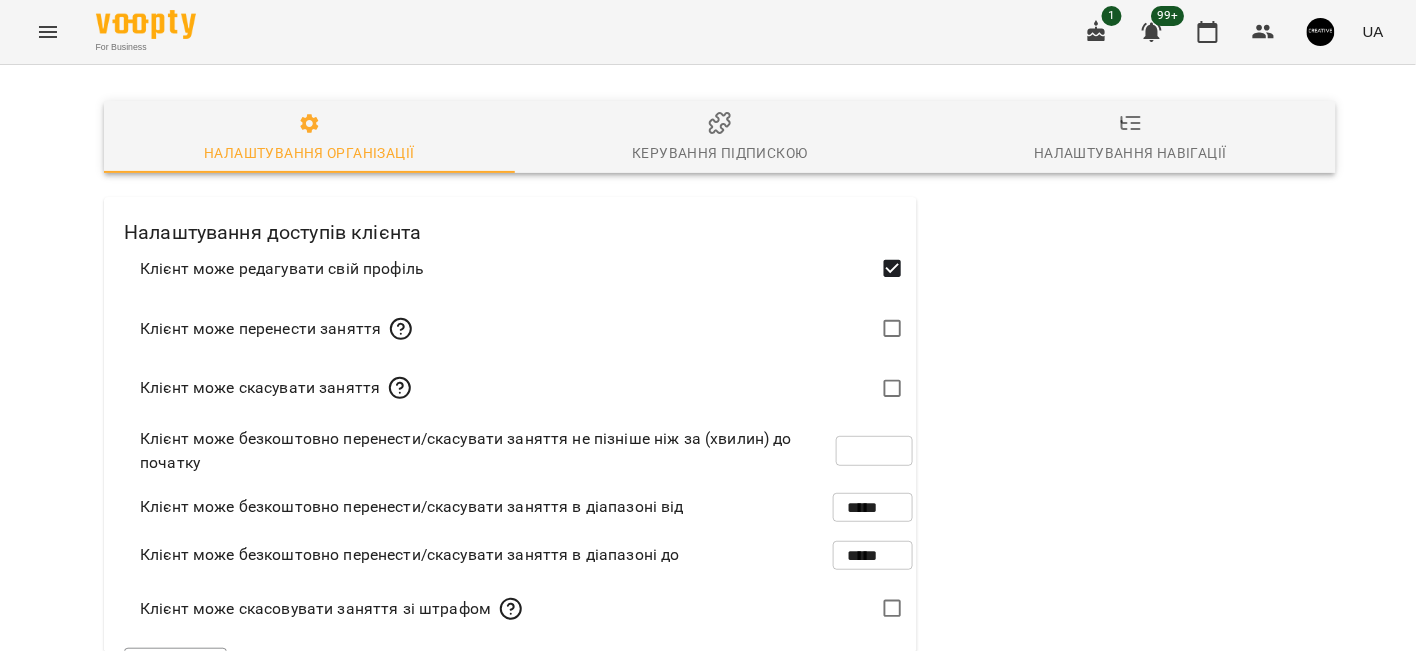 scroll, scrollTop: 0, scrollLeft: 0, axis: both 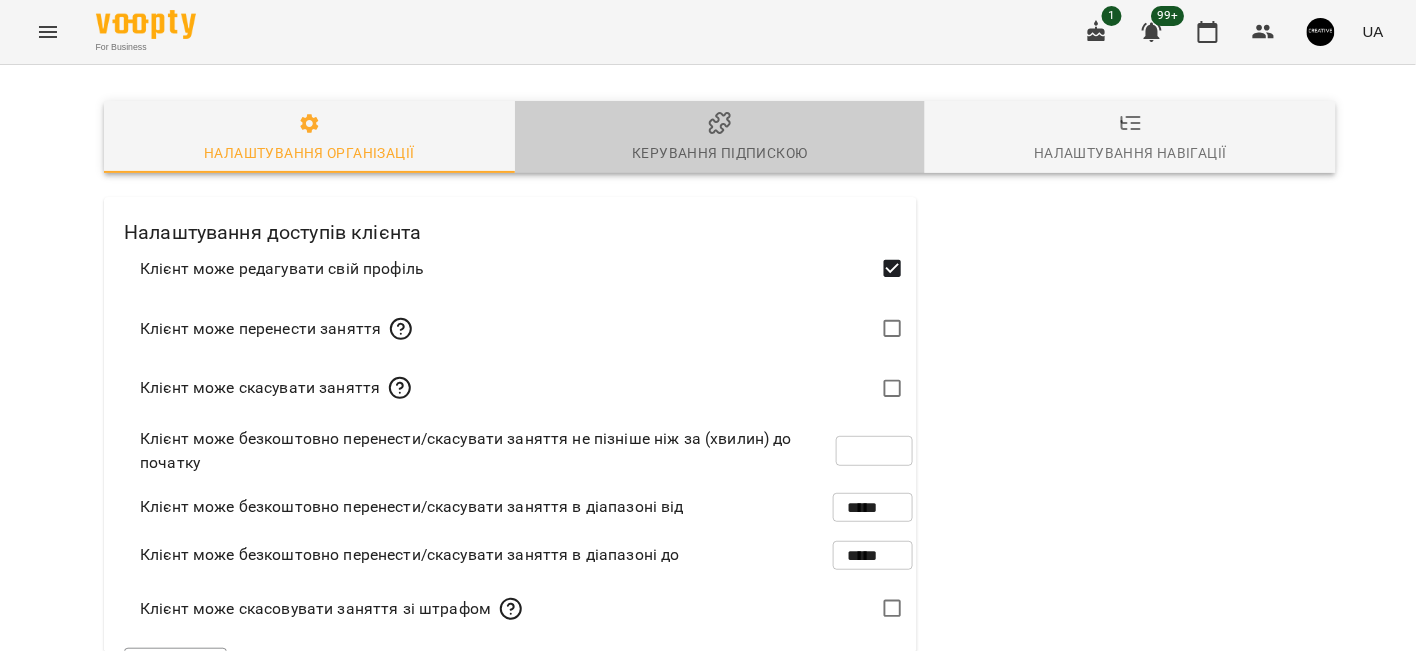 click on "Керування підпискою" at bounding box center (719, 153) 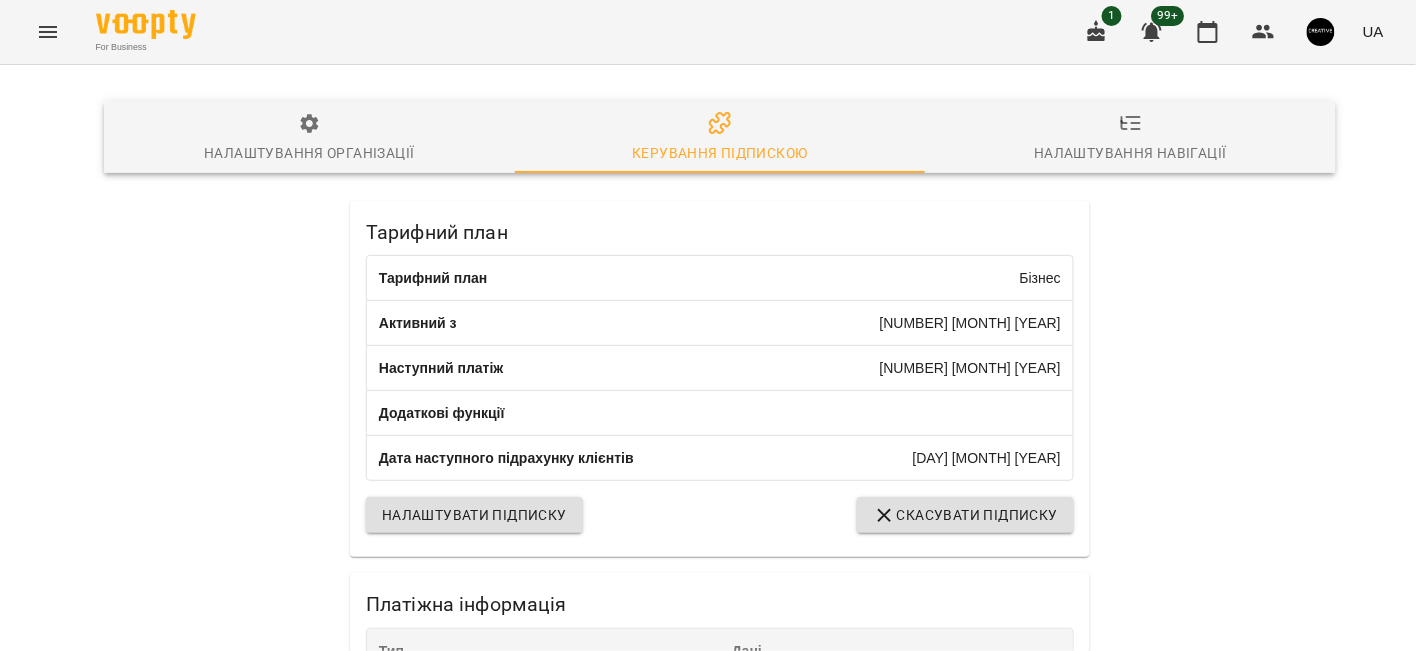 scroll, scrollTop: 0, scrollLeft: 0, axis: both 